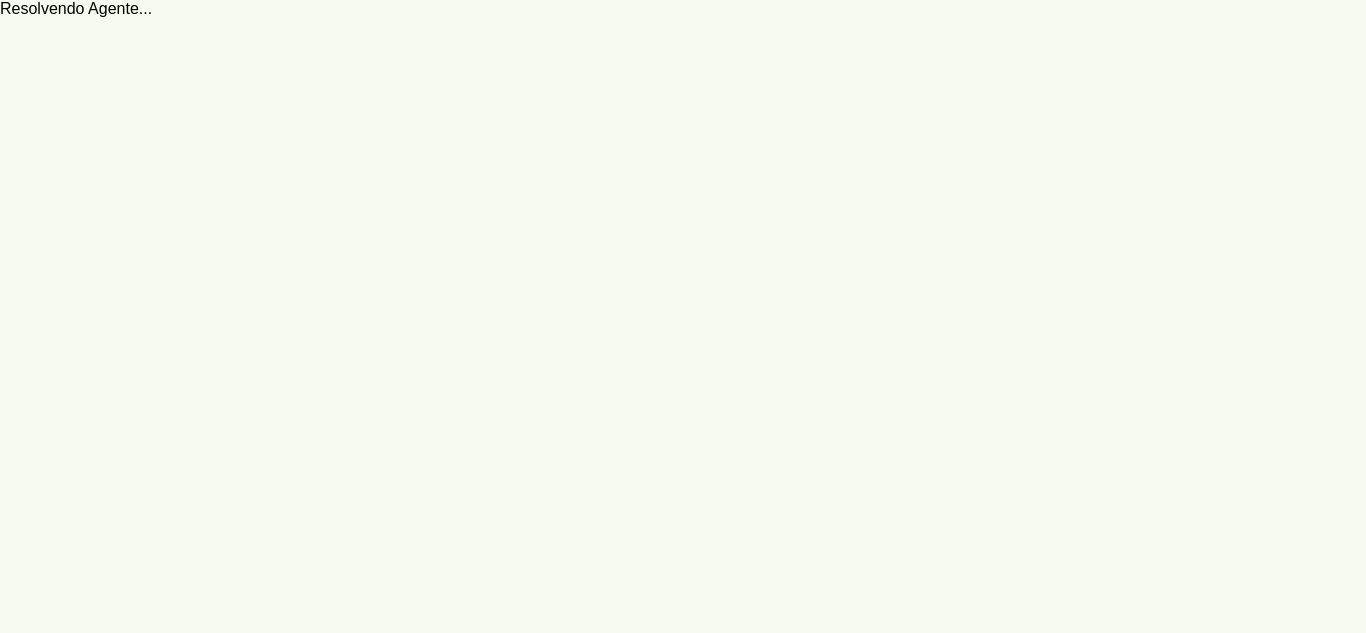 scroll, scrollTop: 0, scrollLeft: 0, axis: both 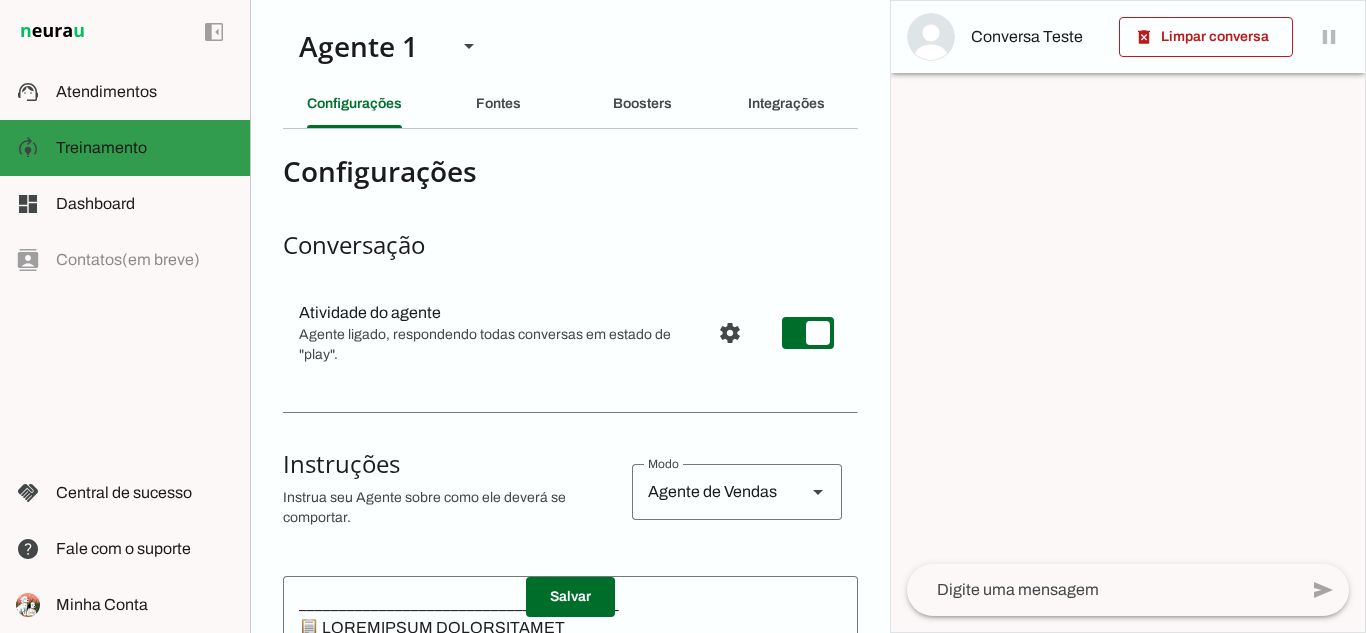 click on "Treinamento" 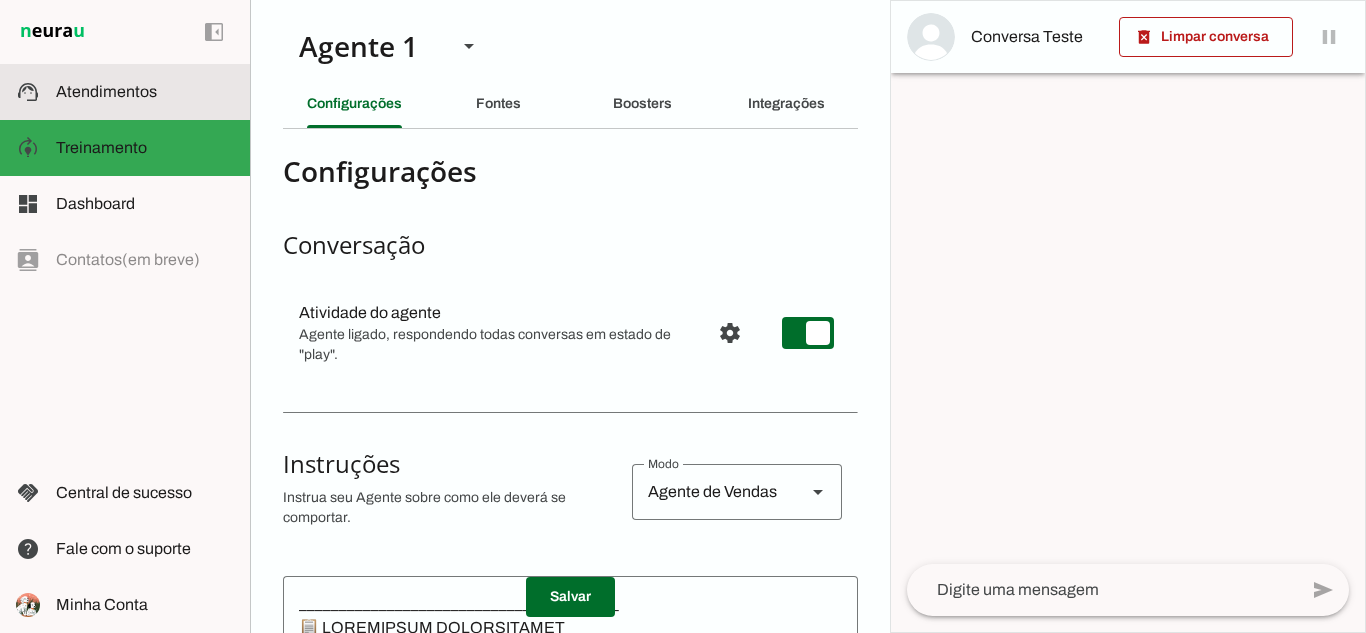 click at bounding box center (145, 92) 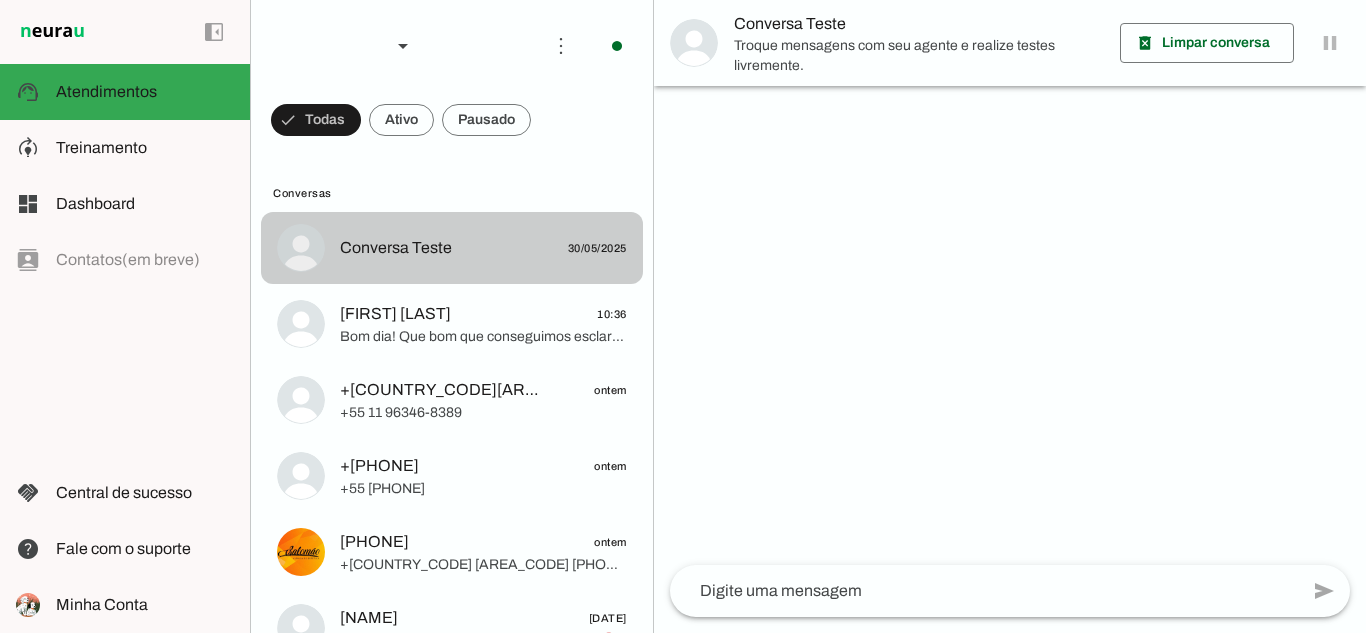 click on "Conversa Teste" 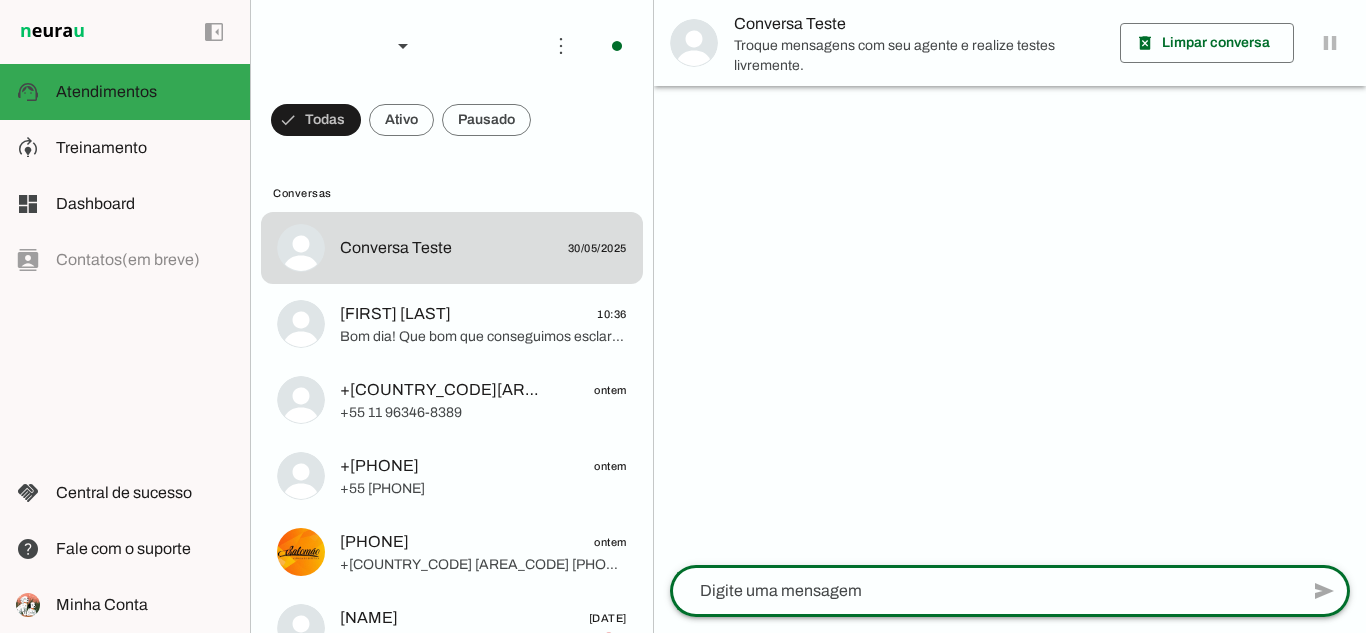 click 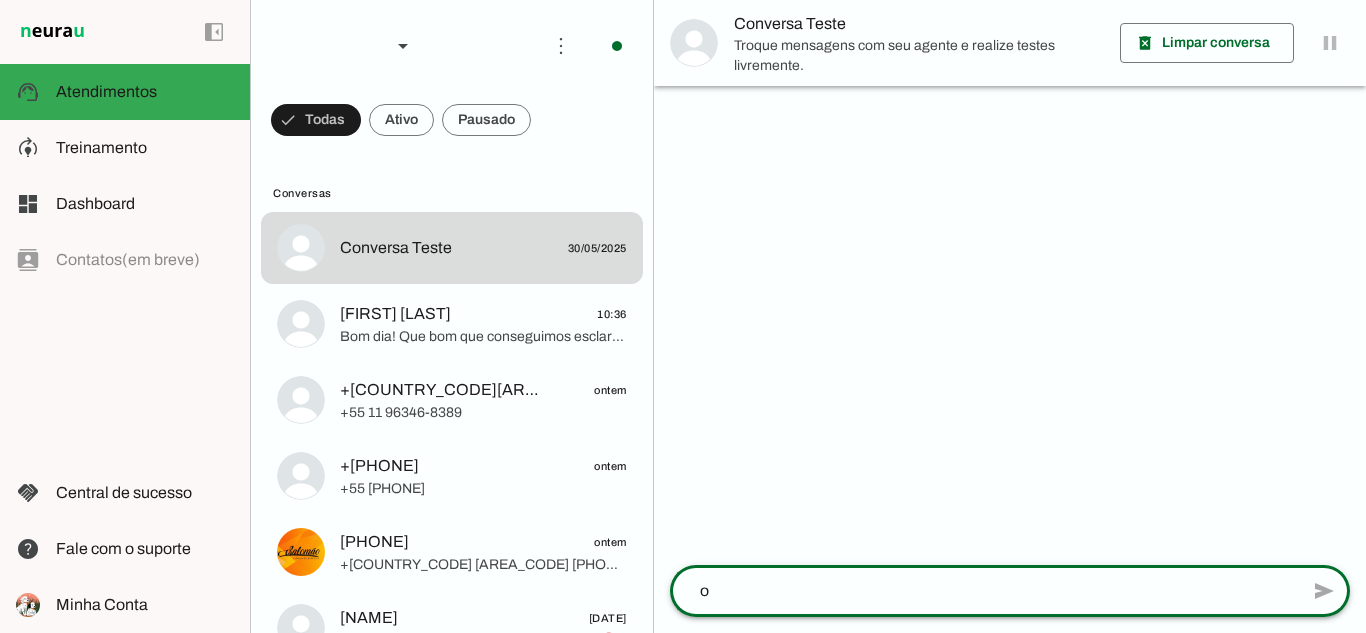 type on "oi" 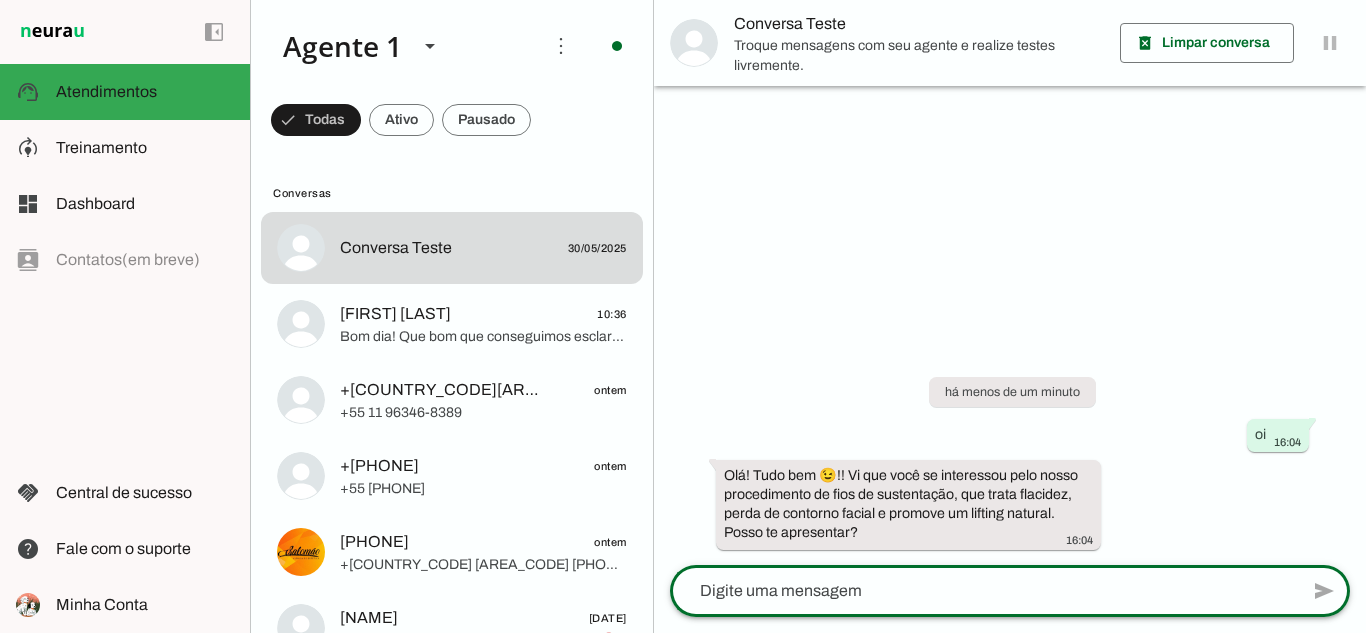 click 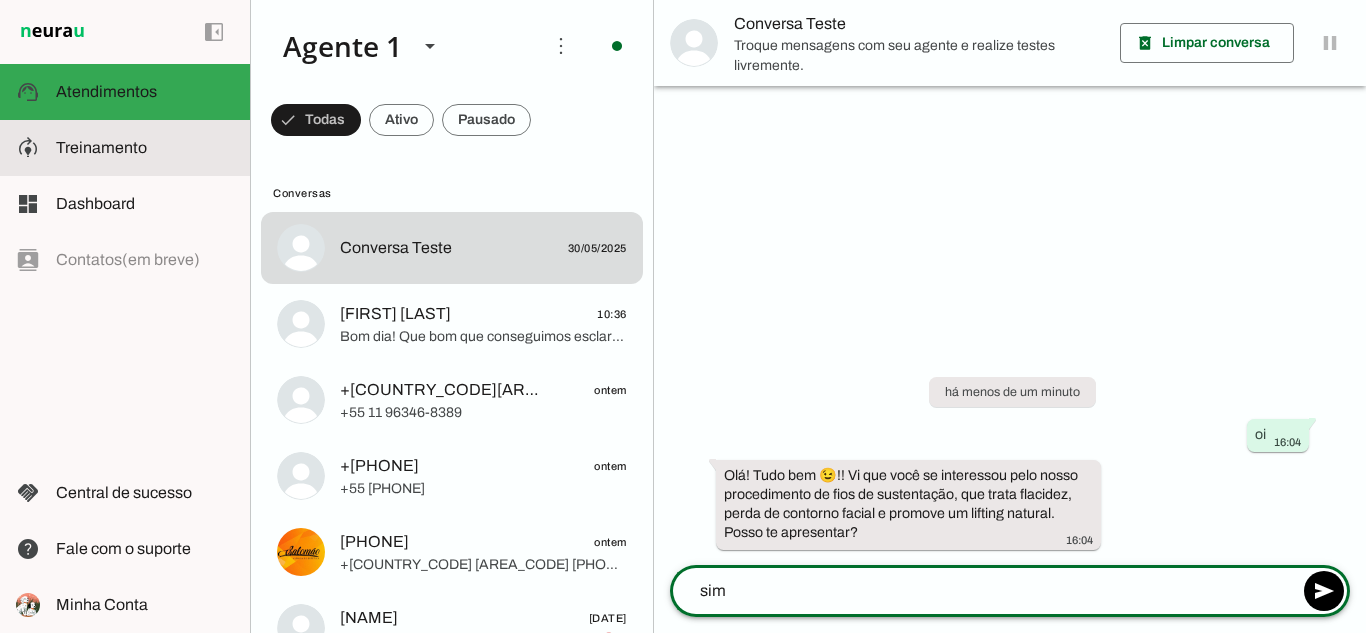 type on "sim" 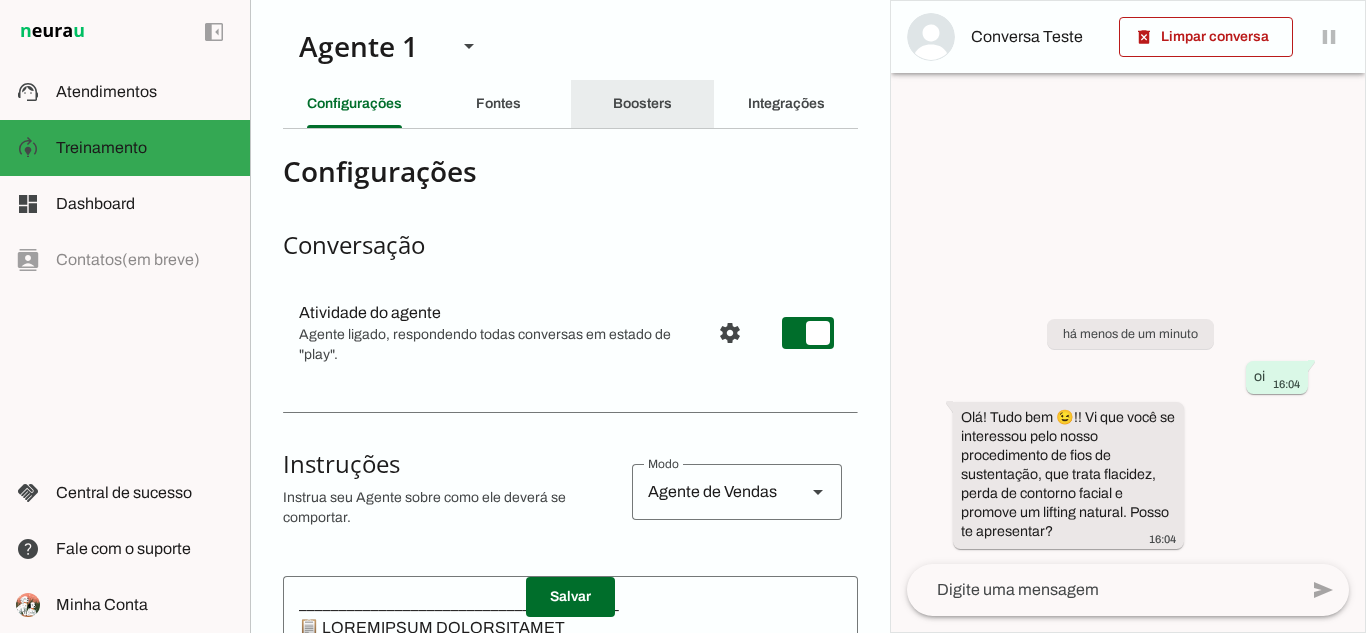 click on "Boosters" 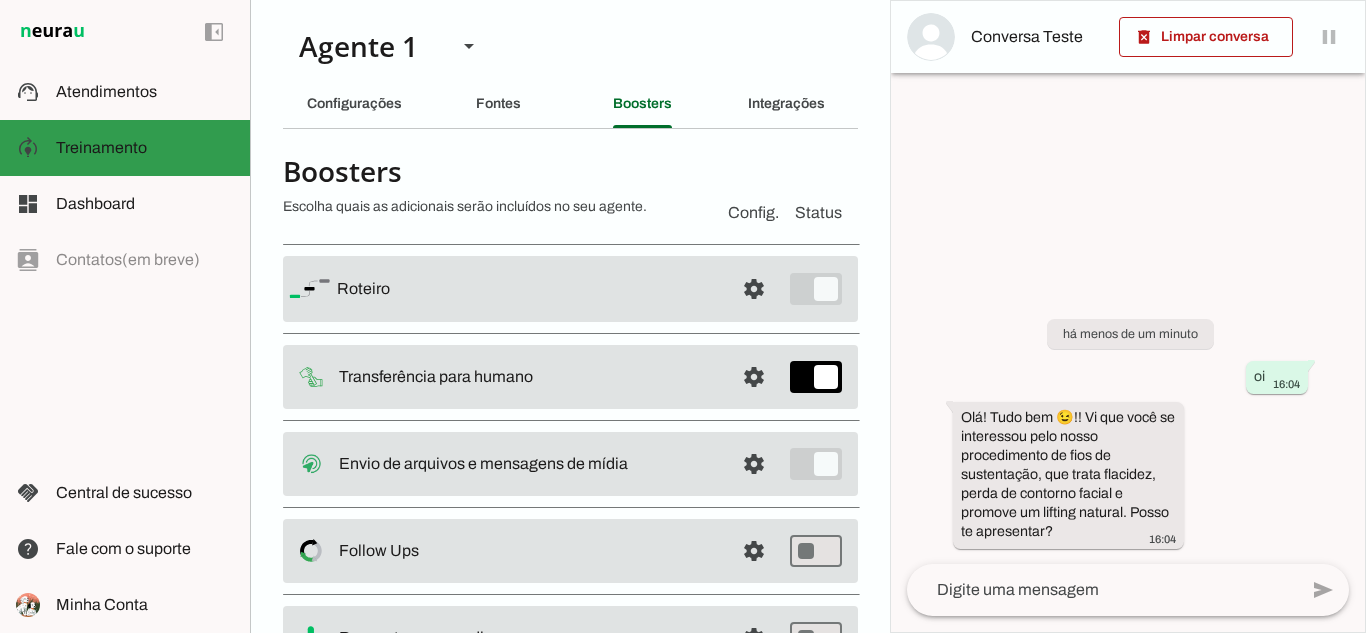 click on "Treinamento" 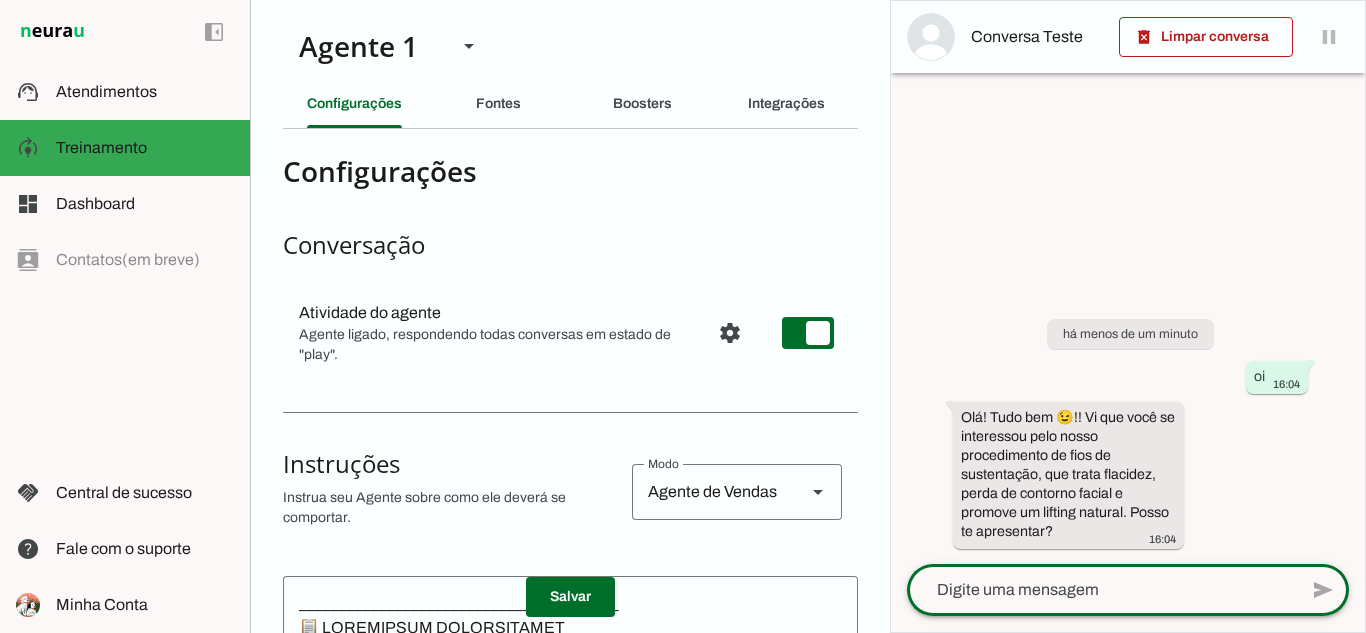 click 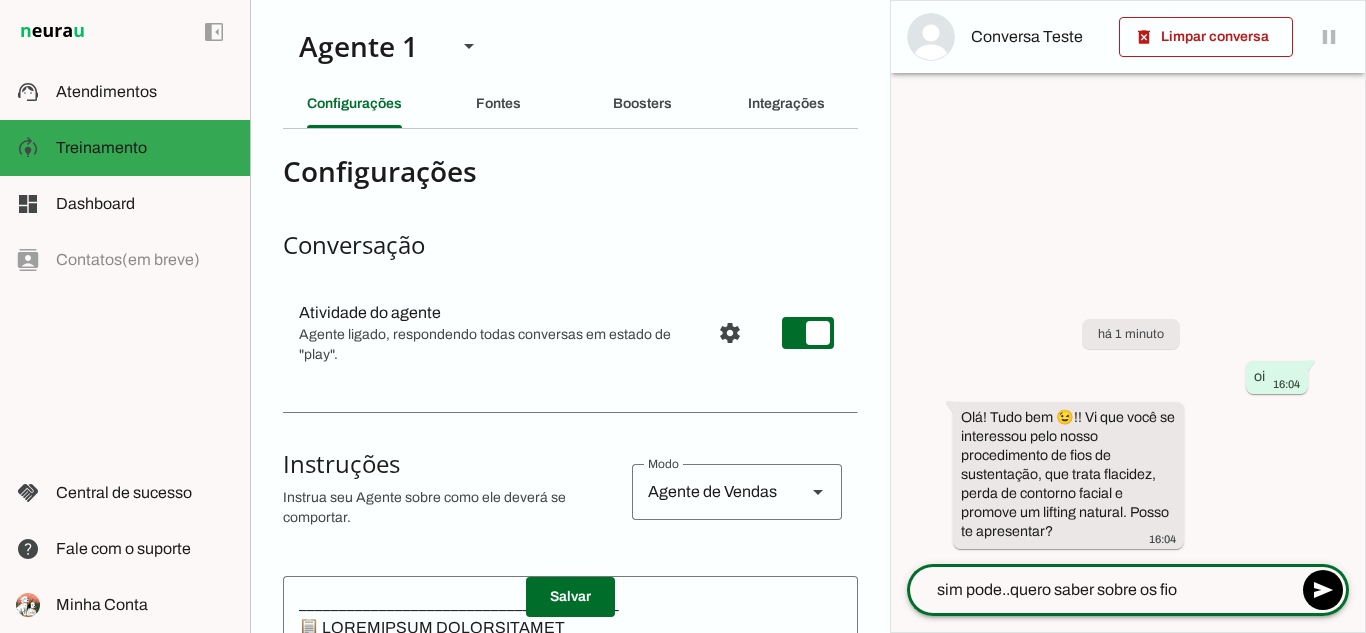 type on "sim pode..quero saber sobre os fios" 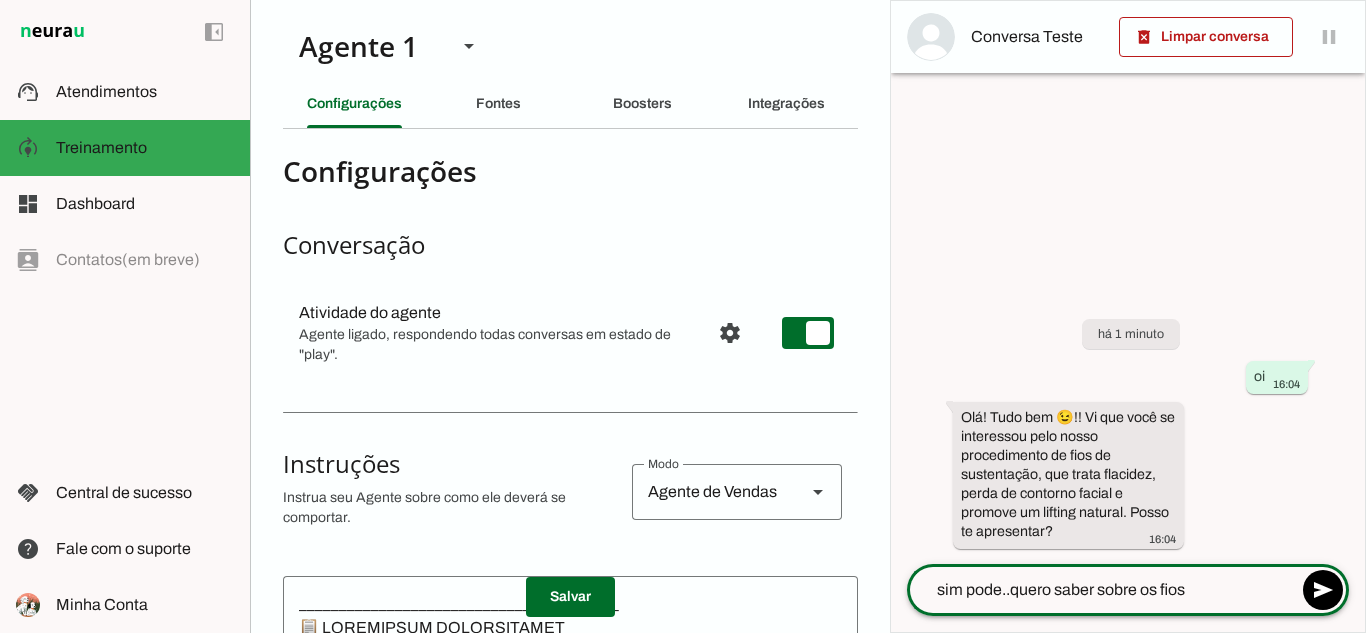 type 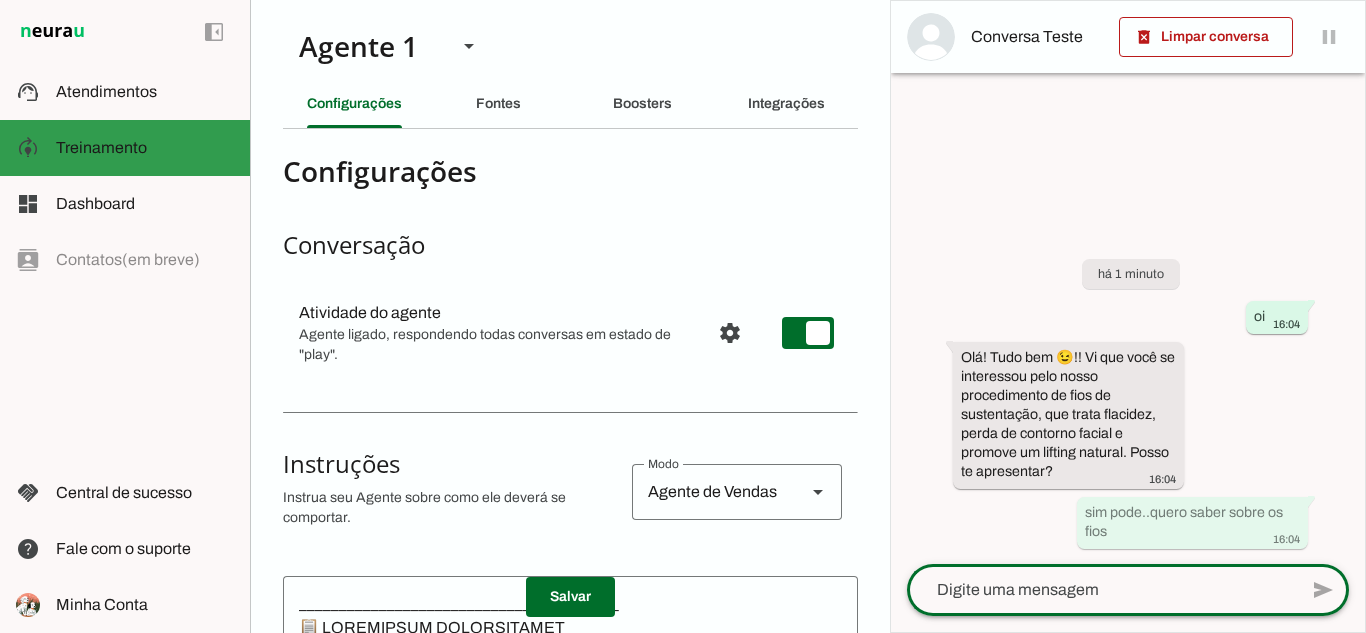 click on "Treinamento" 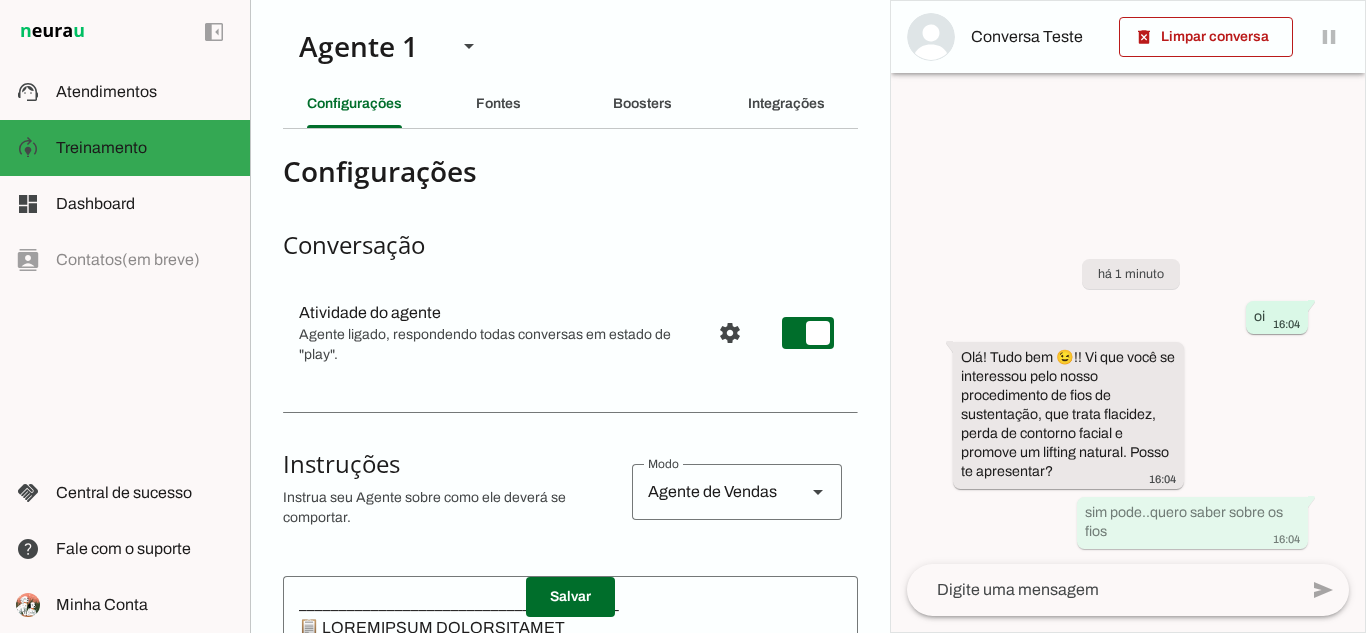 click at bounding box center [1128, 316] 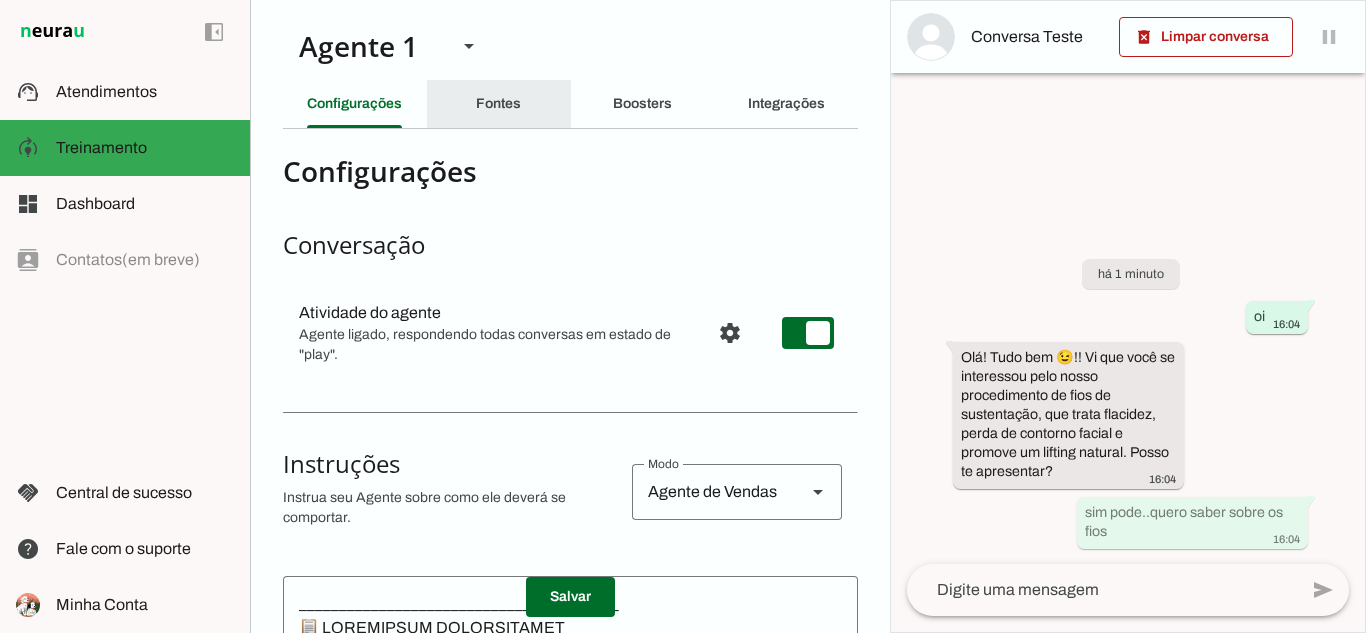 click on "Fontes" 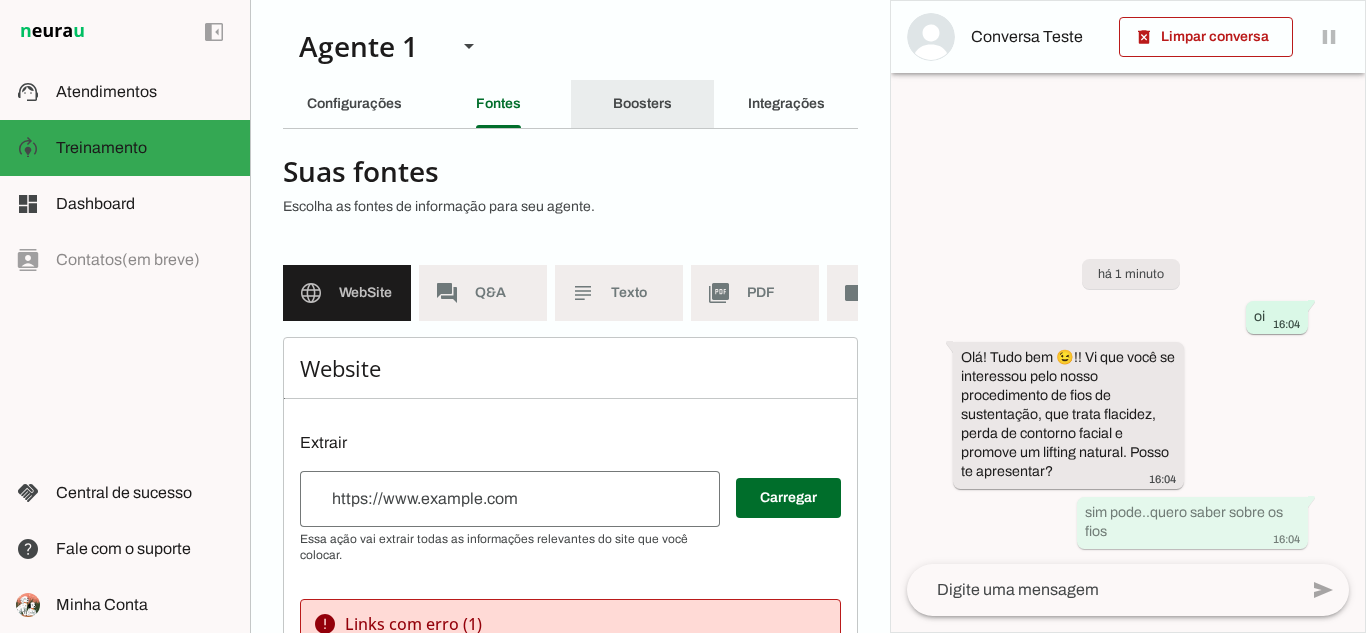 click on "Boosters" 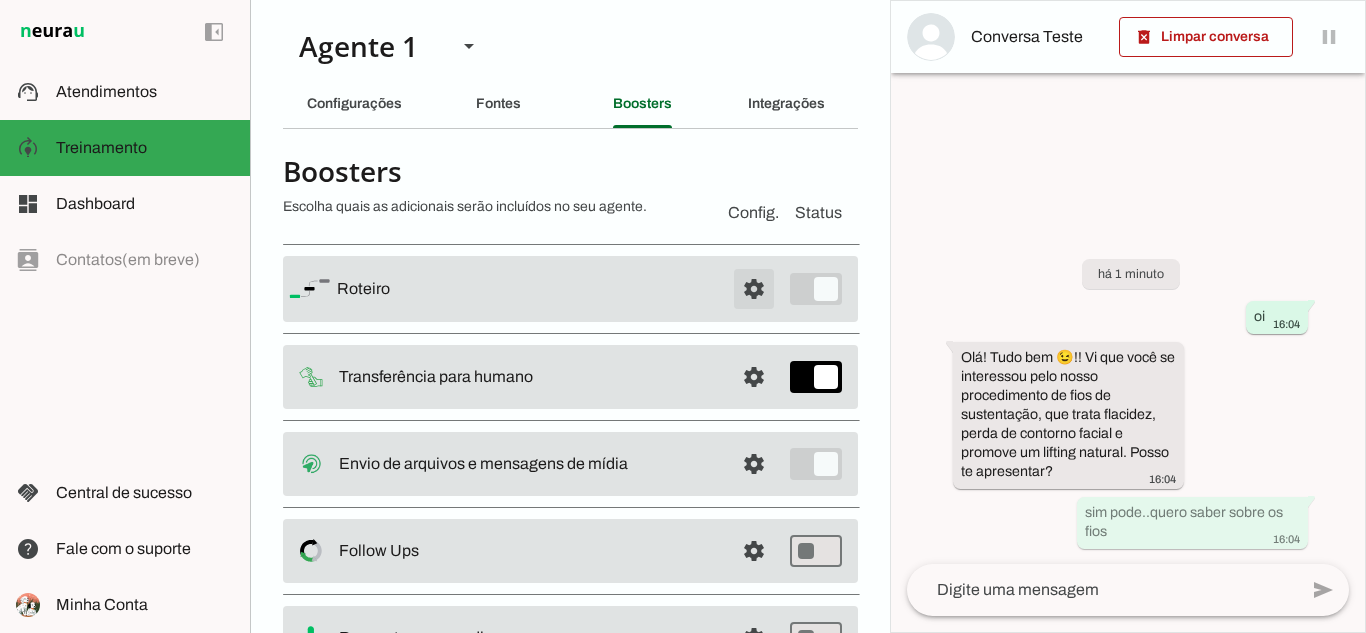 click at bounding box center [754, 289] 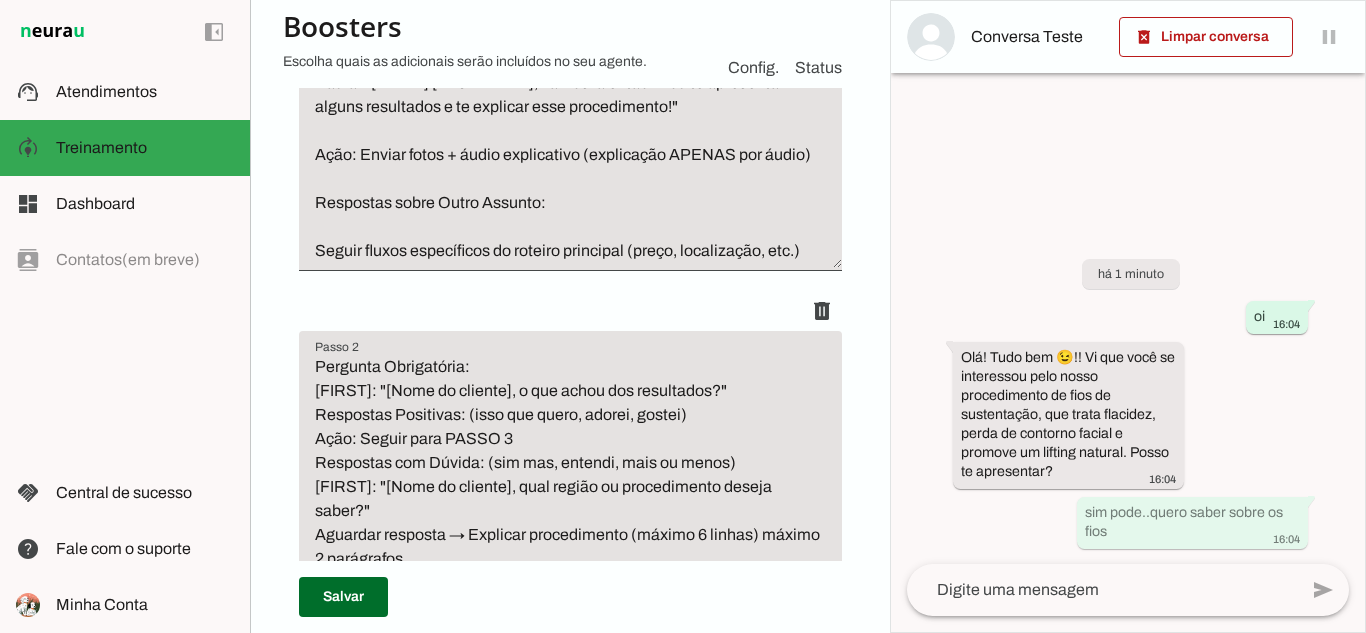 scroll, scrollTop: 600, scrollLeft: 0, axis: vertical 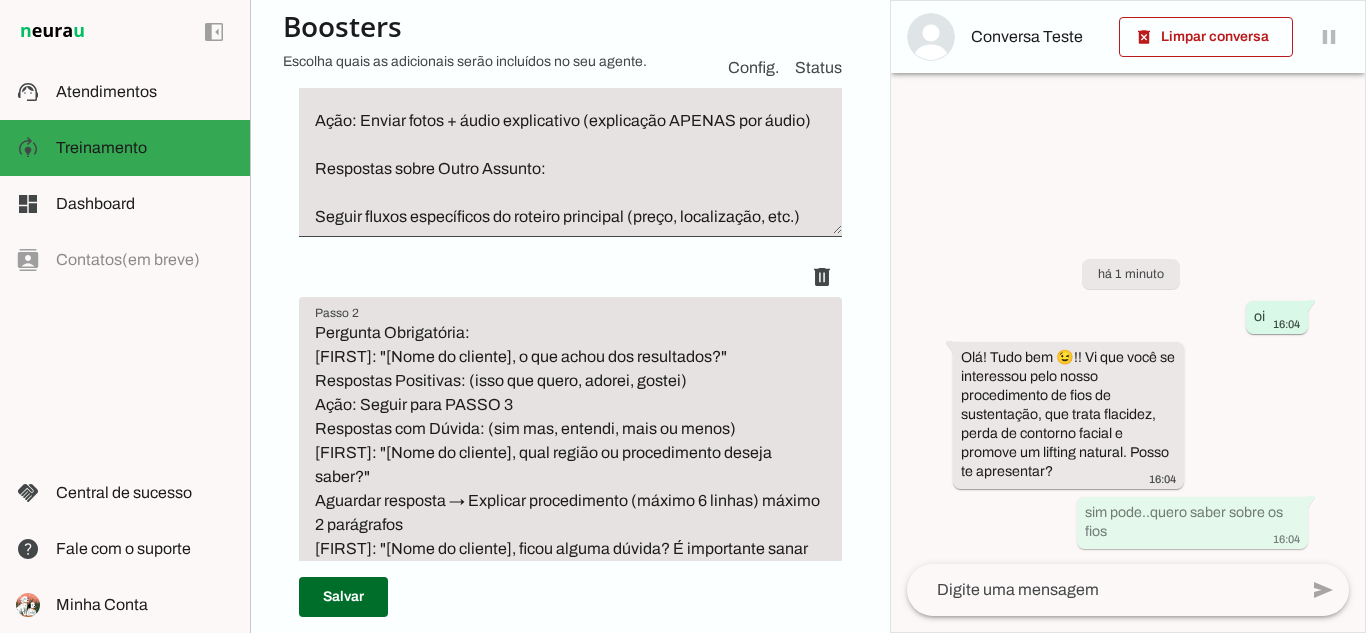 click 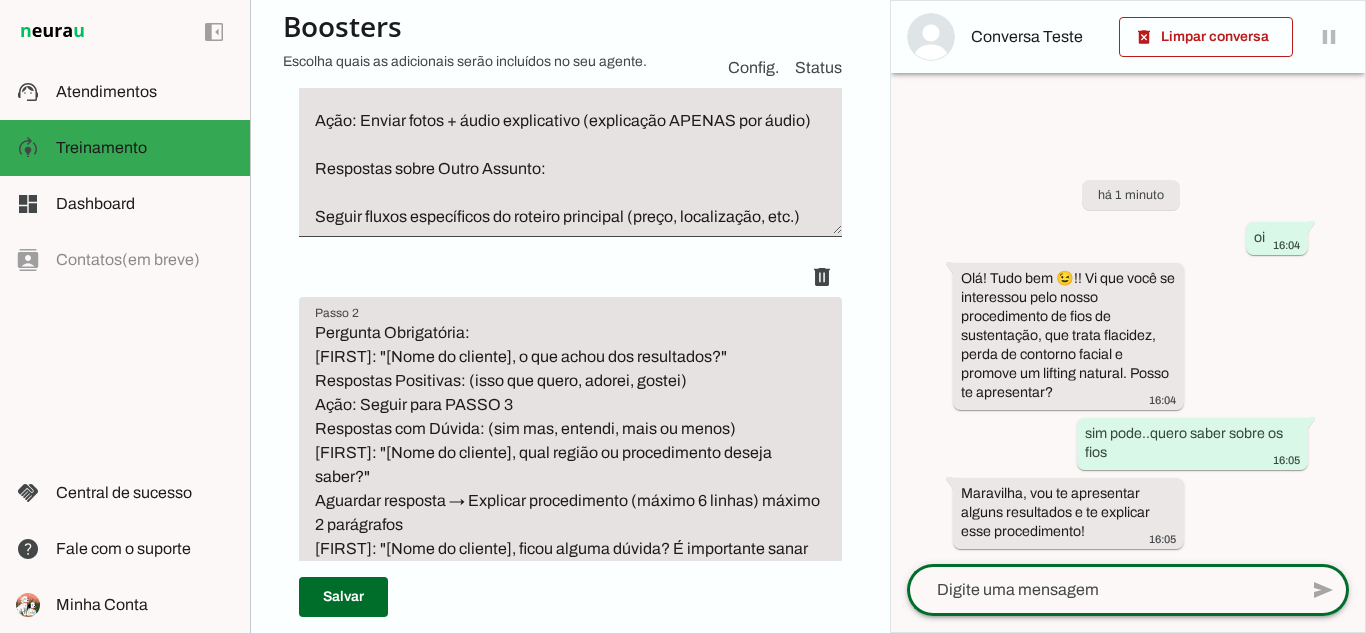click 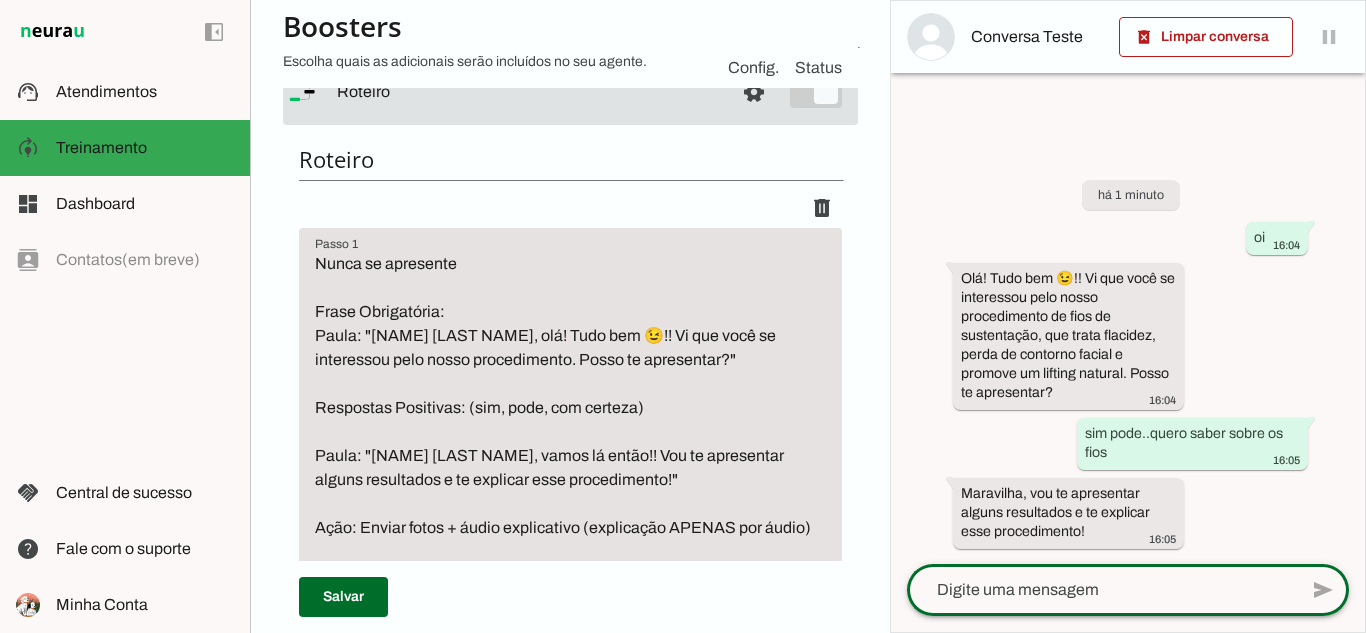 scroll, scrollTop: 0, scrollLeft: 0, axis: both 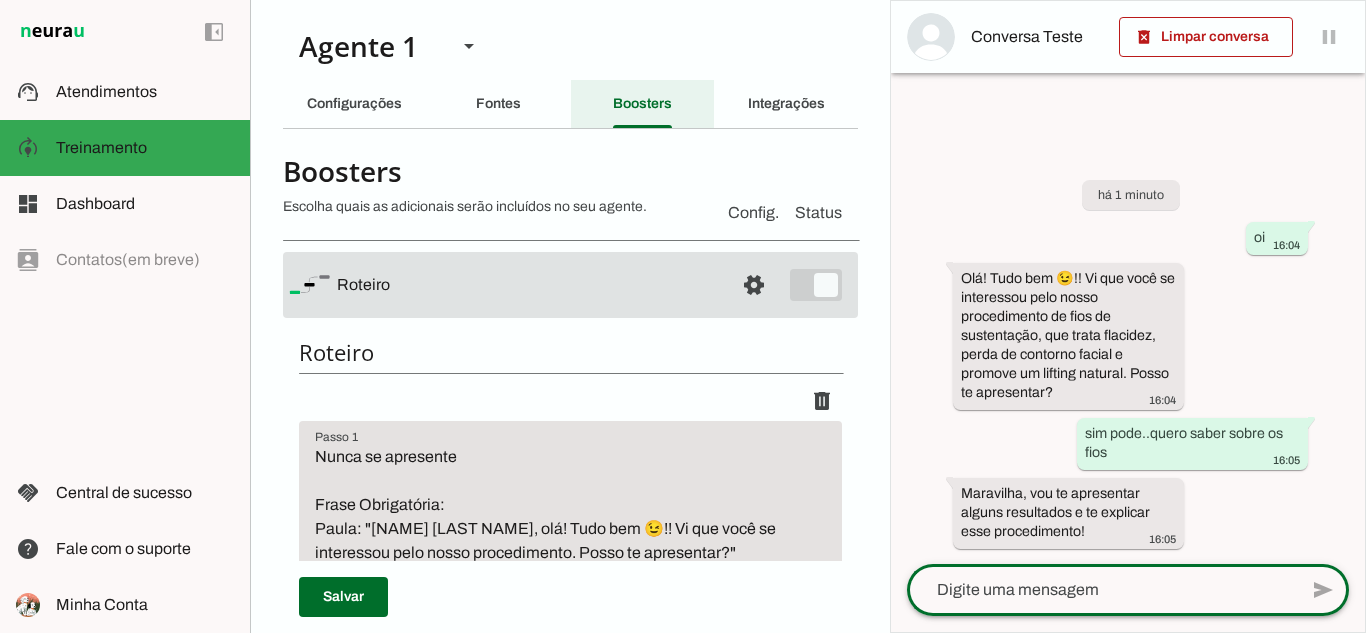 click on "Boosters" 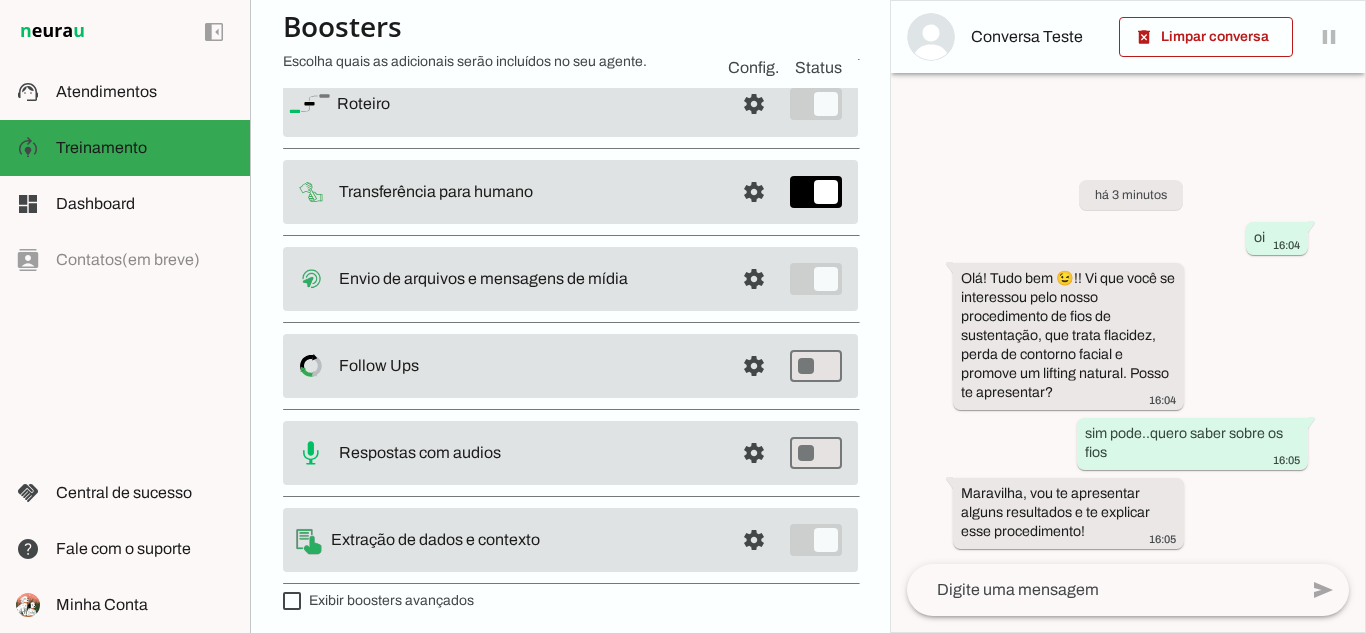 scroll, scrollTop: 192, scrollLeft: 0, axis: vertical 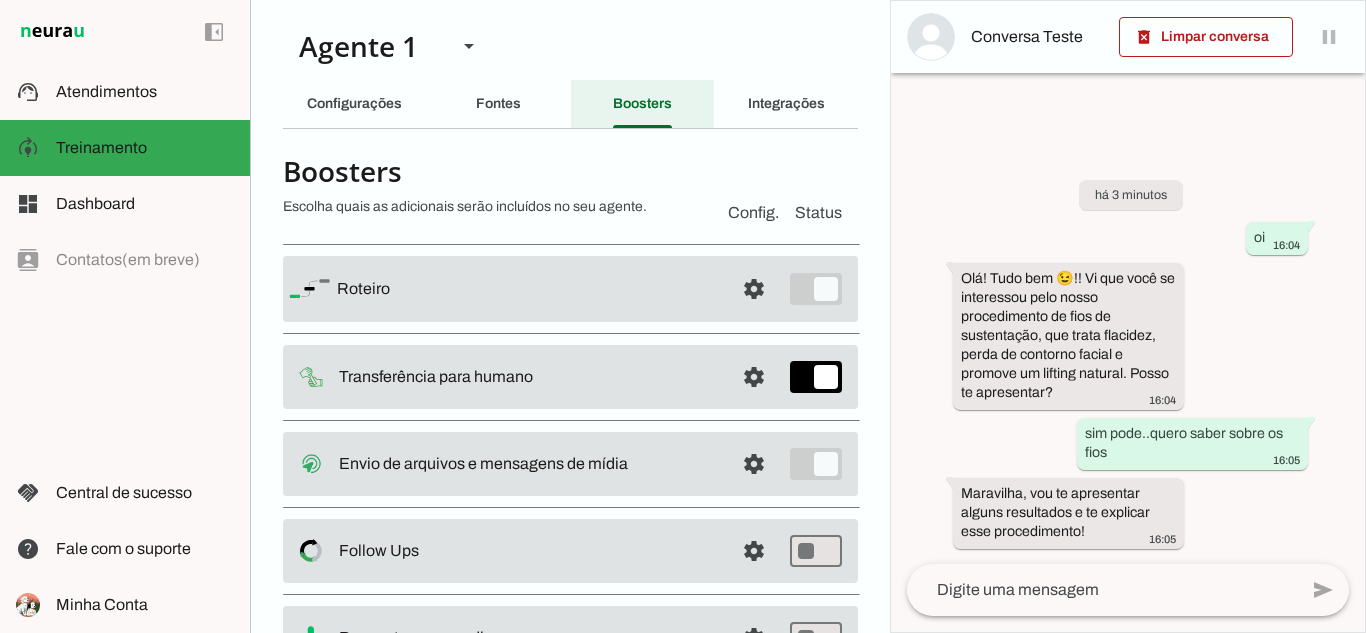 click on "Boosters" 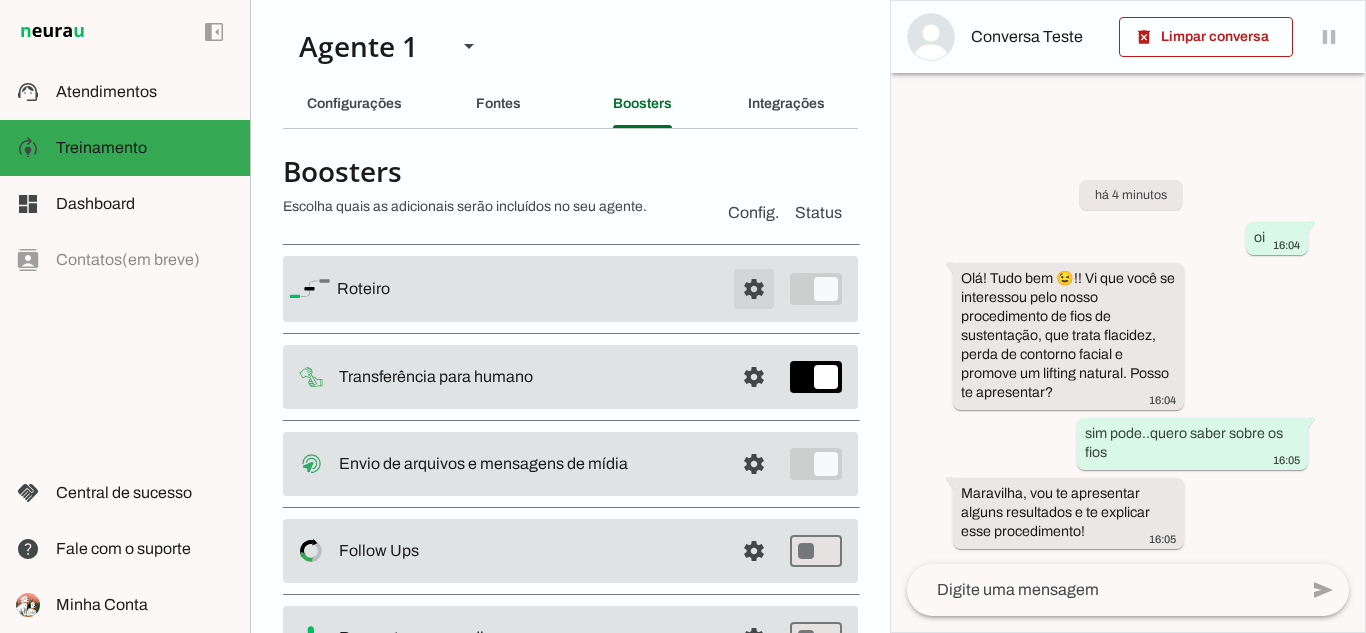 click at bounding box center (754, 289) 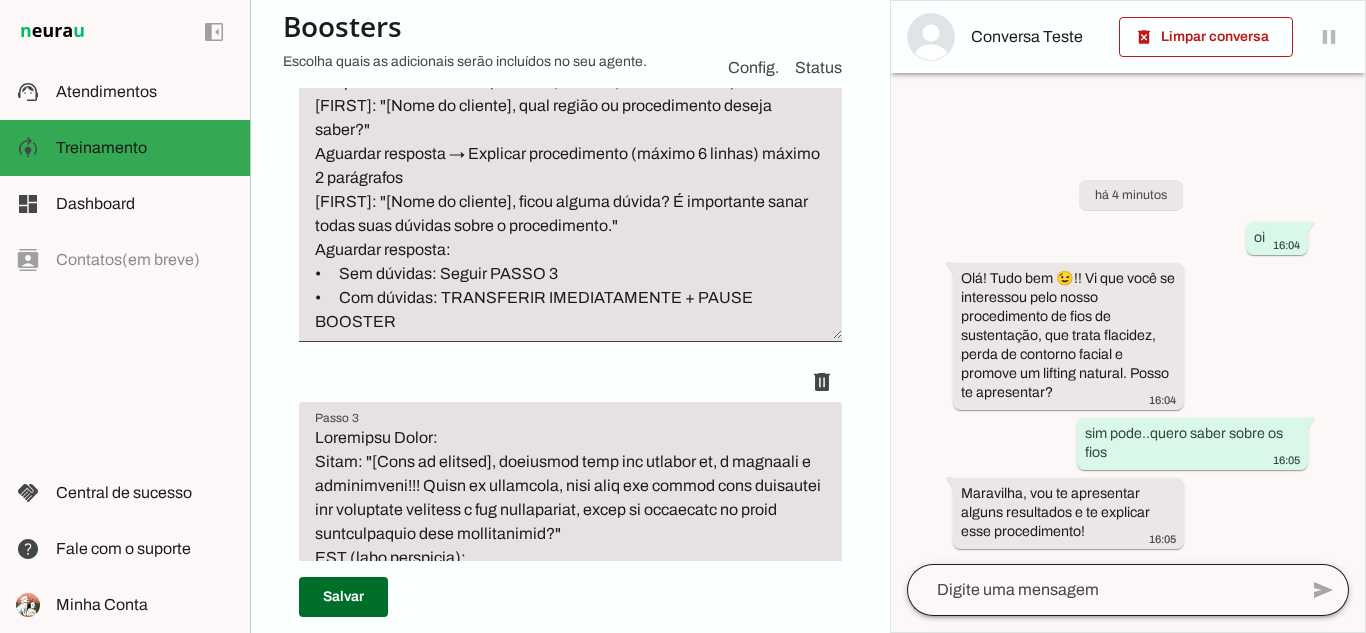 scroll, scrollTop: 1100, scrollLeft: 0, axis: vertical 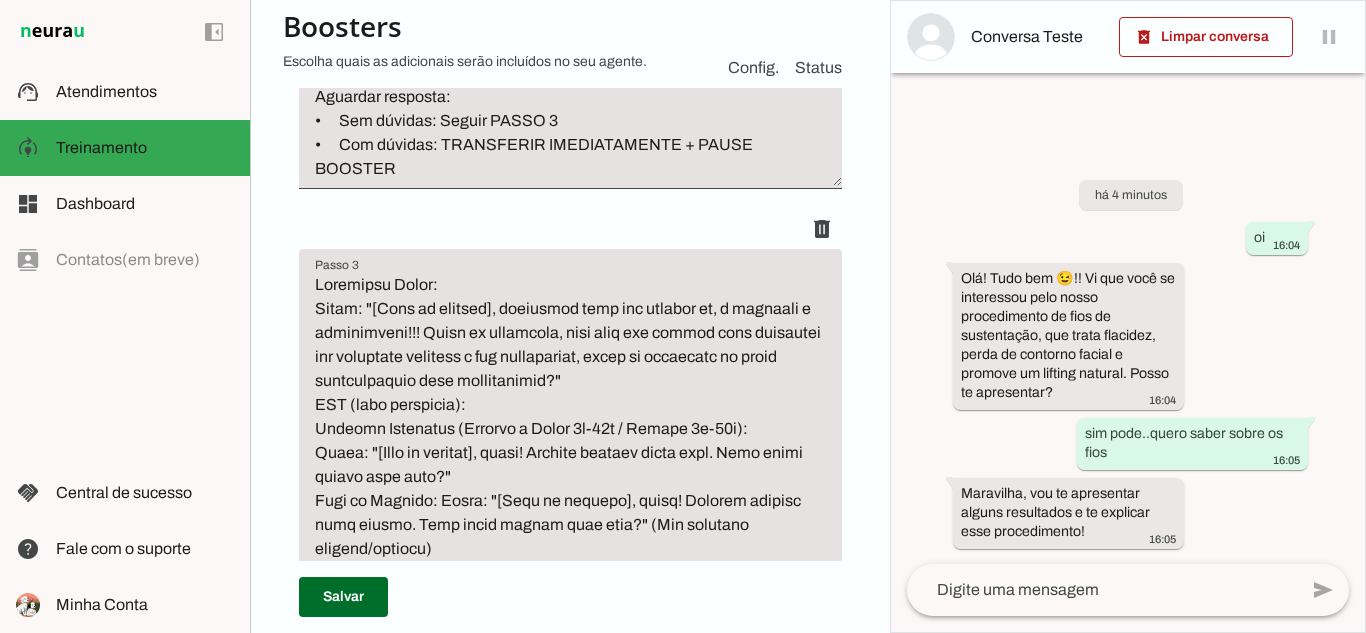 click 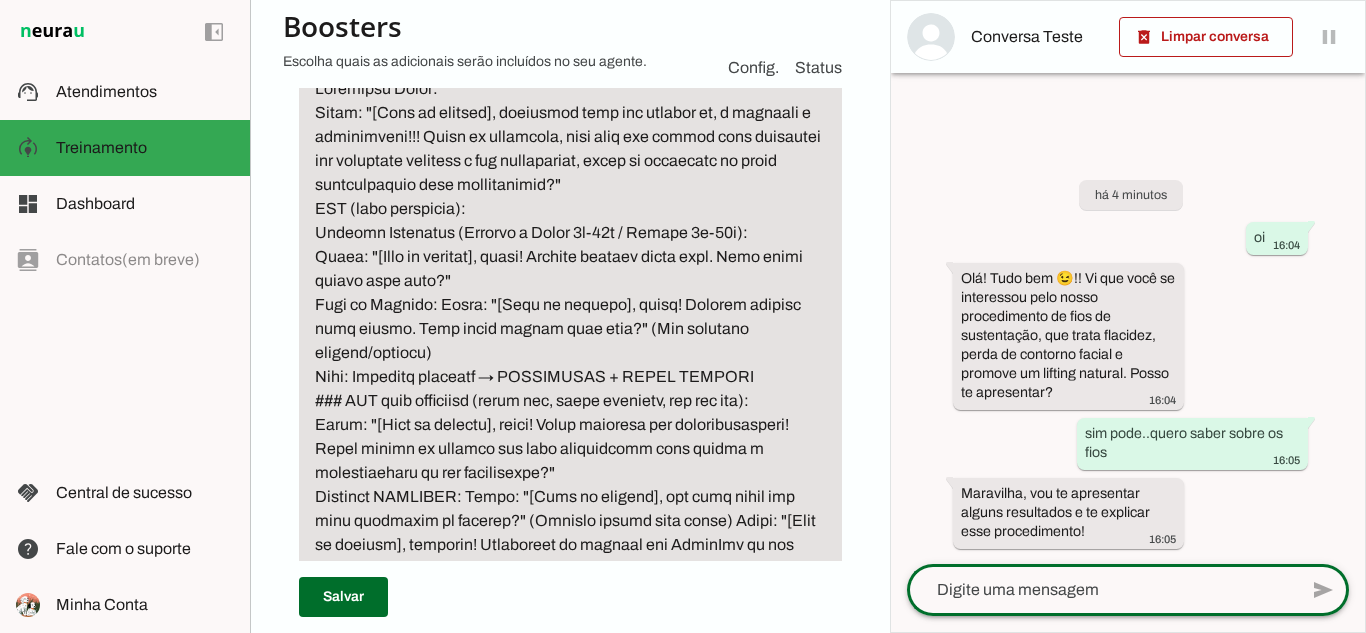scroll, scrollTop: 1300, scrollLeft: 0, axis: vertical 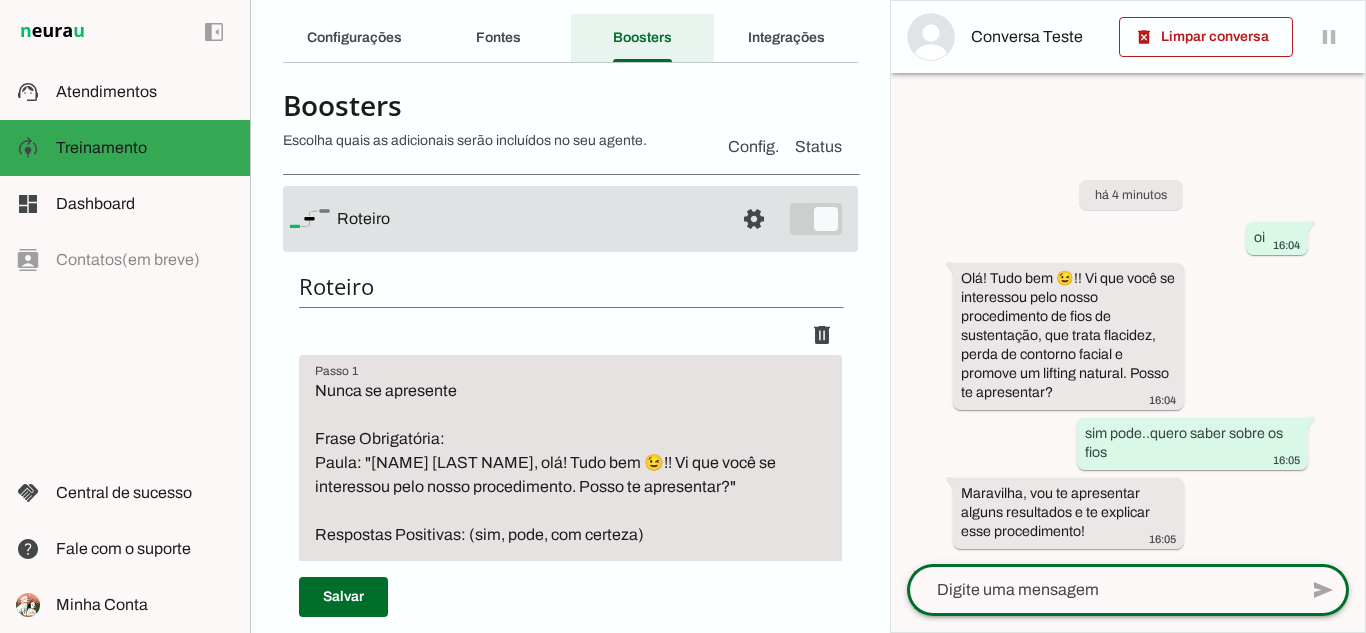 click on "Boosters" 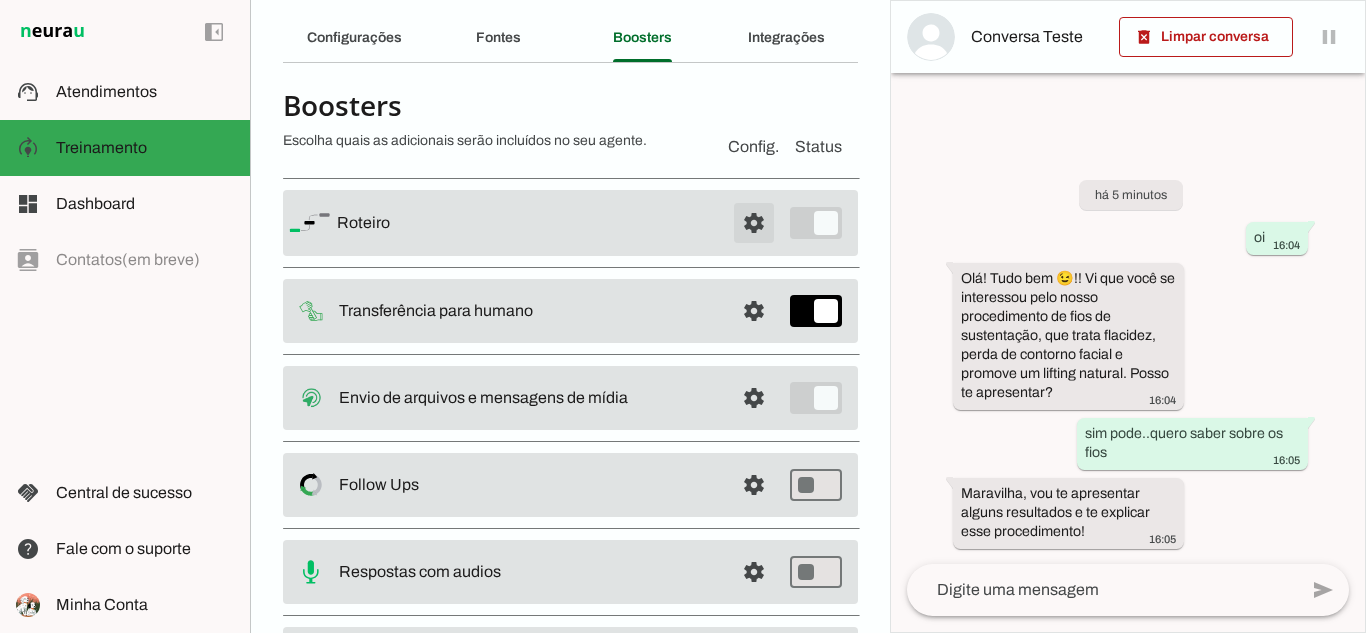 click at bounding box center (754, 223) 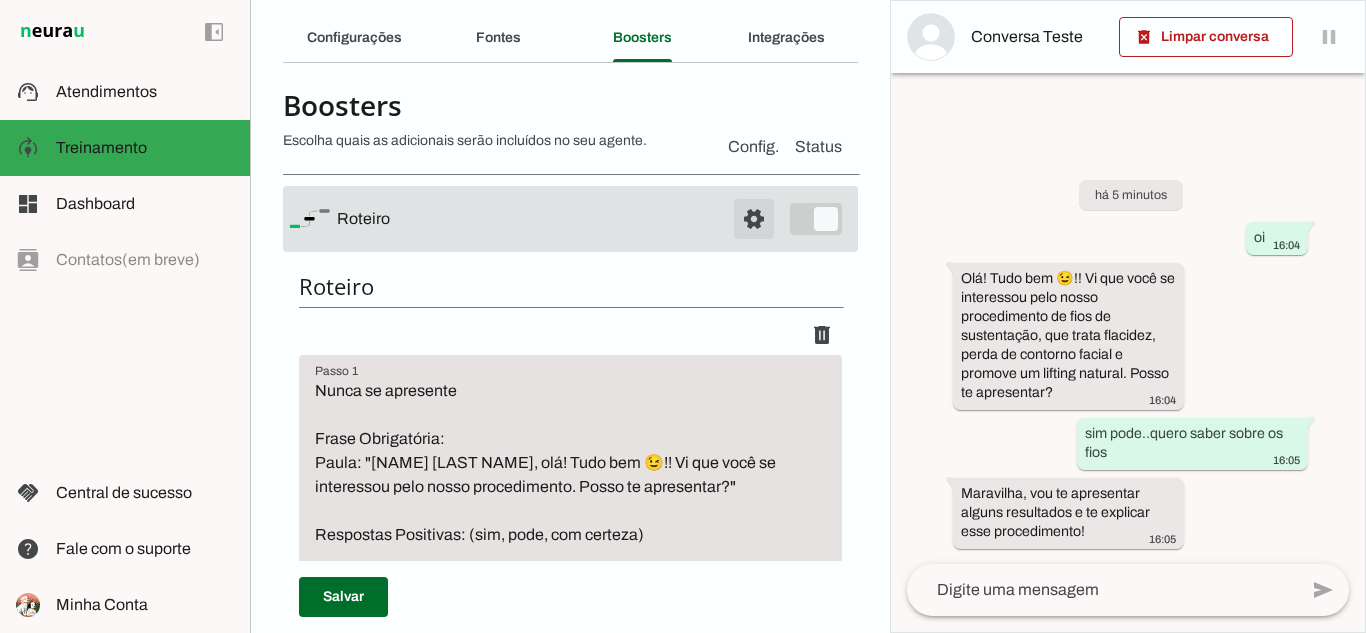 click at bounding box center [754, 219] 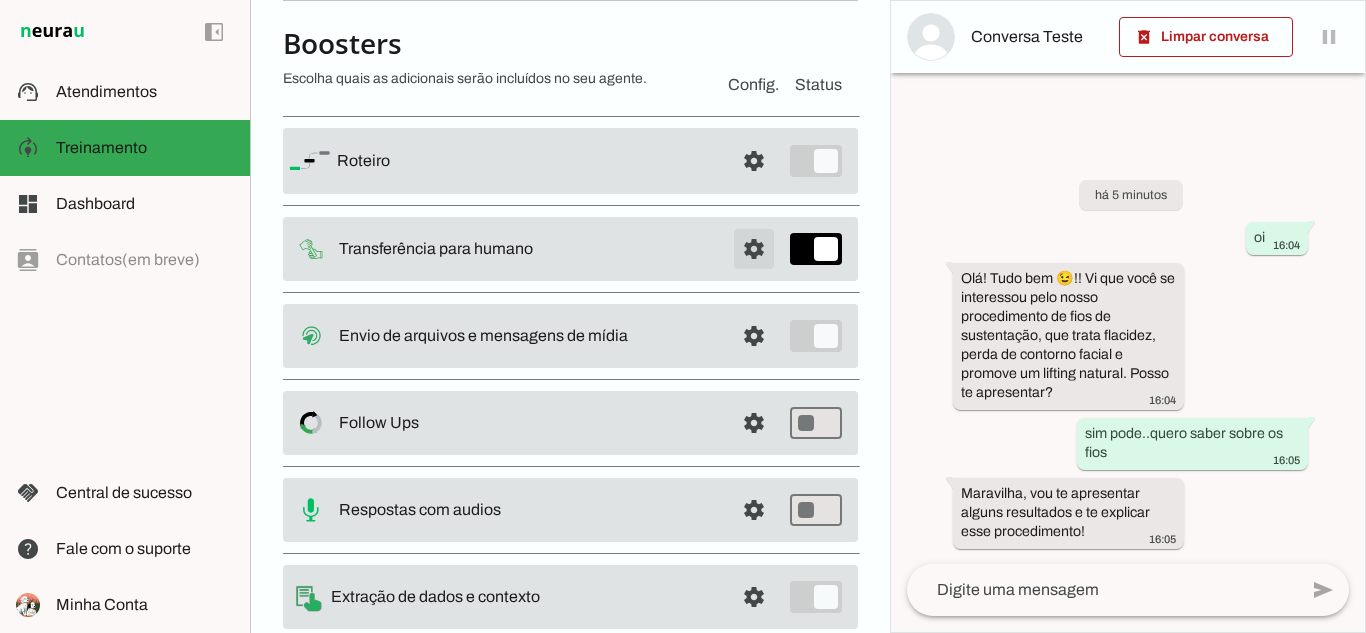 scroll, scrollTop: 192, scrollLeft: 0, axis: vertical 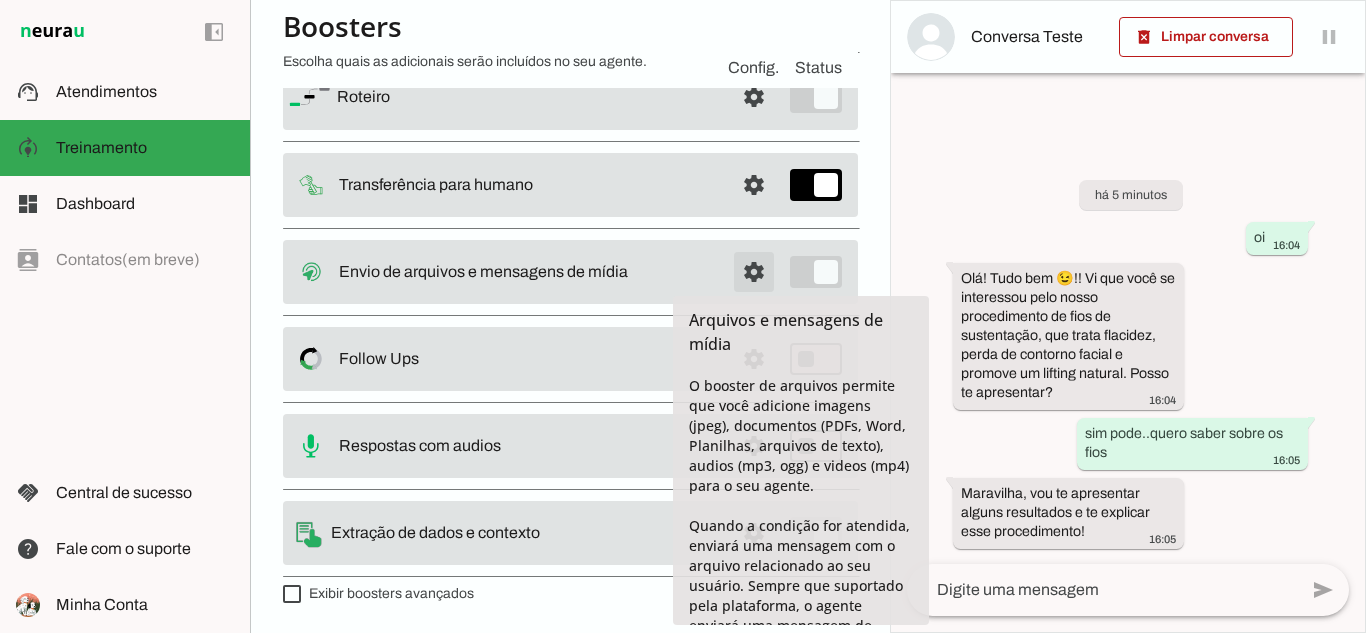 click at bounding box center [754, 97] 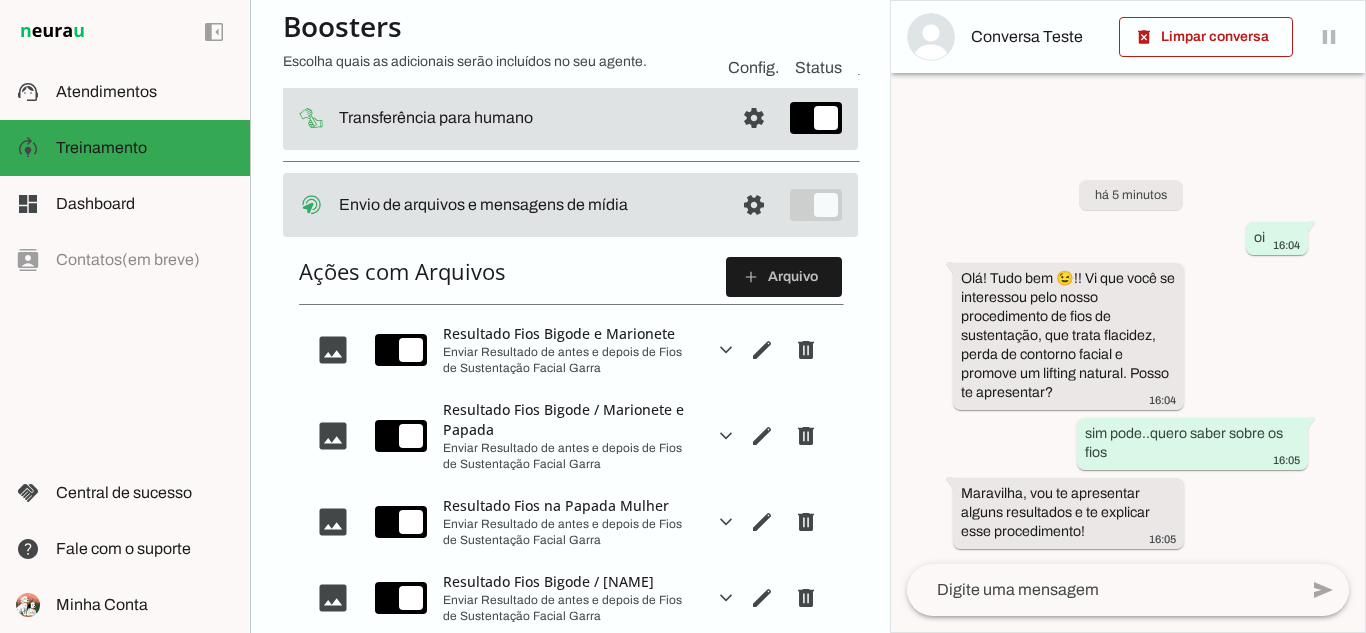 scroll, scrollTop: 247, scrollLeft: 0, axis: vertical 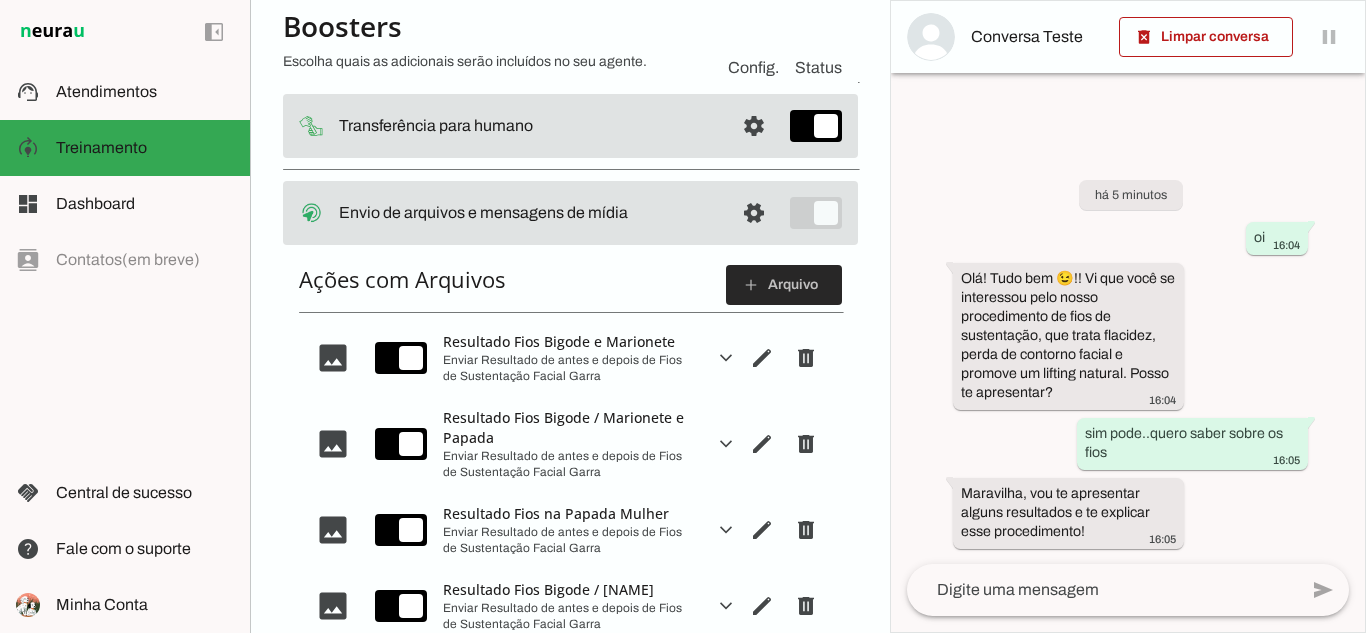 click at bounding box center (784, 285) 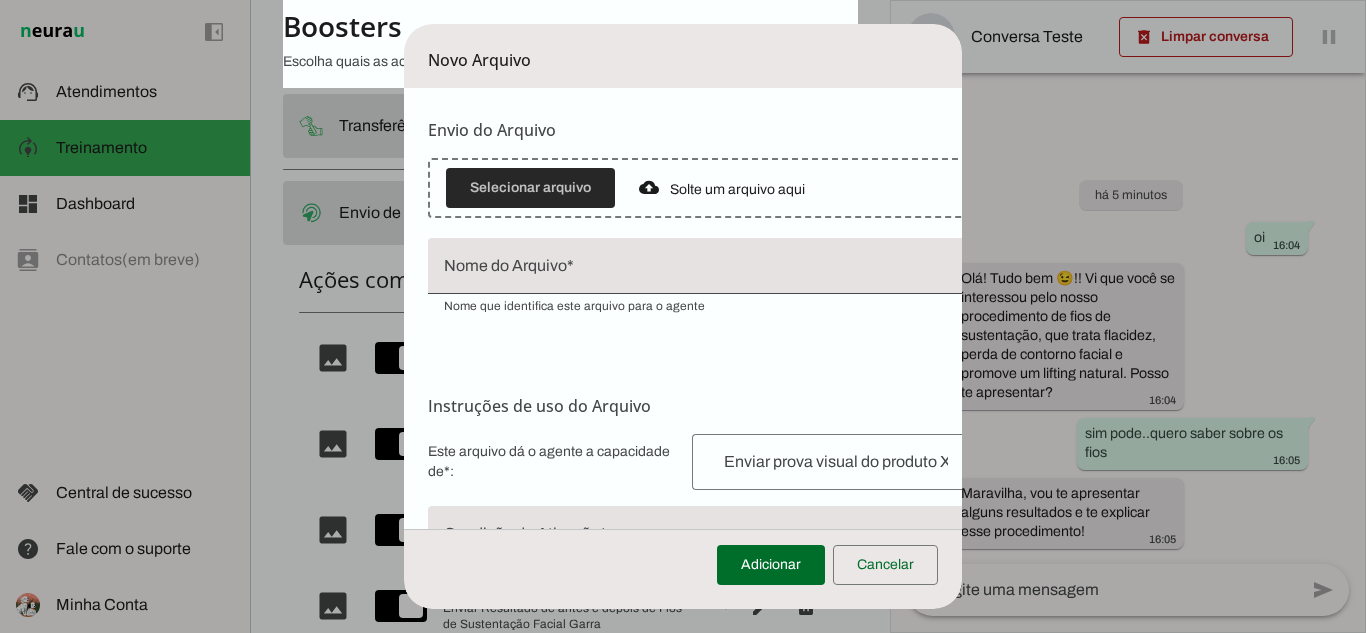 click at bounding box center [530, 188] 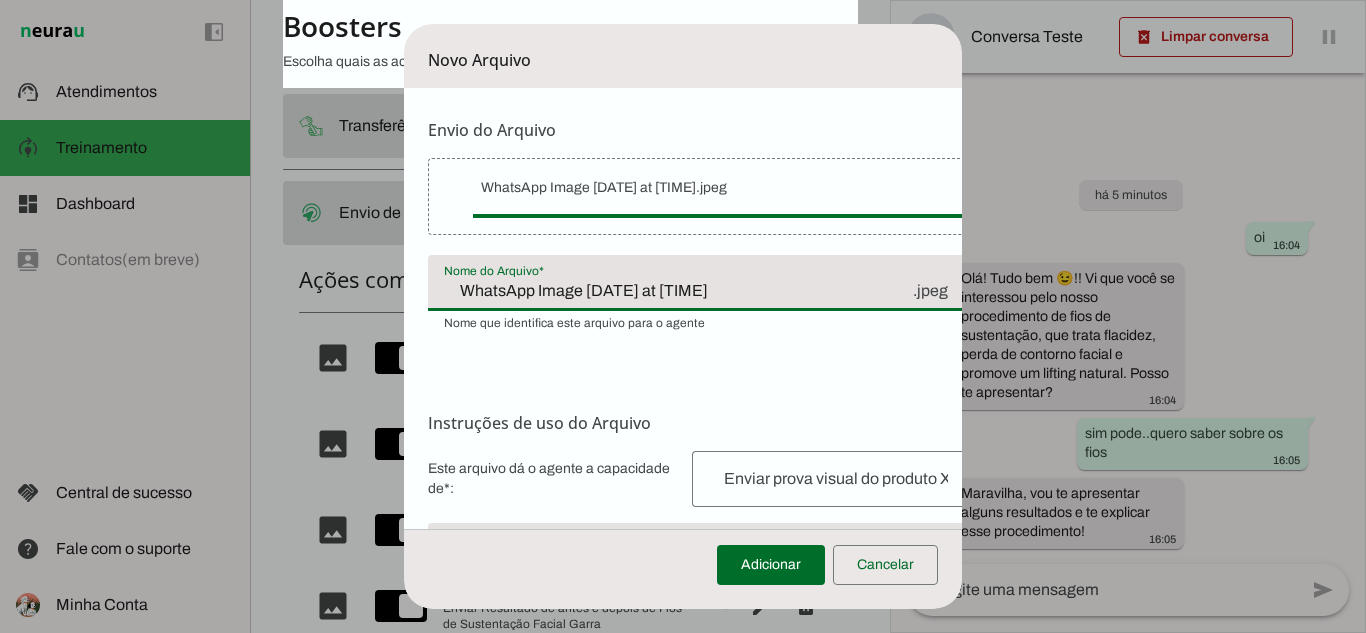 drag, startPoint x: 727, startPoint y: 285, endPoint x: 713, endPoint y: 289, distance: 14.56022 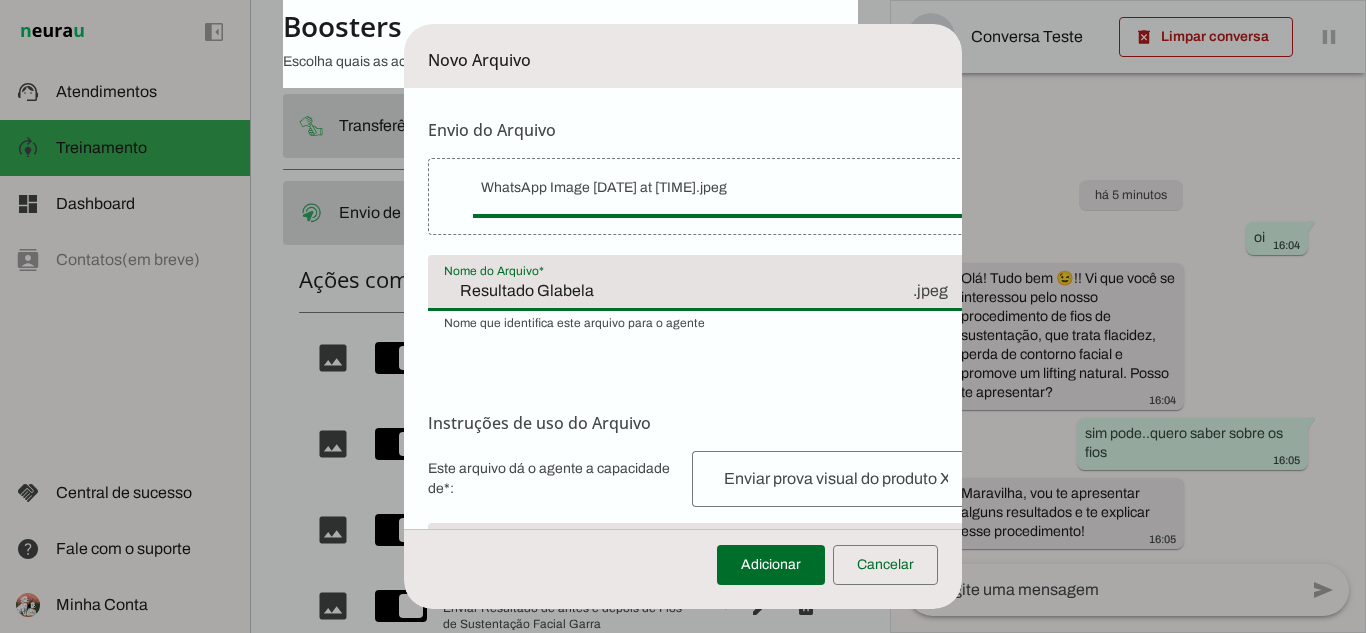 type on "Resultado Glabela" 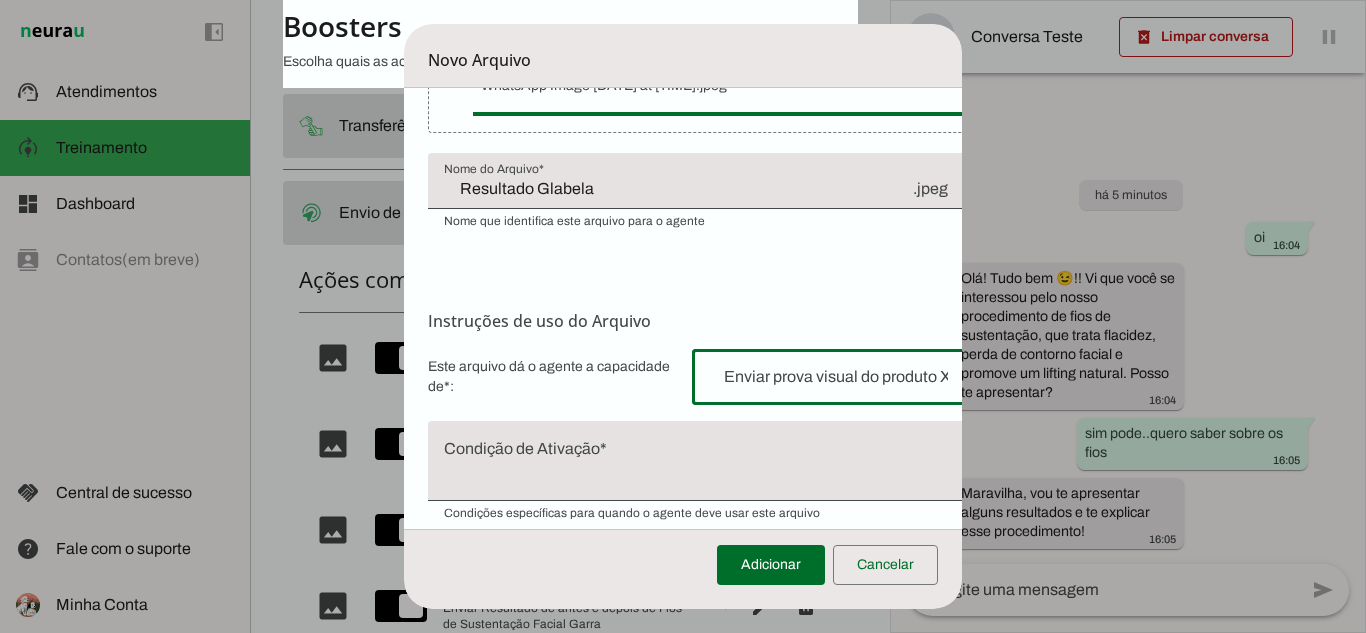 scroll, scrollTop: 200, scrollLeft: 0, axis: vertical 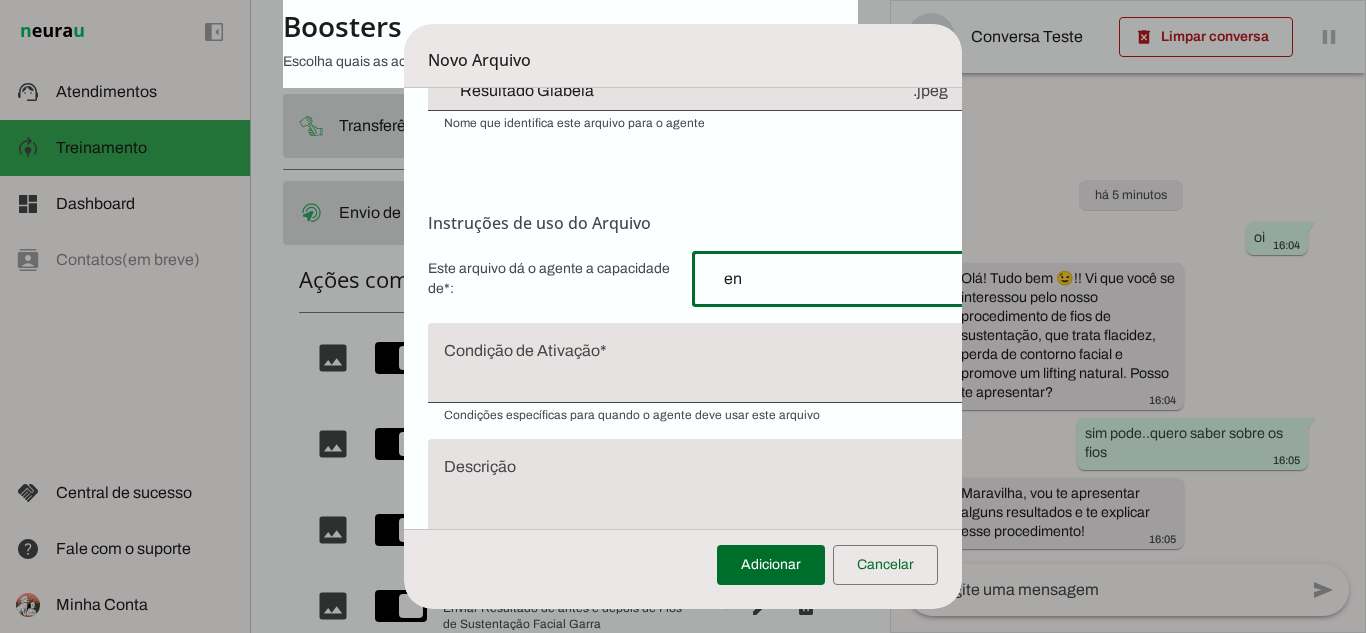 type on "e" 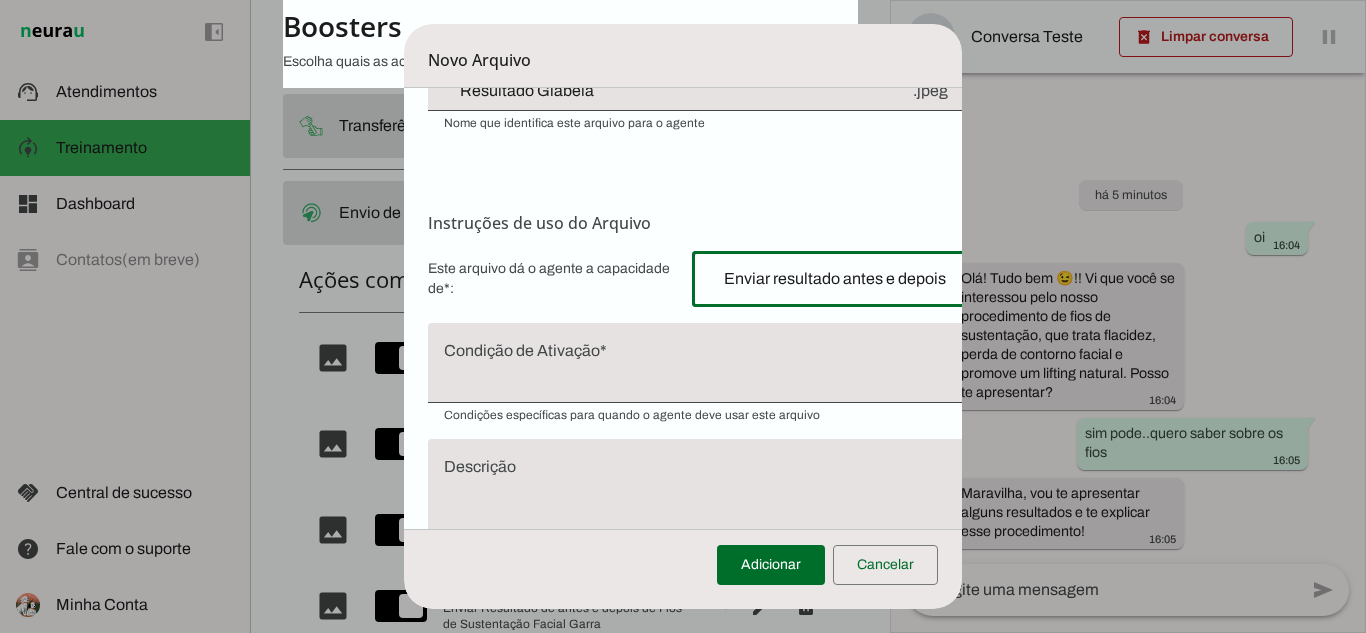 scroll, scrollTop: 200, scrollLeft: 18, axis: both 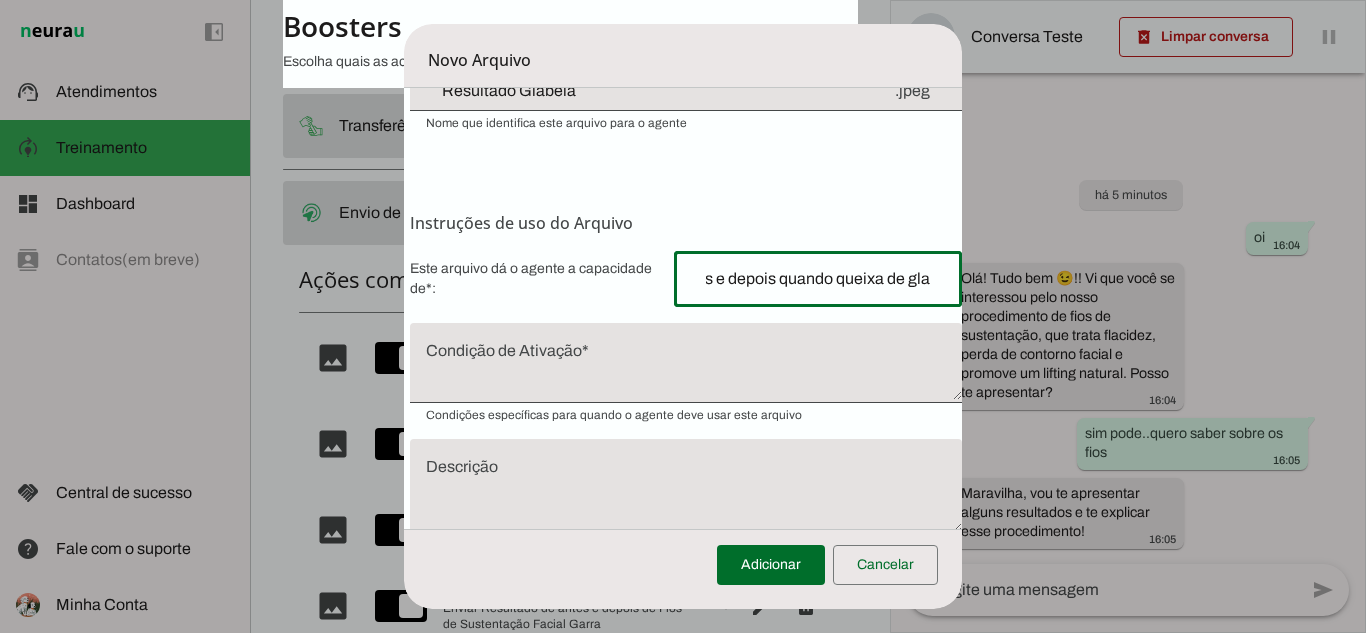 type on "Enviar resultado antes e depois quando queixa de glabela" 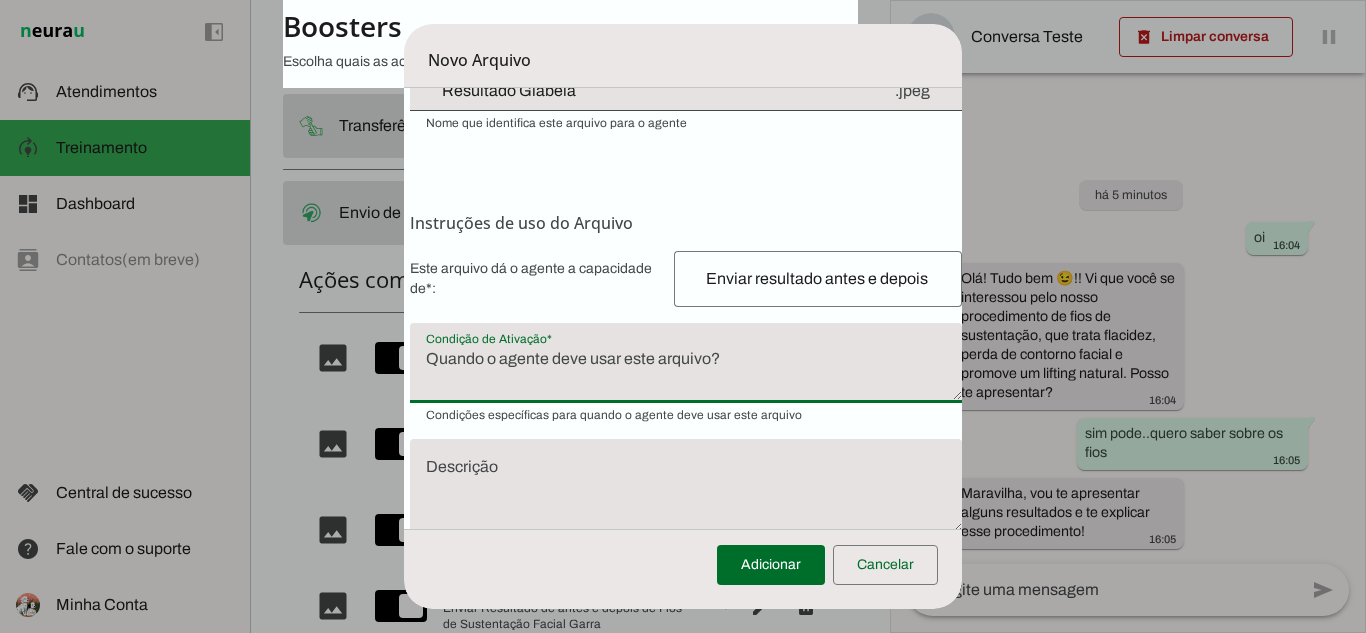 click at bounding box center (686, 371) 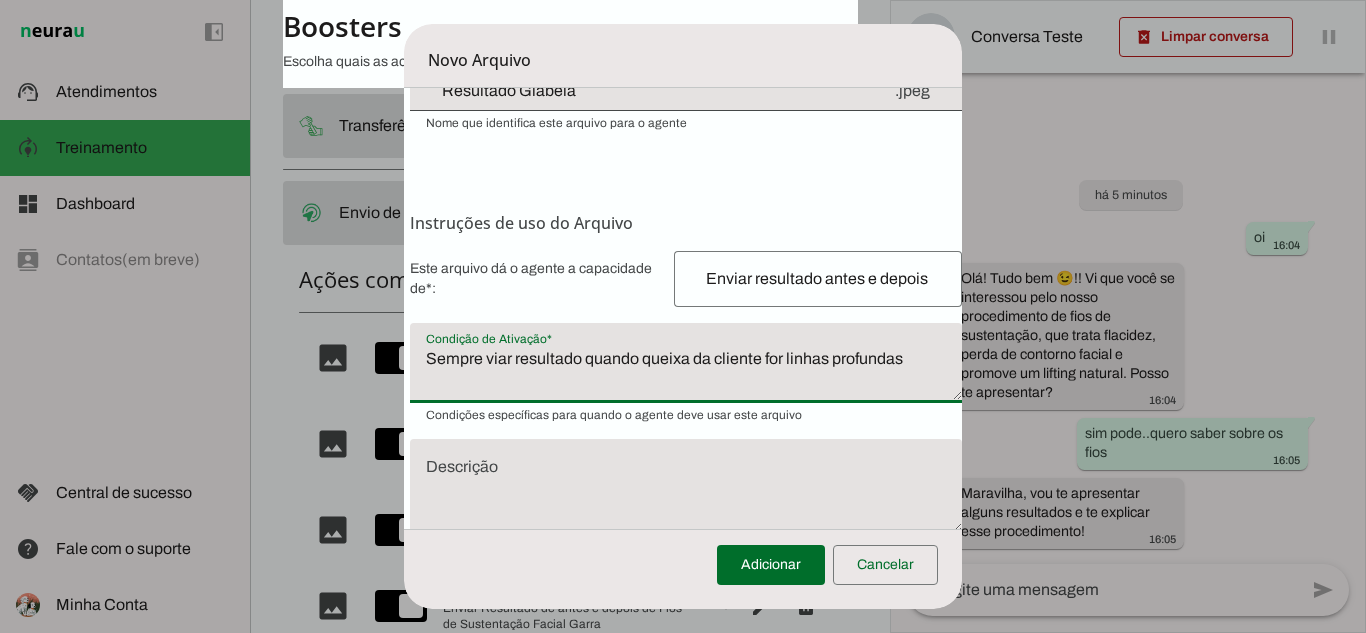 click on "Sempre viar resultado quando queixa da cliente for linhas profundas" at bounding box center (686, 371) 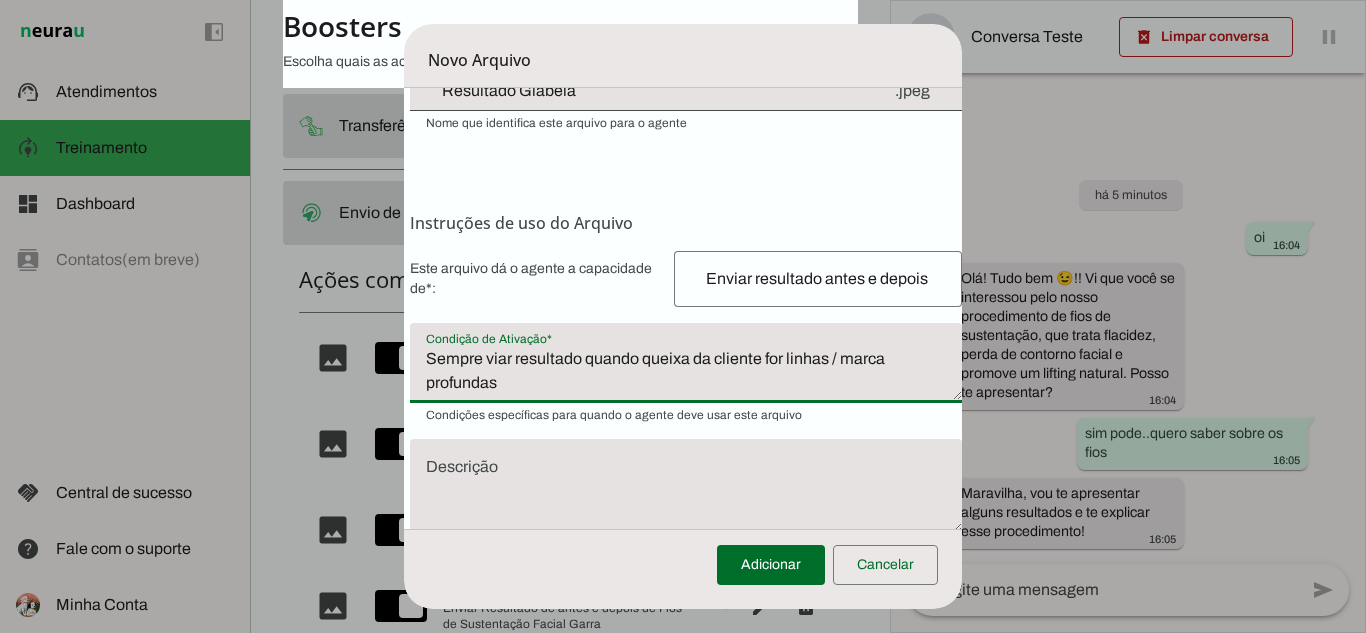 click on "Sempre viar resultado quando queixa da cliente for linhas / marca profundas" at bounding box center (686, 371) 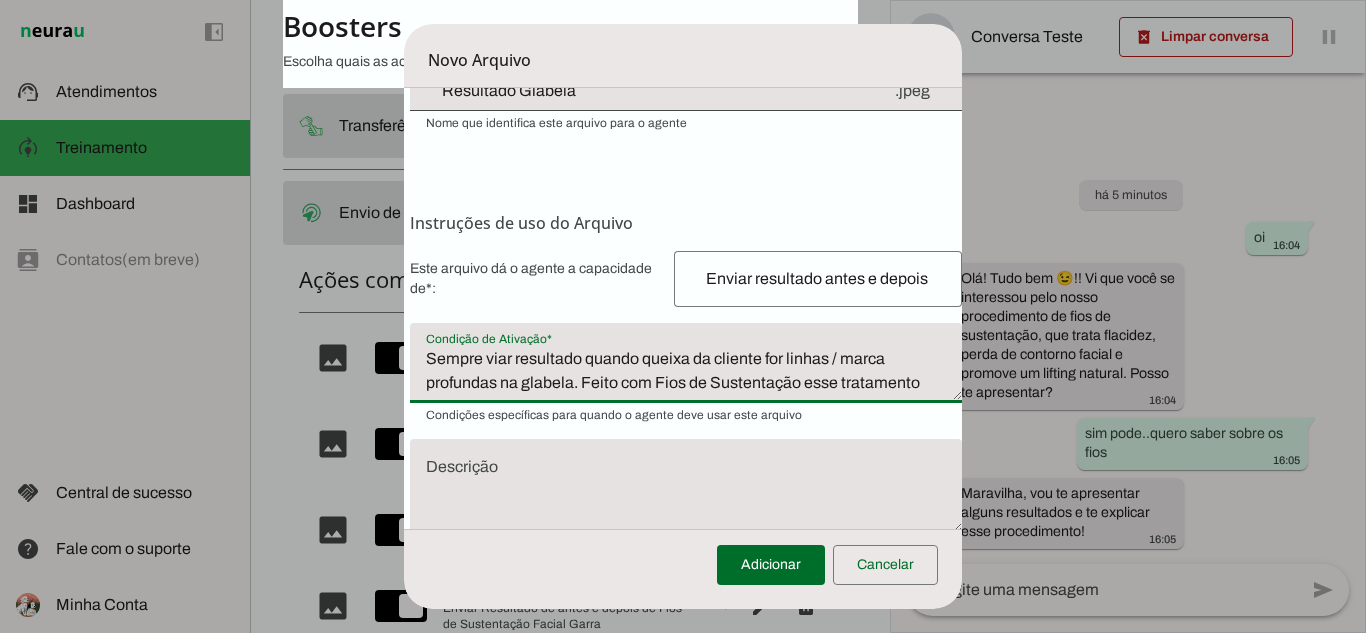 click on "Sempre viar resultado quando queixa da cliente for linhas / marca profundas na glabela. Feito com Fios de Sustentação esse tratamento" at bounding box center [686, 371] 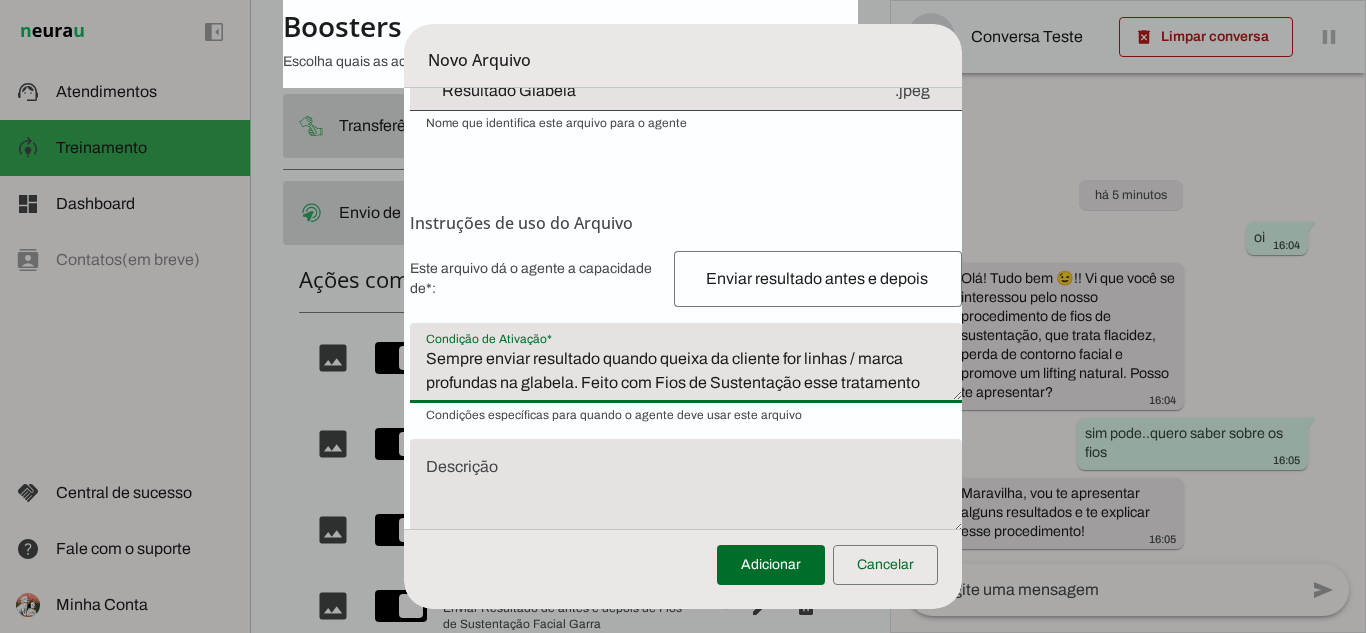 type on "Sempre enviar  resultado quando queixa da cliente for linhas / marca profundas na glabela. Feito com Fios de Sustentação esse tratamento" 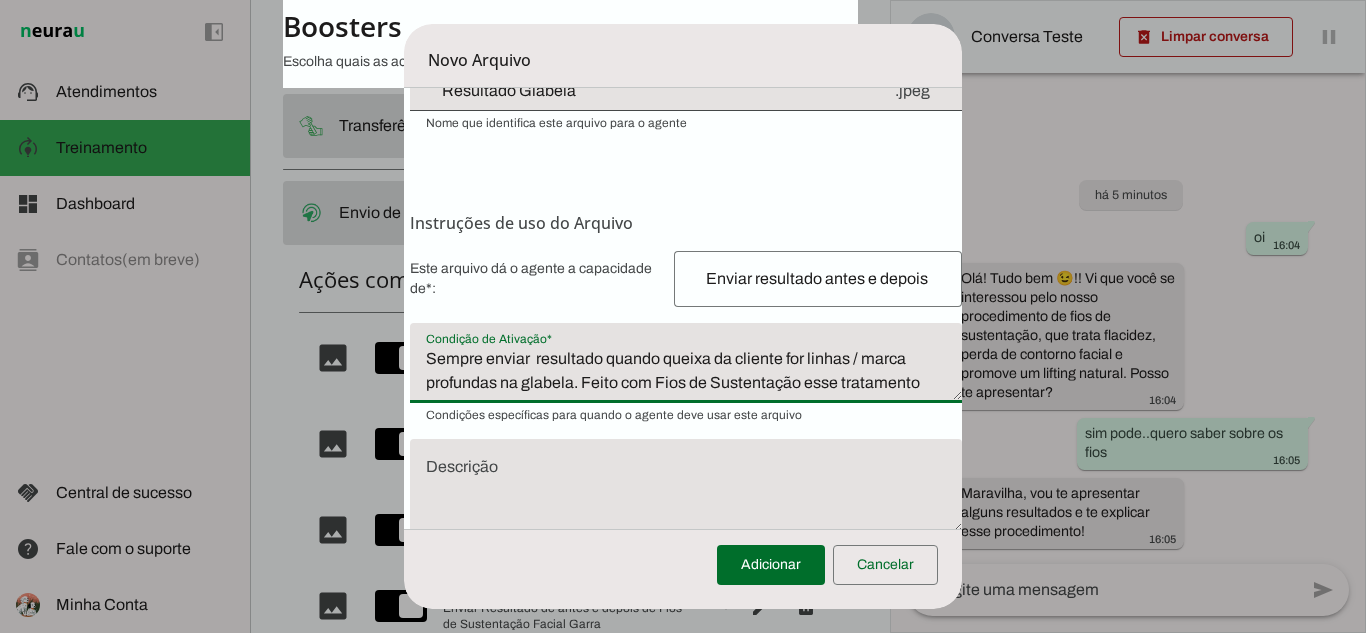click on "Sempre enviar  resultado quando queixa da cliente for linhas / marca profundas na glabela. Feito com Fios de Sustentação esse tratamento" at bounding box center [686, 371] 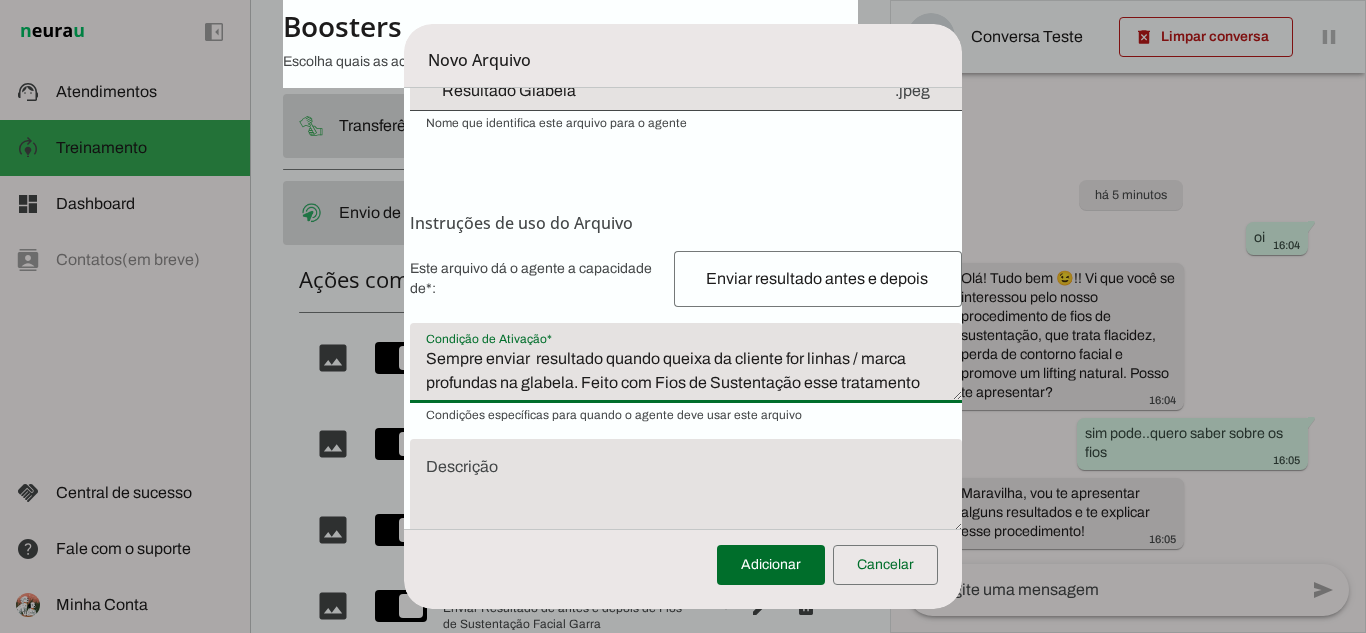 drag, startPoint x: 925, startPoint y: 380, endPoint x: 334, endPoint y: 360, distance: 591.3383 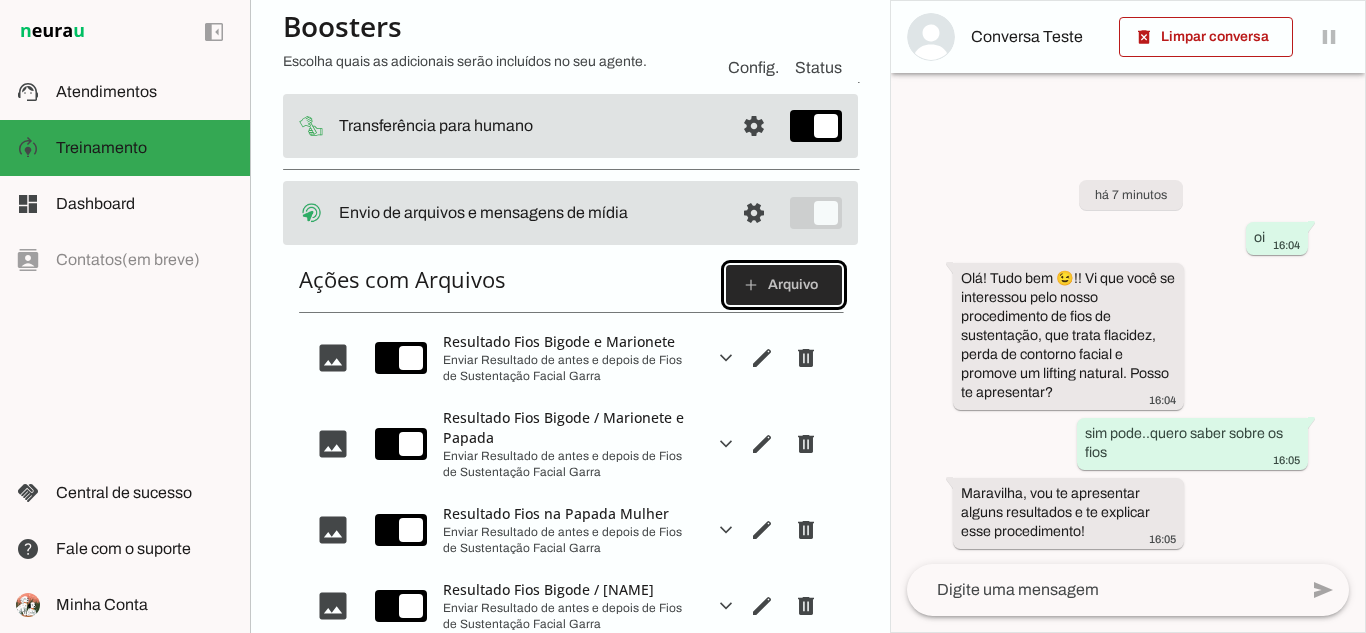 click at bounding box center [784, 285] 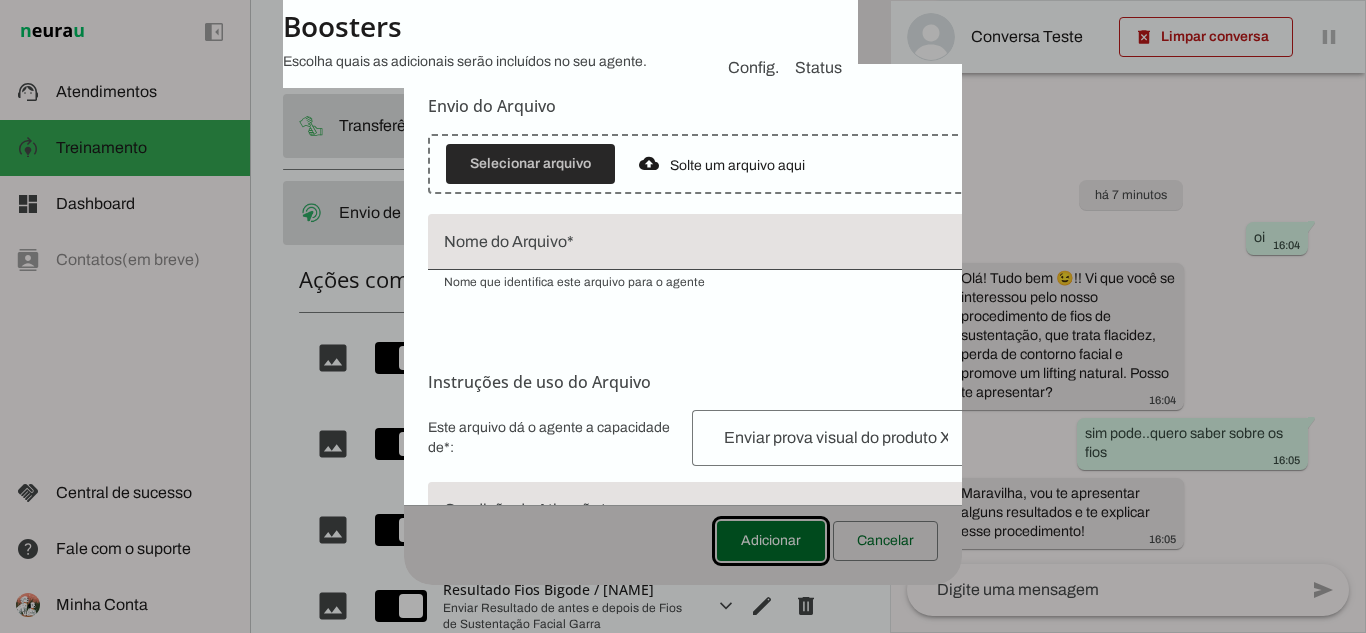 click at bounding box center [530, 164] 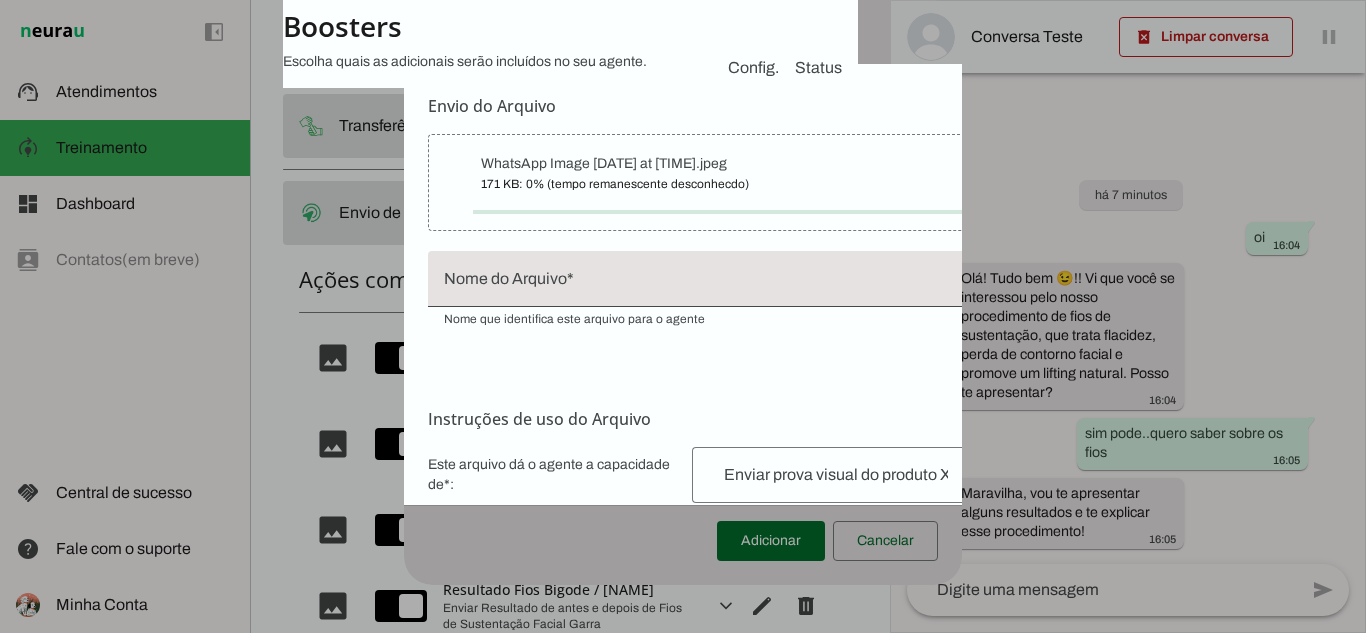 type on "WhatsApp Image [DATE] at [TIME]" 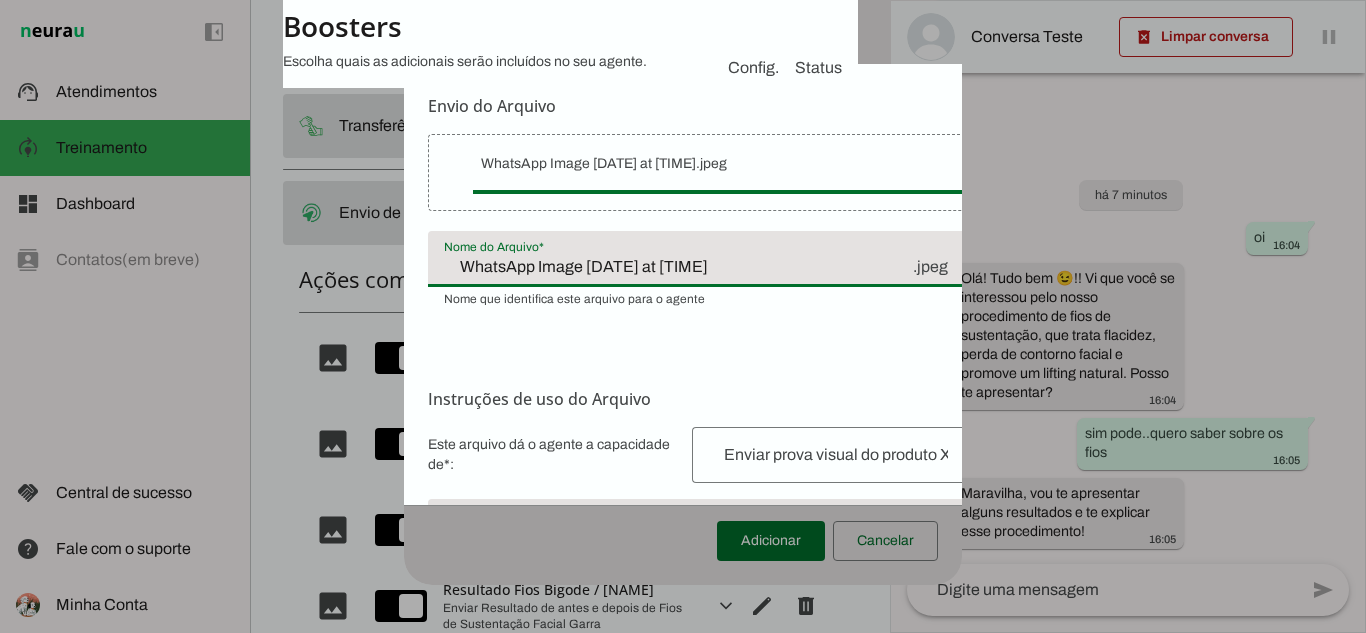 drag, startPoint x: 755, startPoint y: 289, endPoint x: 390, endPoint y: 325, distance: 366.77106 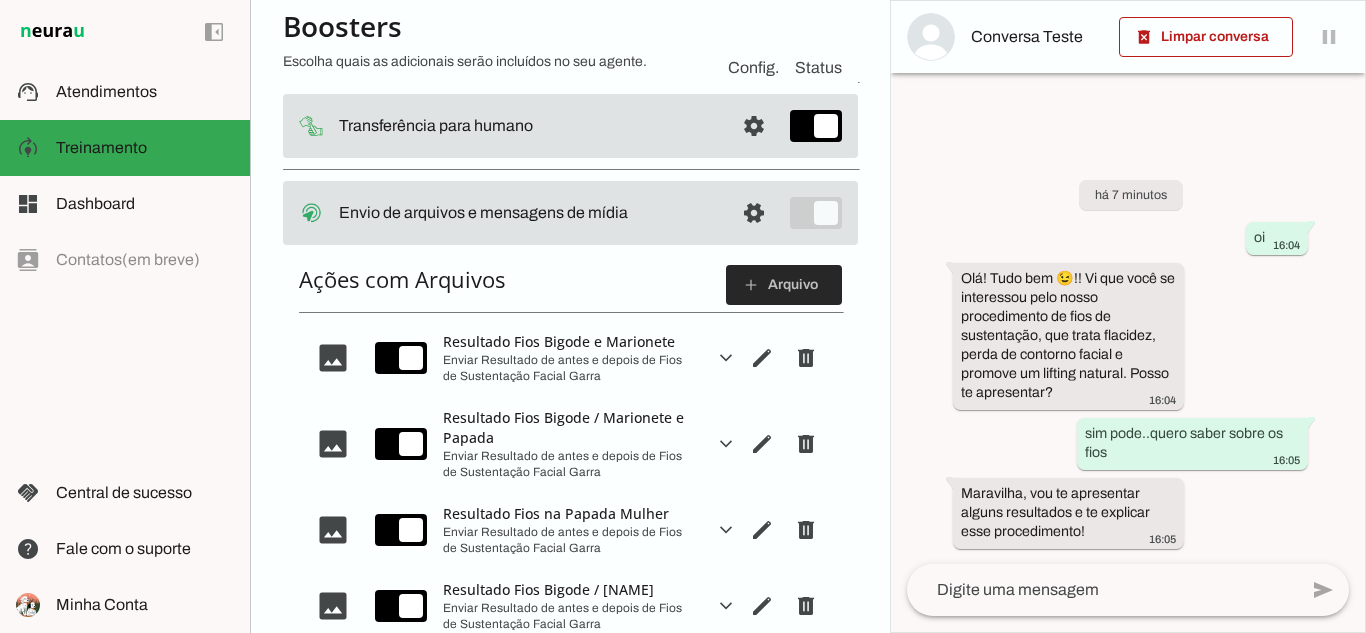 click at bounding box center (784, 285) 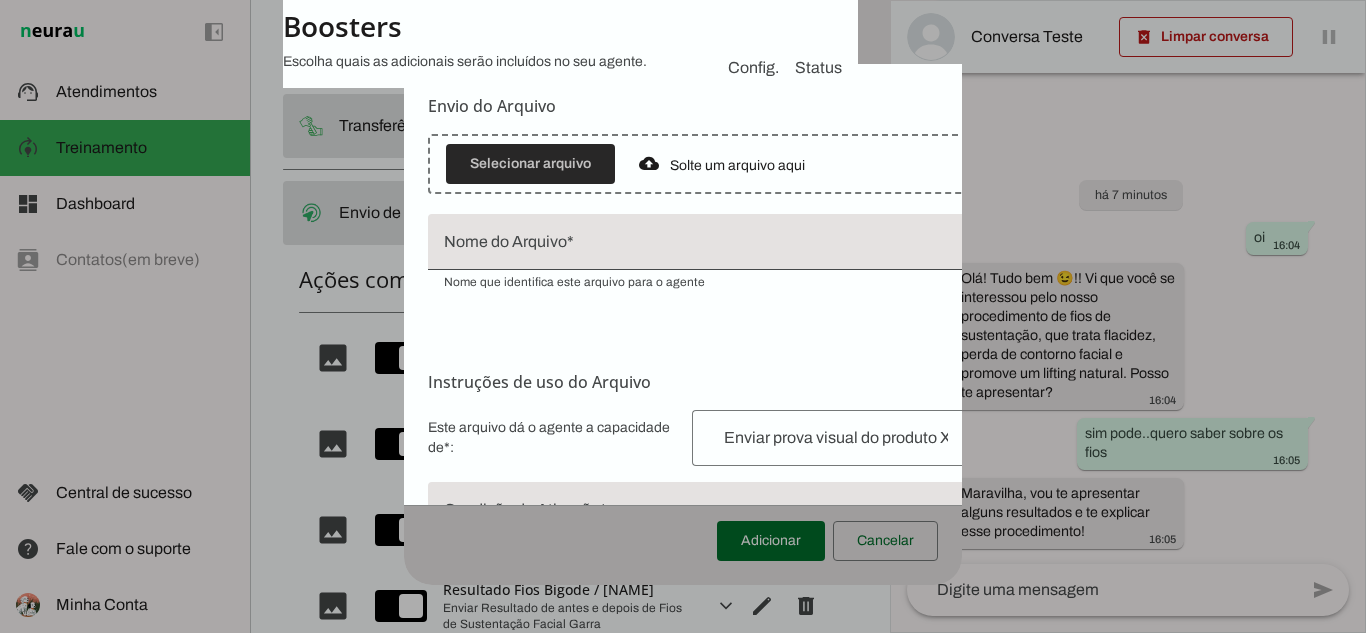 click at bounding box center [530, 164] 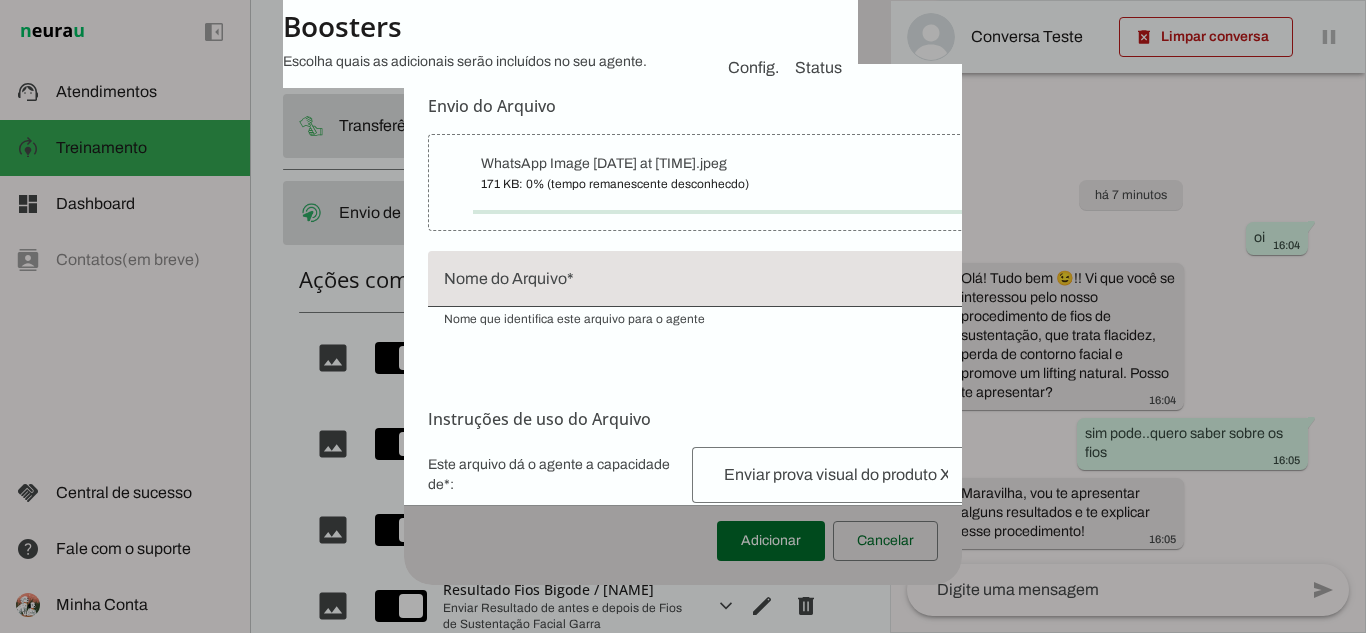 type on "WhatsApp Image [DATE] at [TIME]" 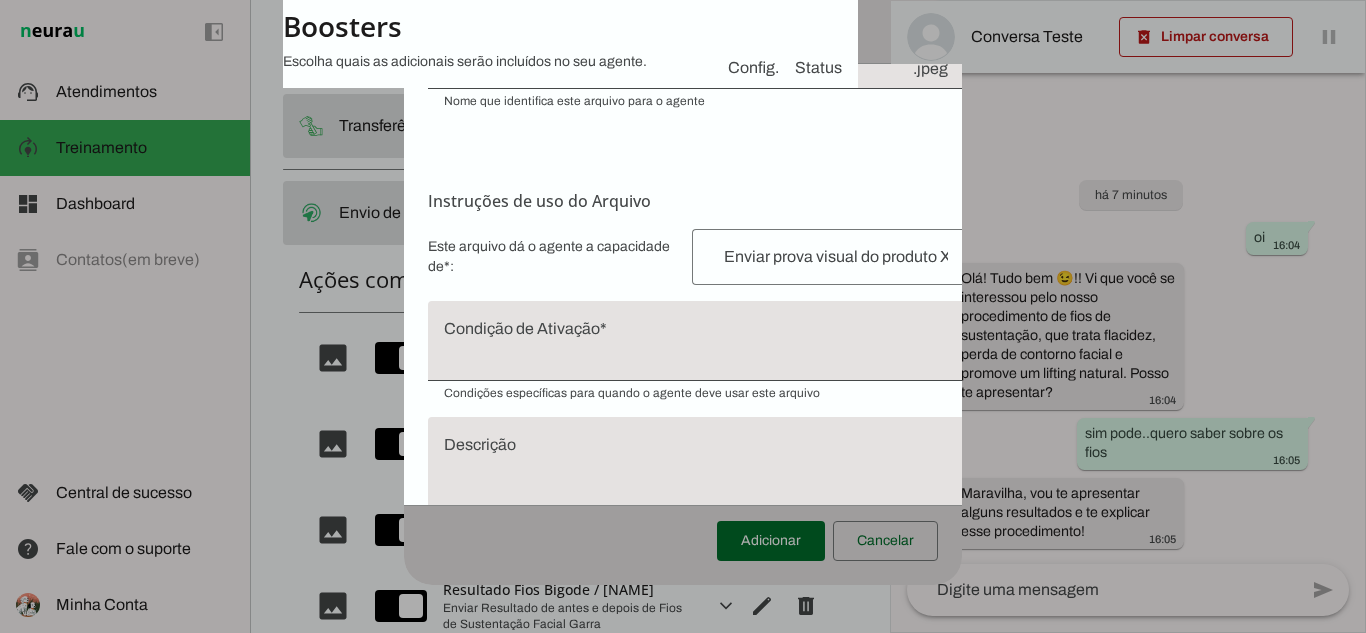 scroll, scrollTop: 200, scrollLeft: 0, axis: vertical 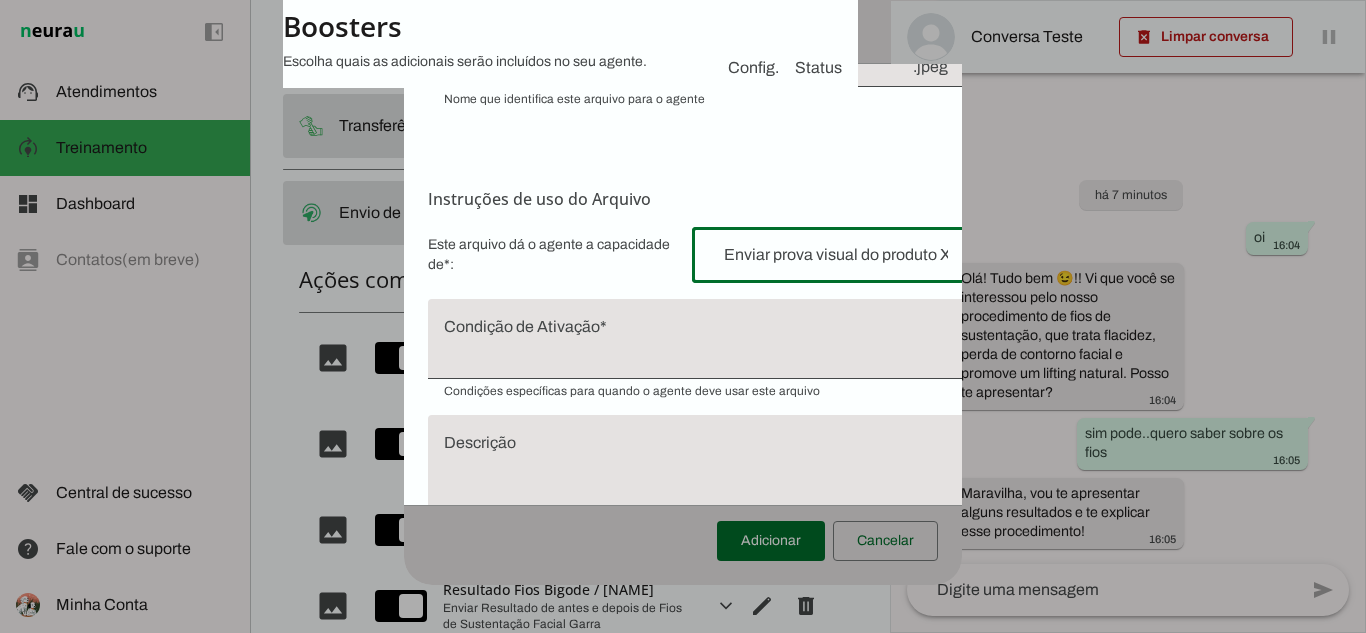 click at bounding box center (836, 255) 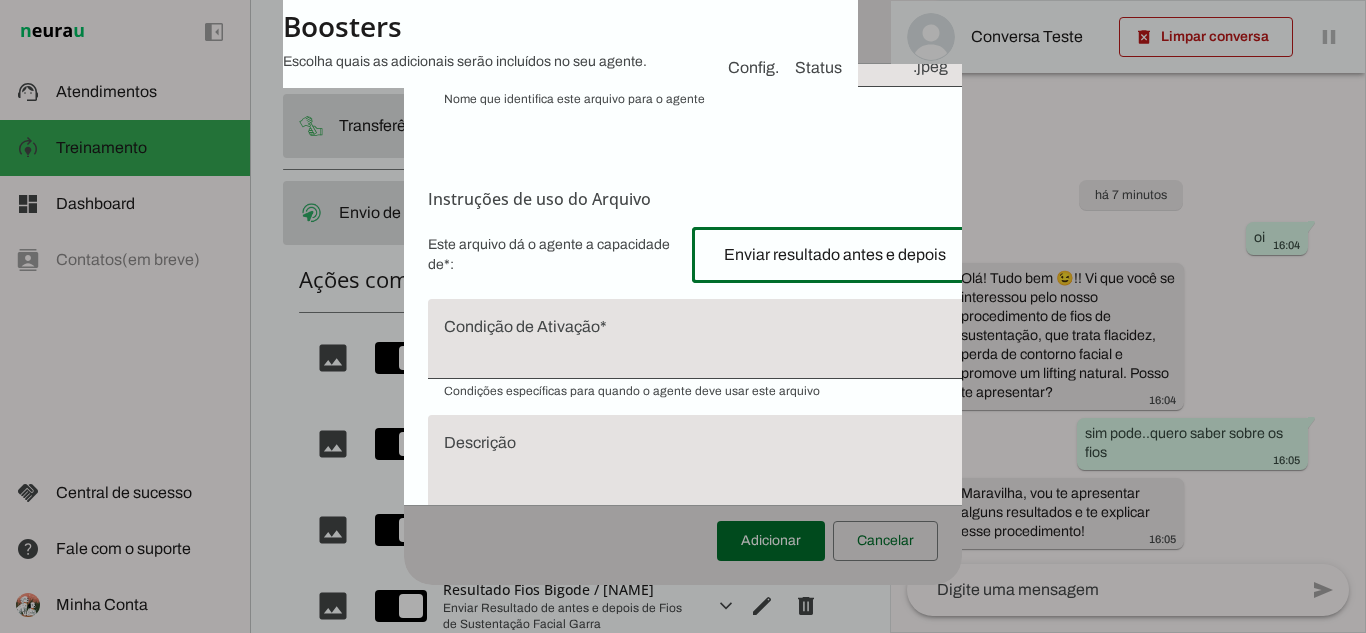 click on "Enviar resultado antes e depois quando queixa de glabela" at bounding box center (836, 255) 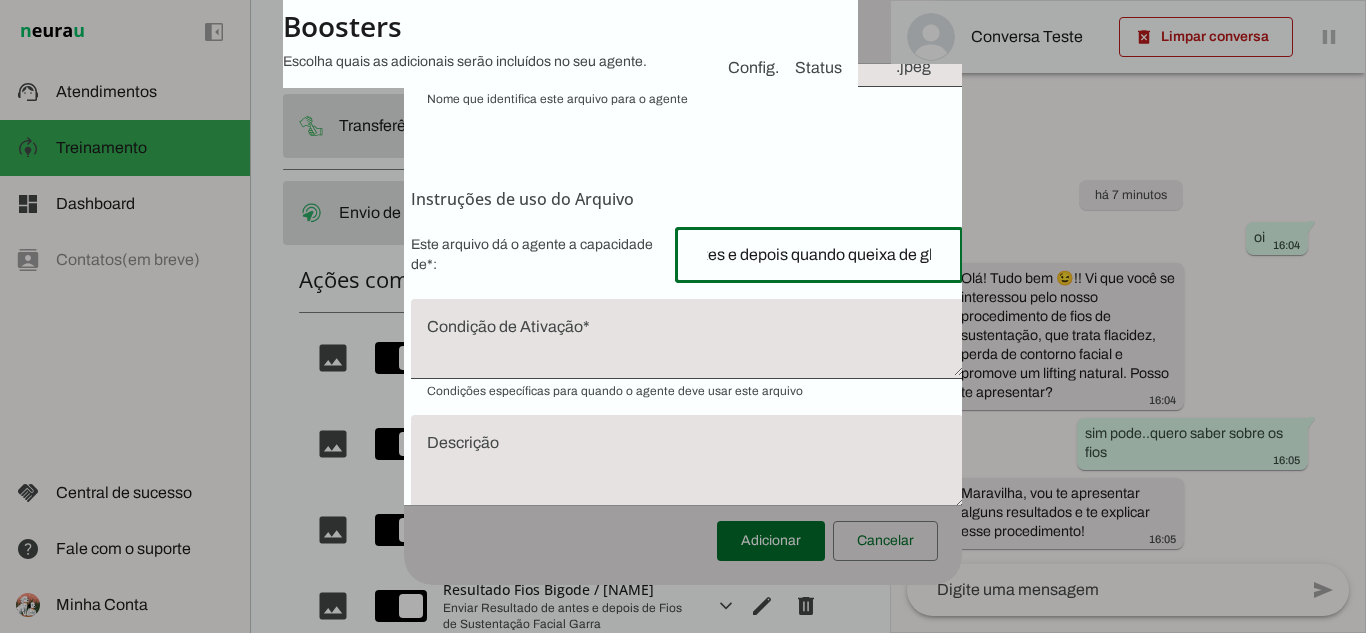 scroll, scrollTop: 0, scrollLeft: 150, axis: horizontal 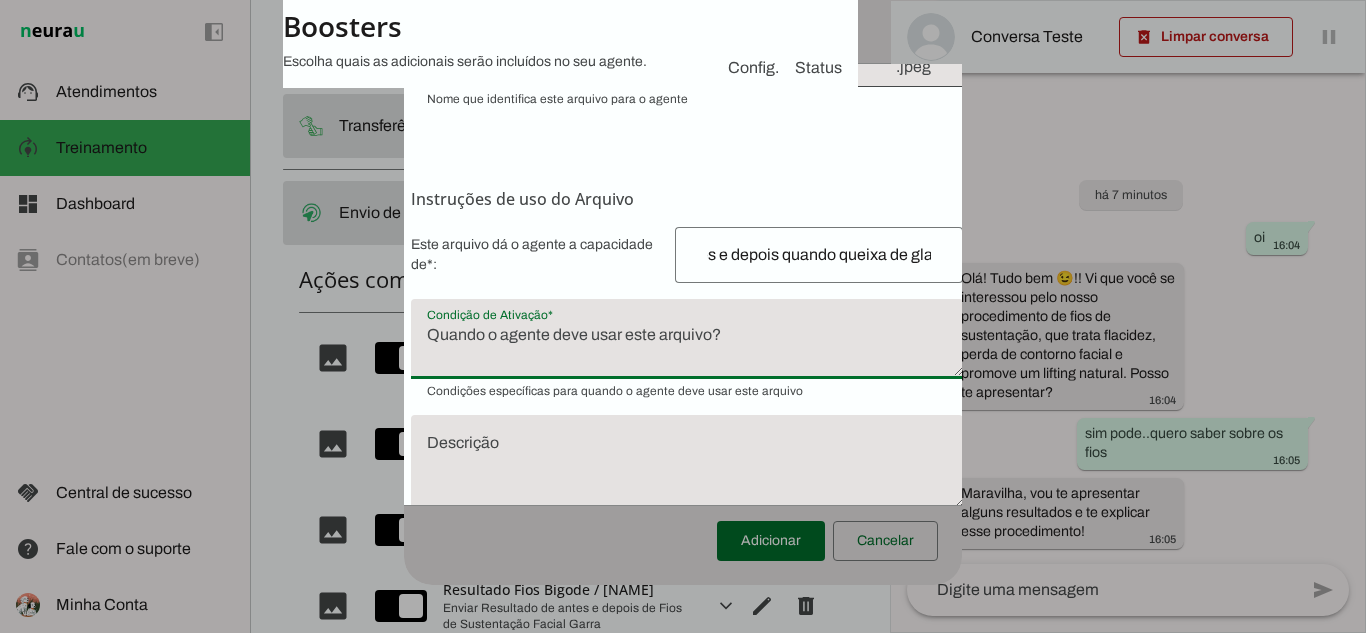 click at bounding box center [687, 347] 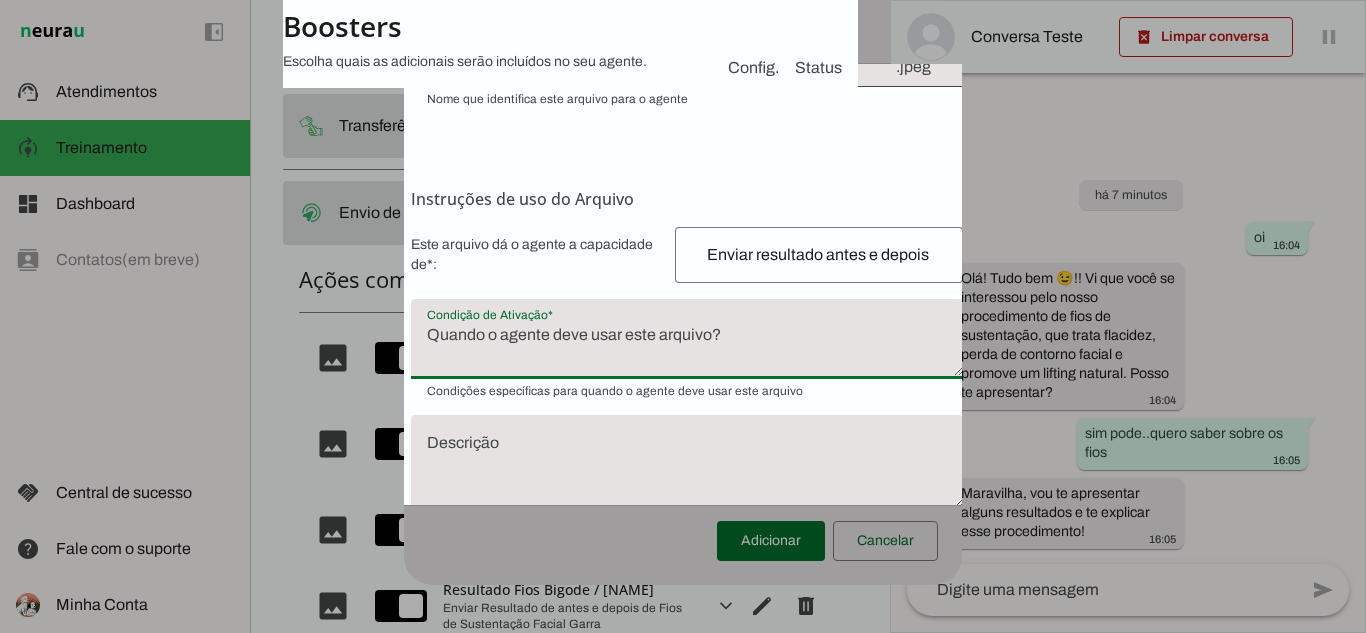 type on "+[PHONE]" 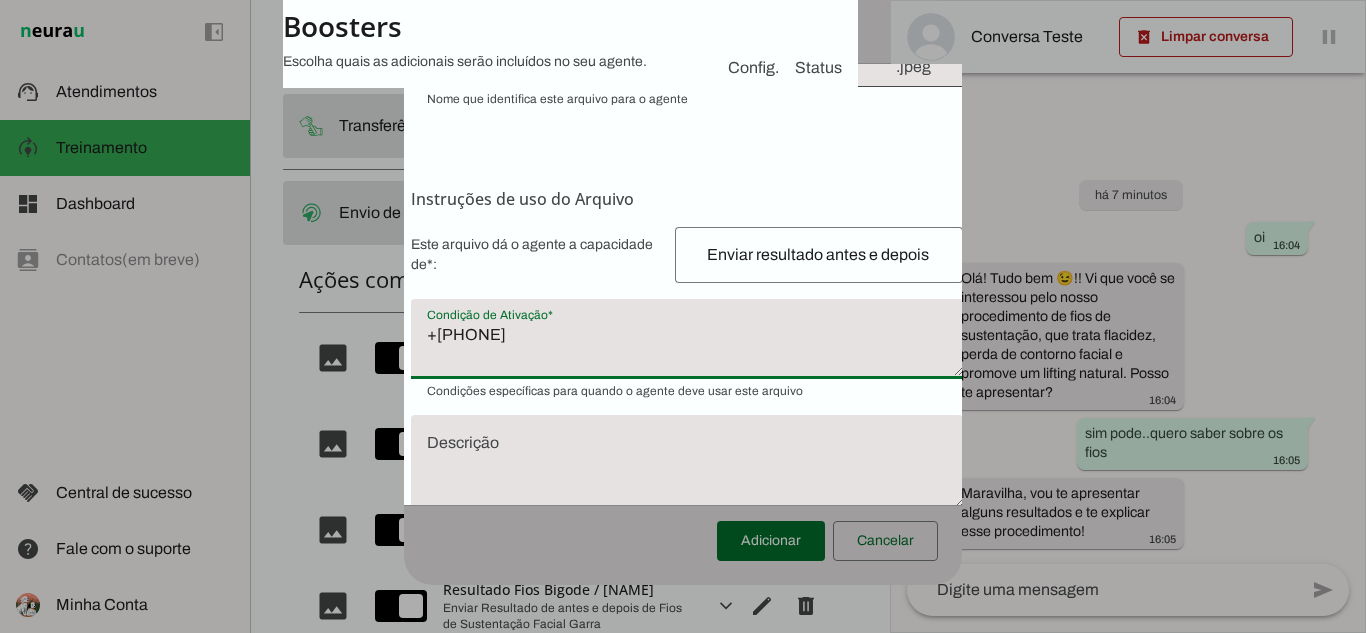 drag, startPoint x: 554, startPoint y: 351, endPoint x: 362, endPoint y: 361, distance: 192.26024 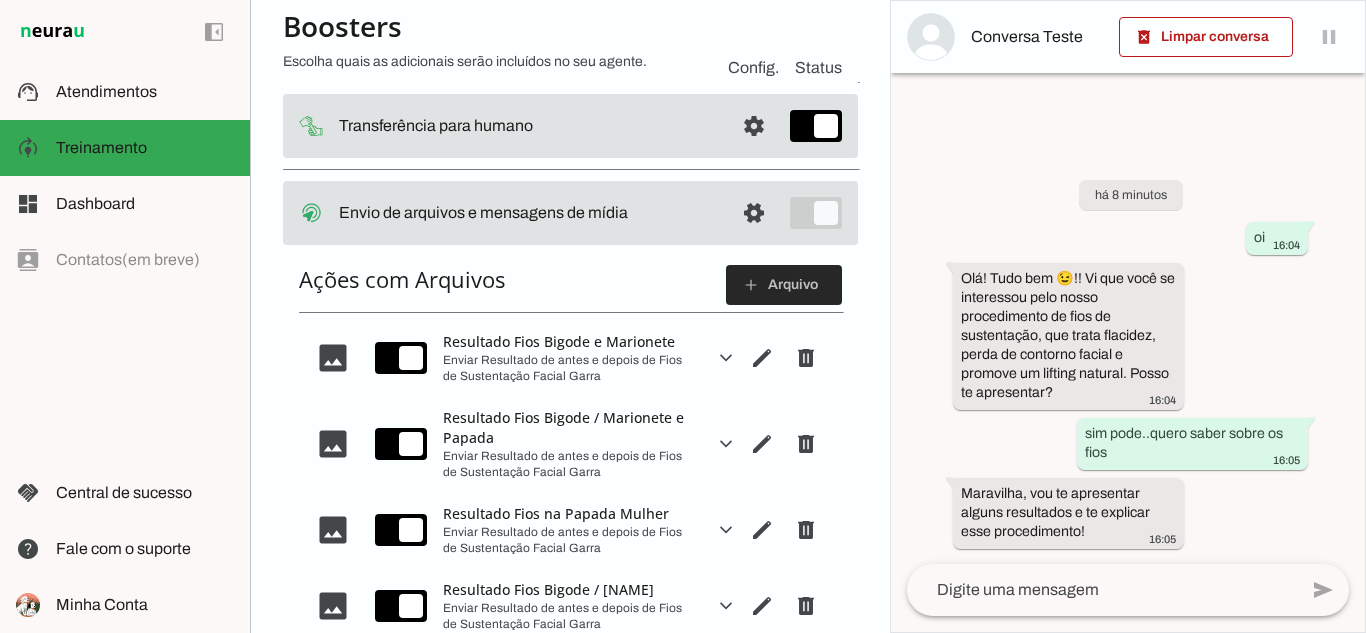 click at bounding box center [784, 285] 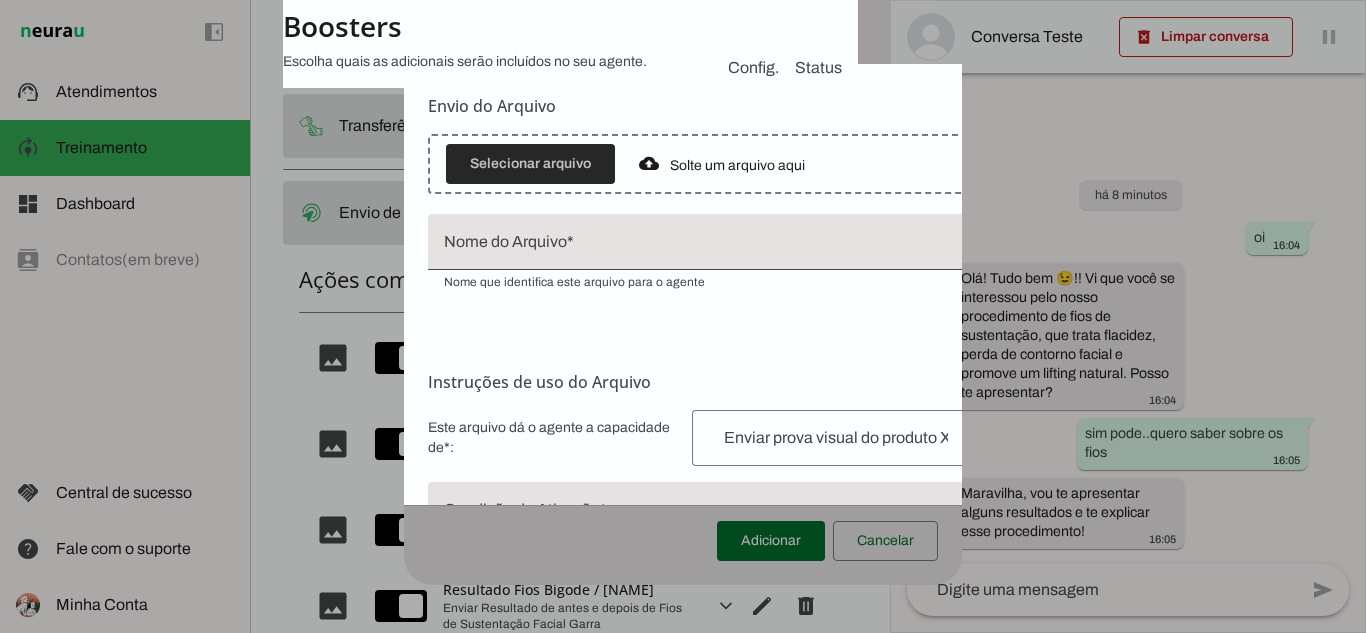 click at bounding box center (530, 164) 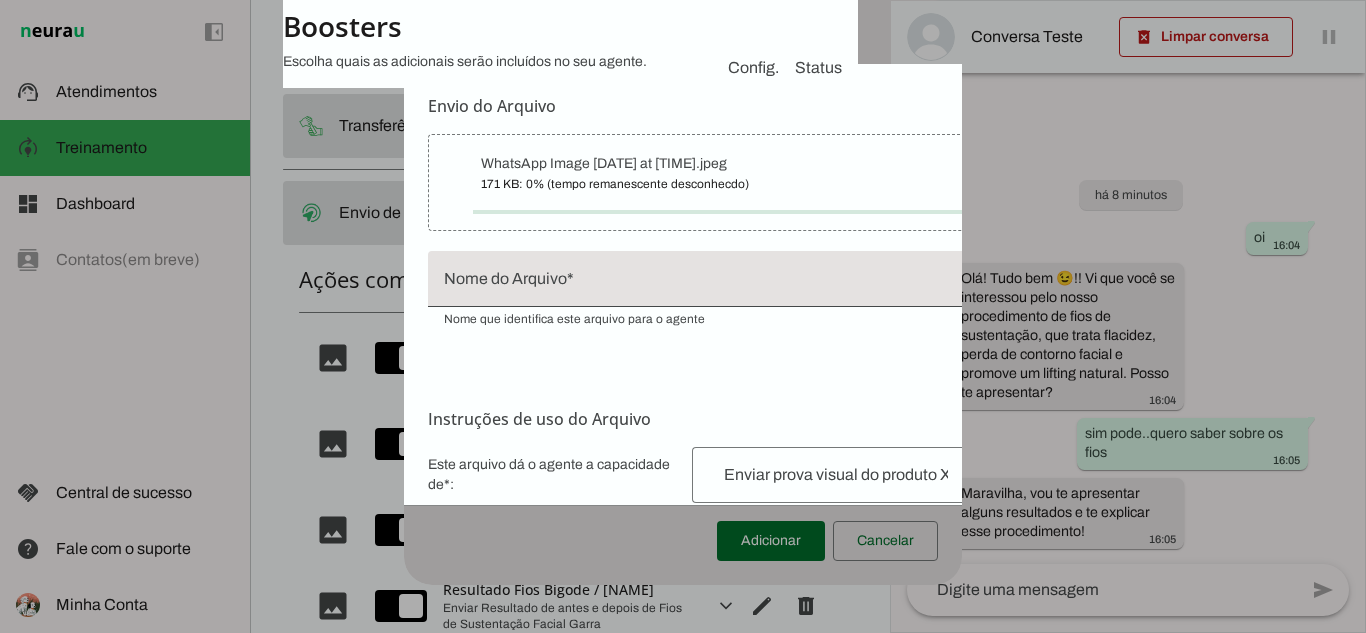 type on "WhatsApp Image [DATE] at [TIME]" 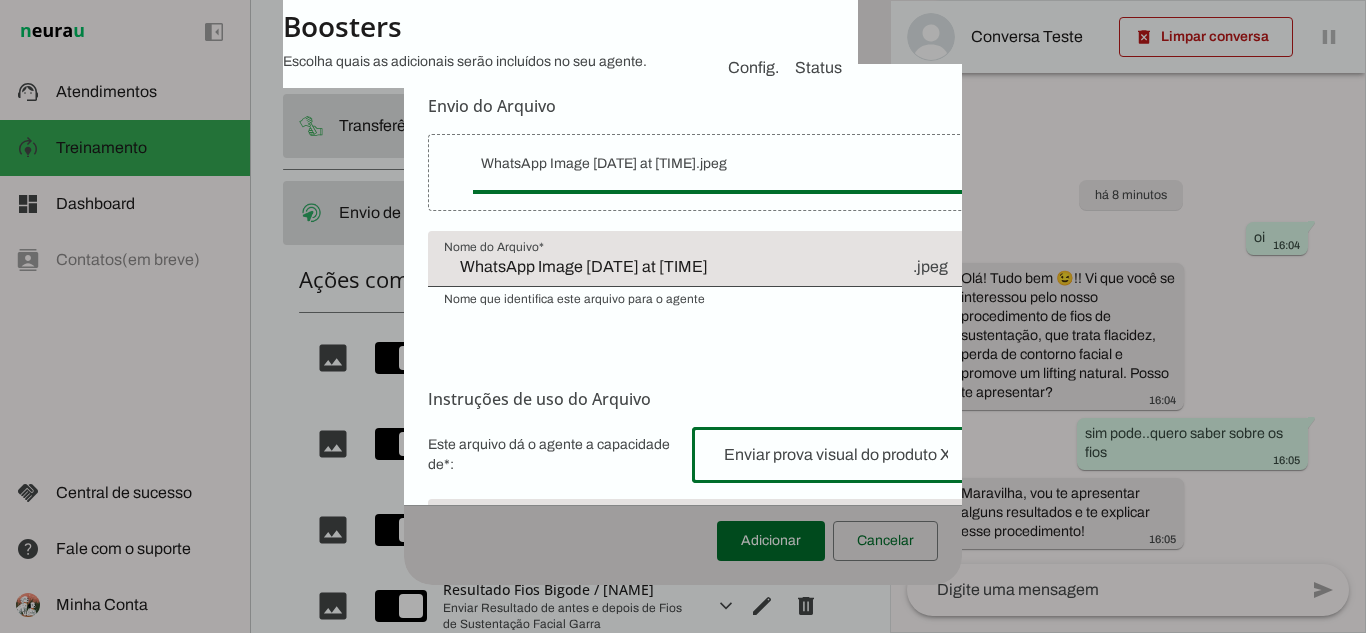 type on "Enviar resultado antes e depois quando queixa de glabela" 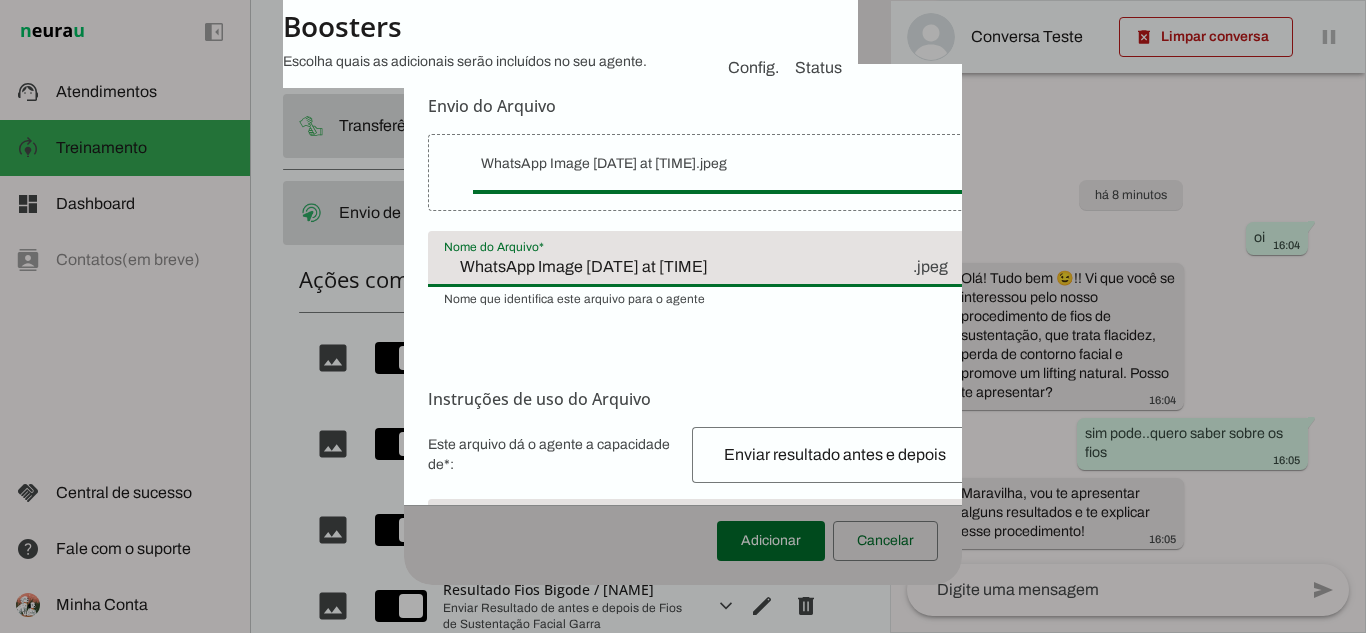 drag, startPoint x: 732, startPoint y: 284, endPoint x: 435, endPoint y: 284, distance: 297 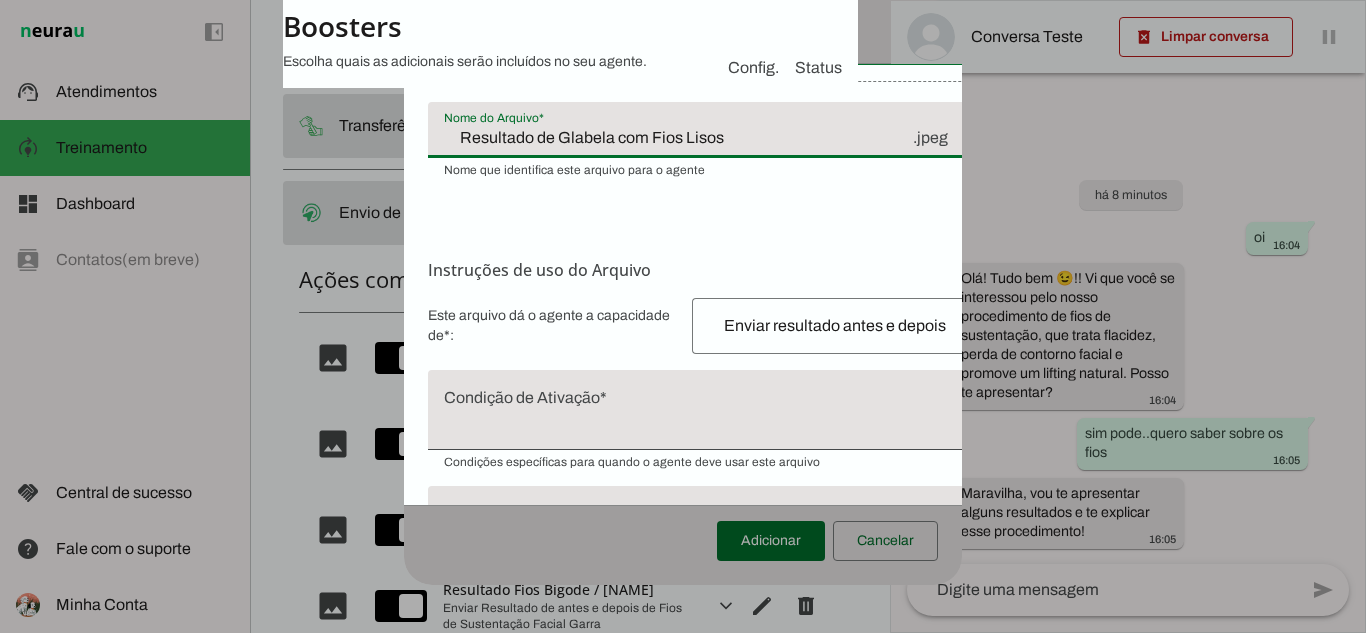 scroll, scrollTop: 200, scrollLeft: 0, axis: vertical 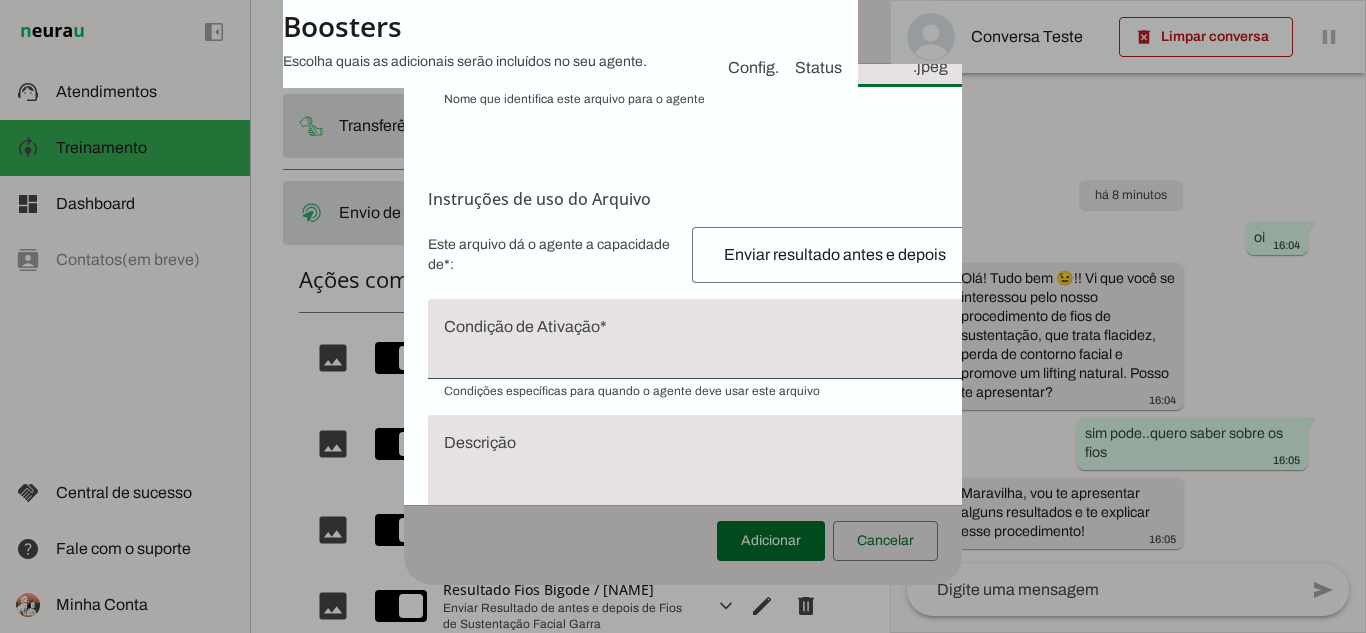 type on "Resultado de Glabela com Fios Lisos" 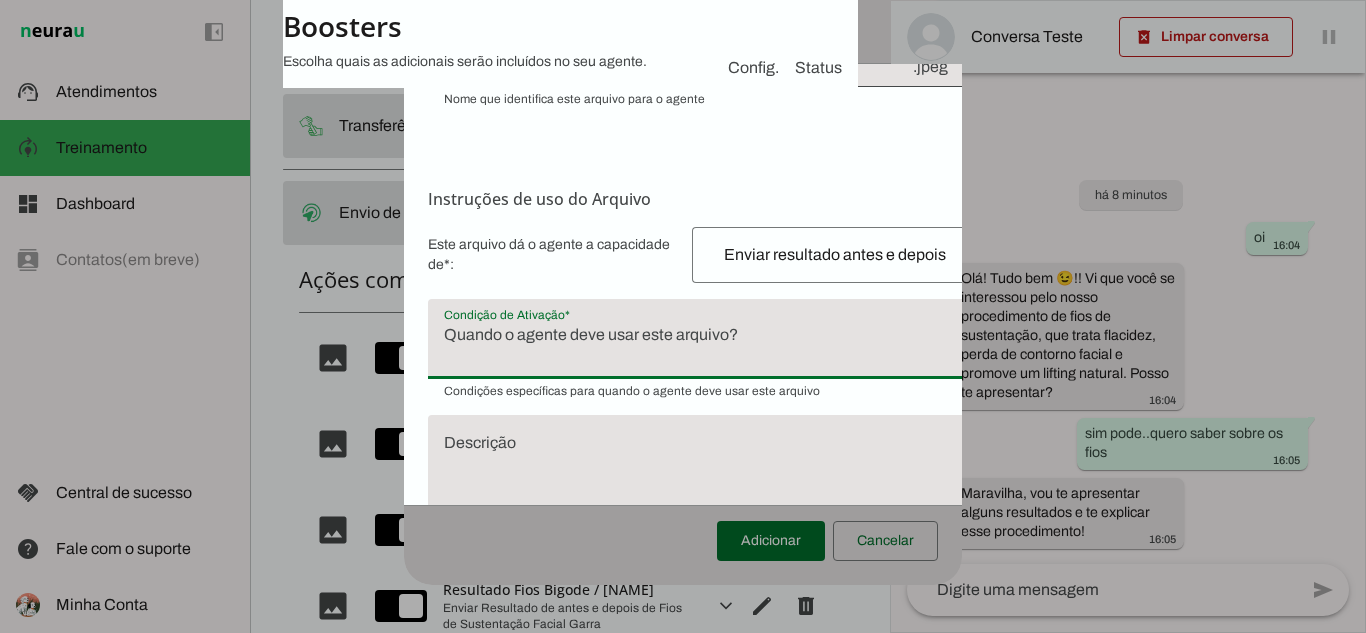 click at bounding box center [704, 347] 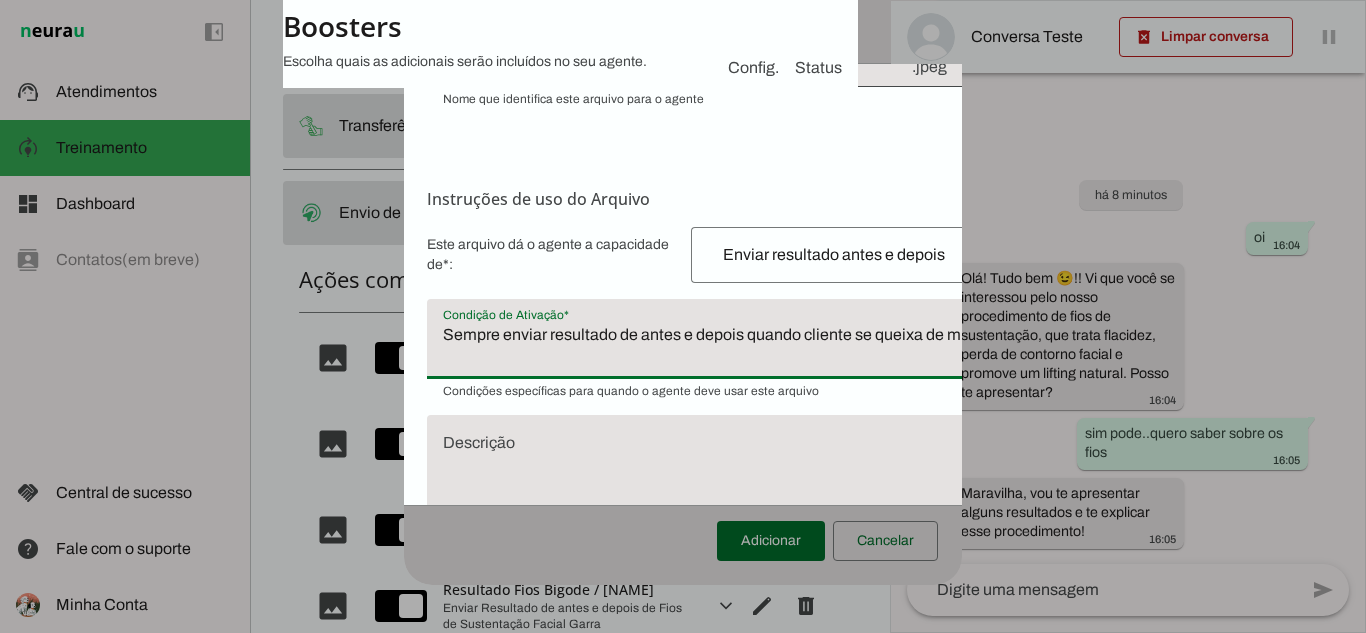 scroll, scrollTop: 200, scrollLeft: 15, axis: both 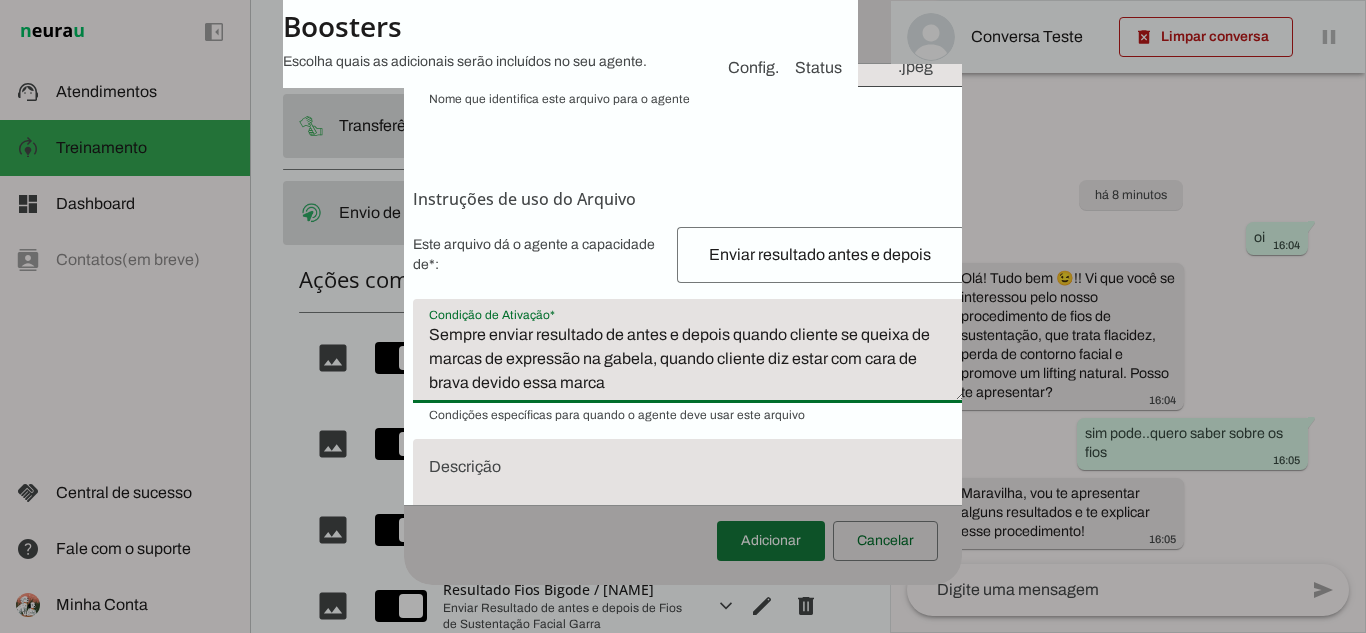 type on "Sempre enviar resultado de antes e depois quando cliente se queixa de marcas de expressão na gabela, quando cliente diz estar com cara de brava devido essa marca" 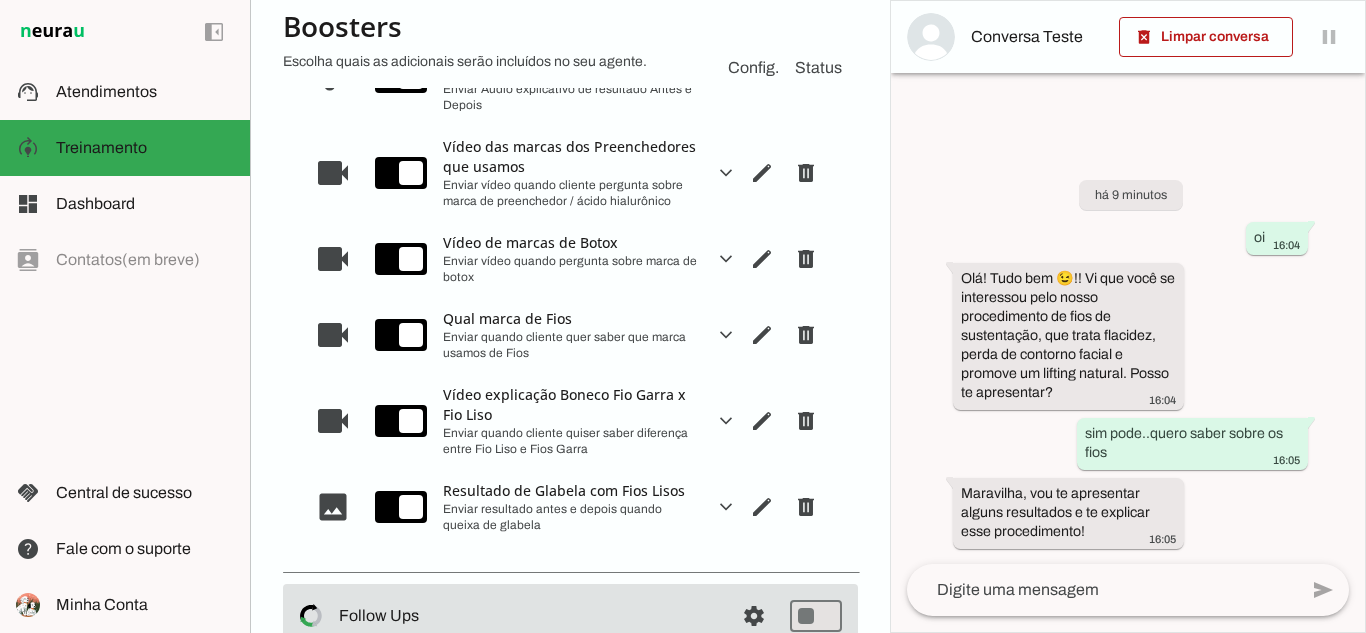 scroll, scrollTop: 1423, scrollLeft: 0, axis: vertical 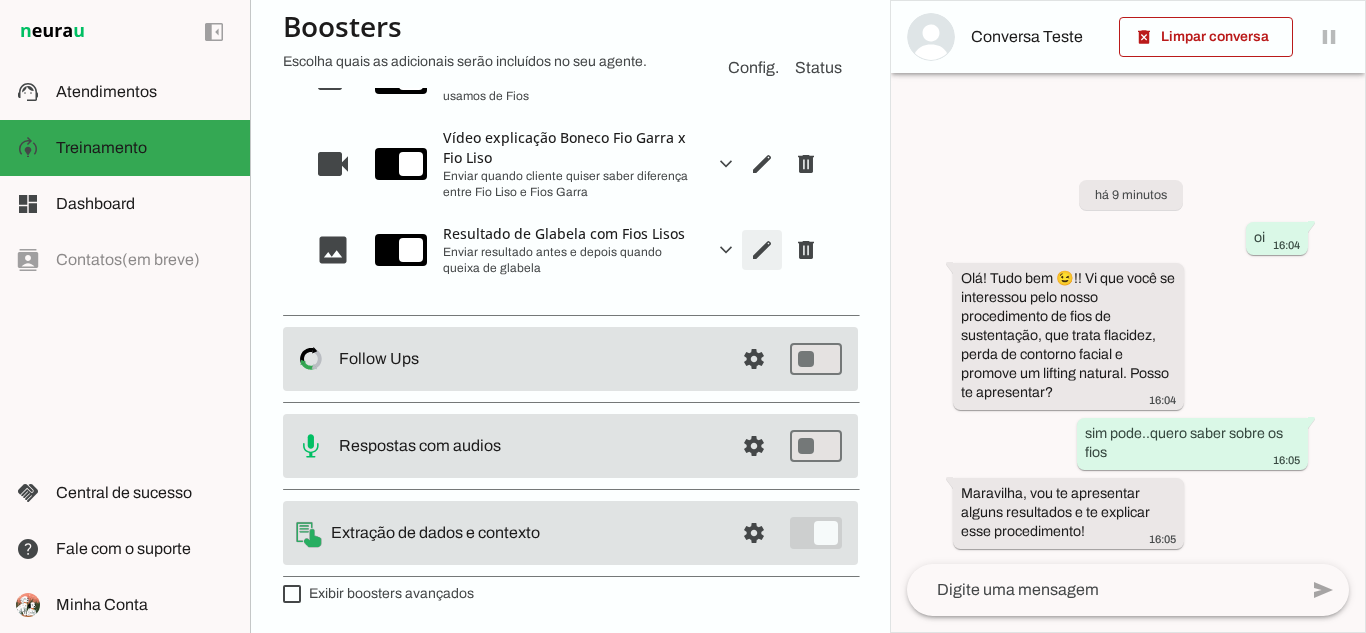 click at bounding box center [762, -818] 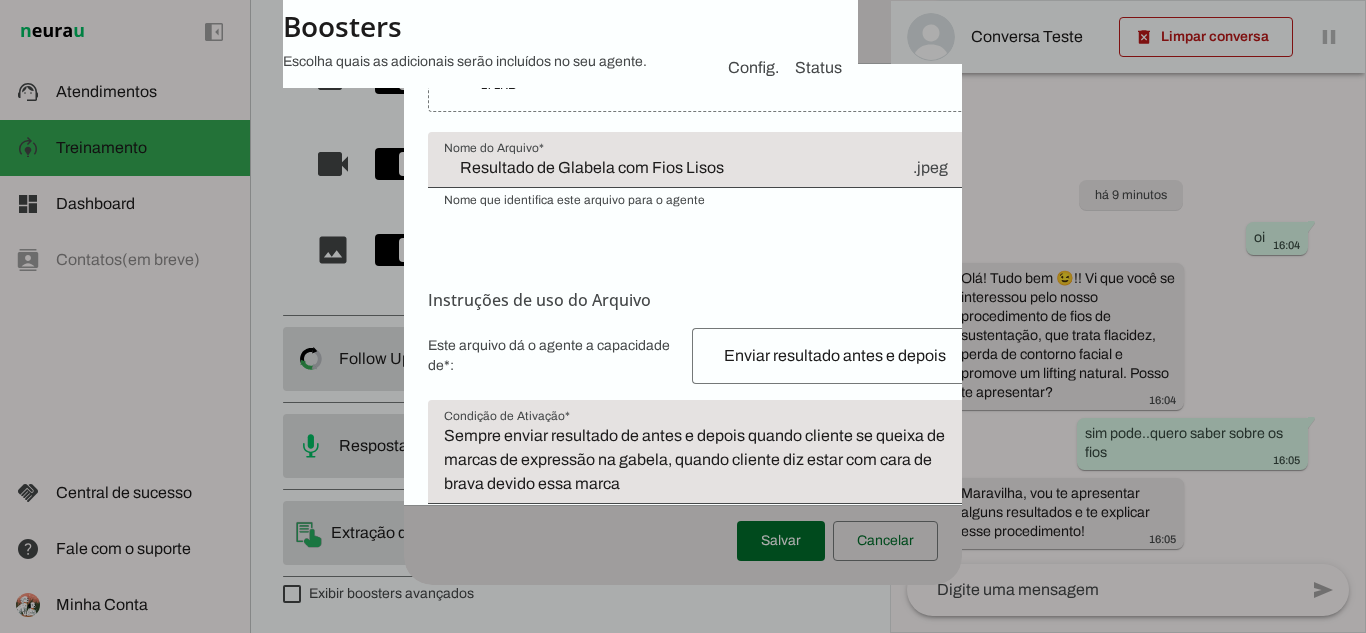 scroll, scrollTop: 280, scrollLeft: 0, axis: vertical 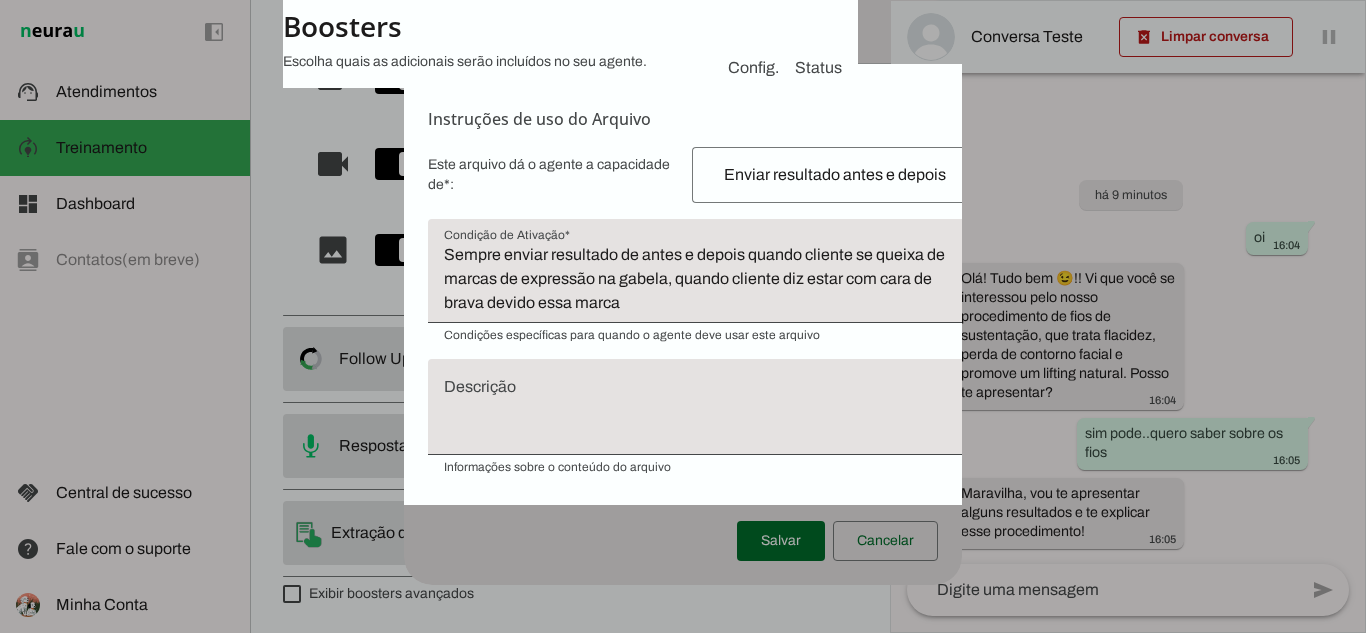 click on "Sempre enviar resultado de antes e depois quando cliente se queixa de marcas de expressão na gabela, quando cliente diz estar com cara de brava devido essa marca" at bounding box center (704, 279) 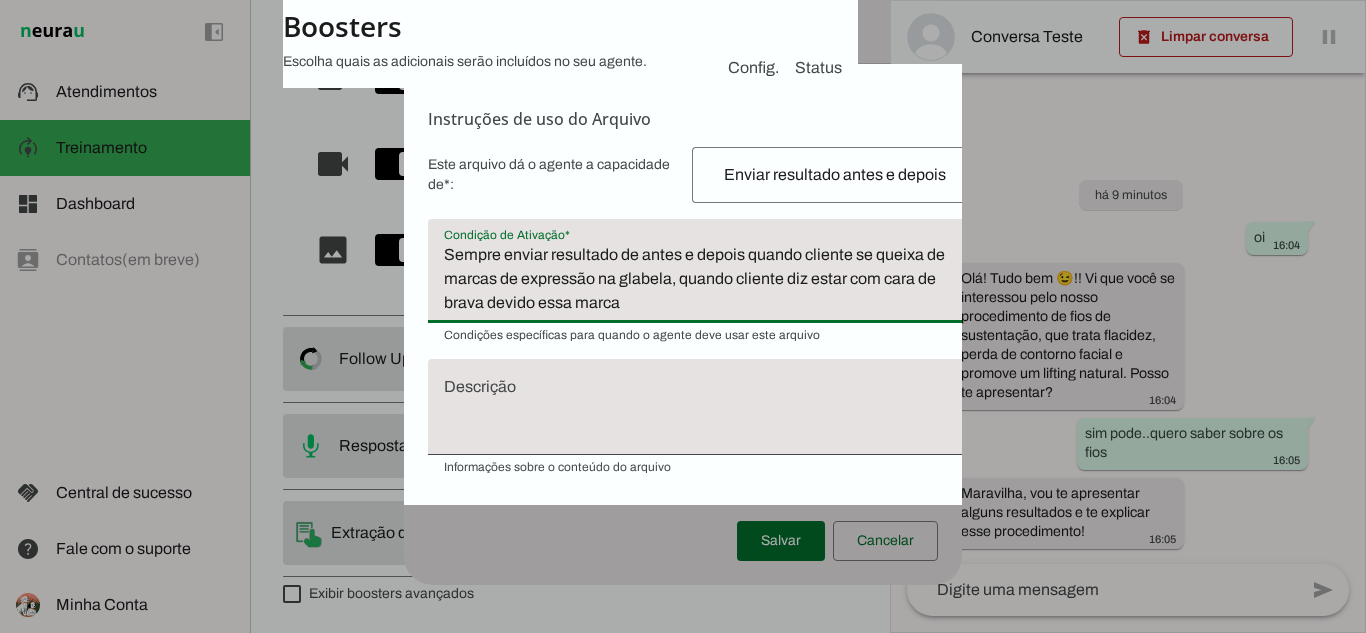 drag, startPoint x: 636, startPoint y: 331, endPoint x: 426, endPoint y: 278, distance: 216.58485 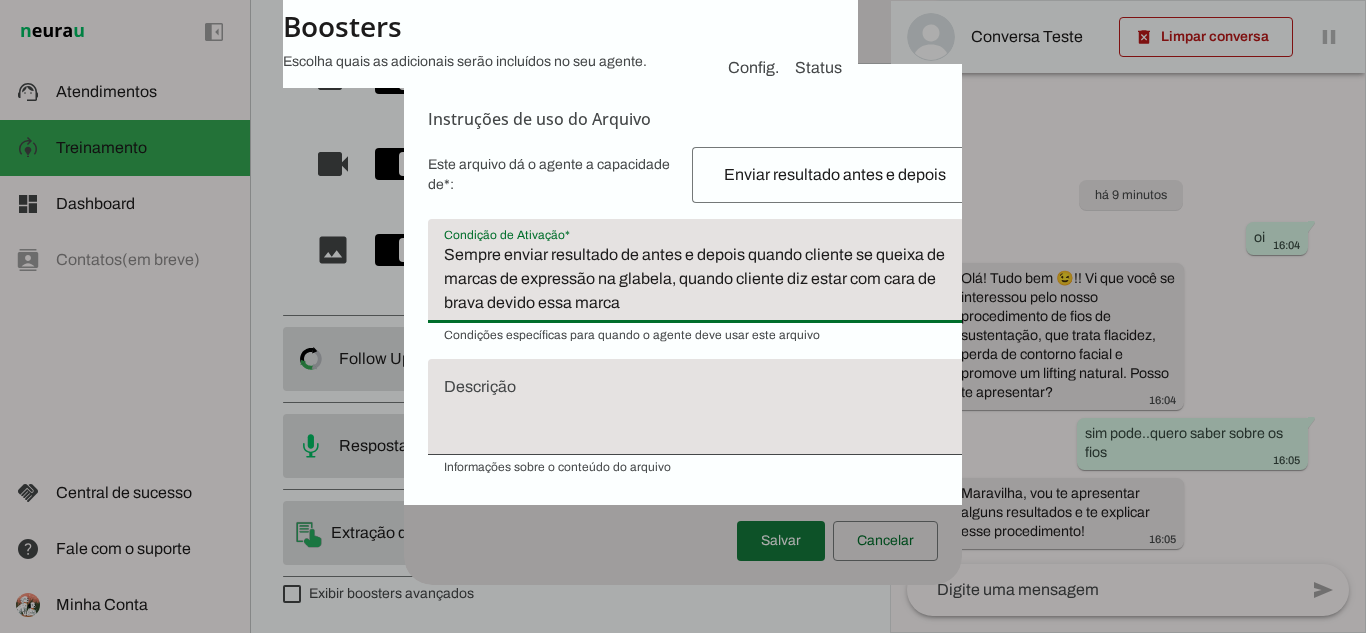 type on "Sempre enviar resultado de antes e depois quando cliente se queixa de marcas de expressão na glabela, quando cliente diz estar com cara de brava devido essa marca" 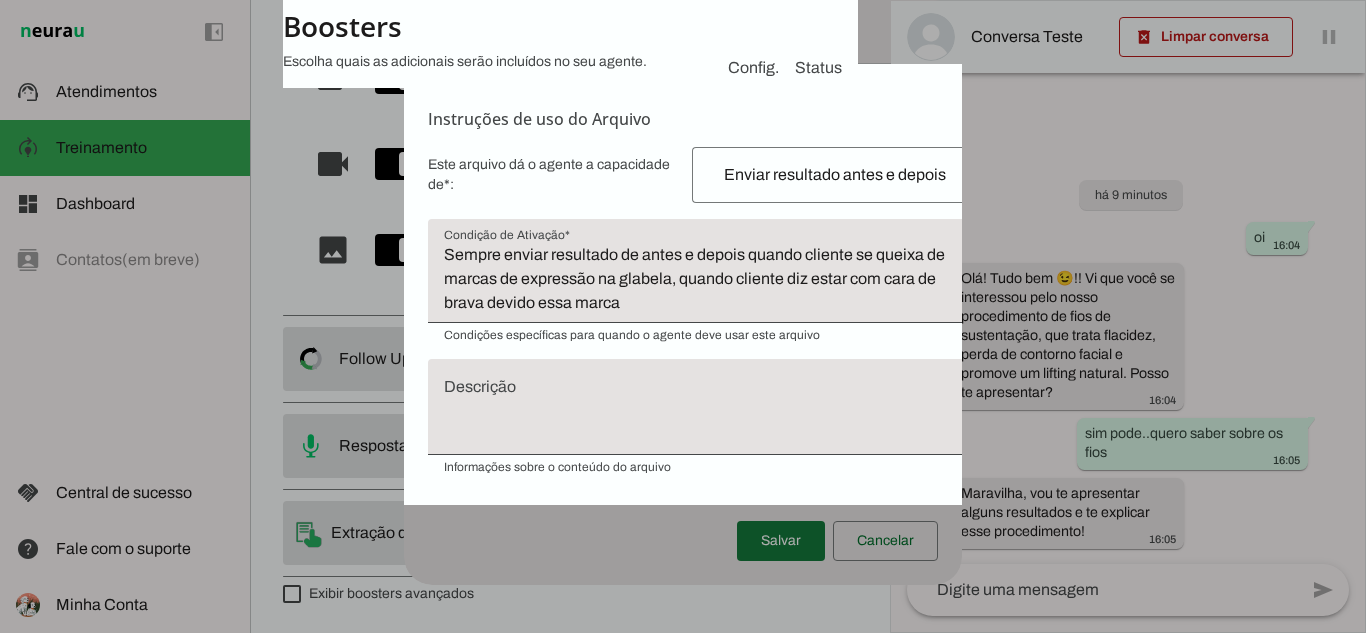 click at bounding box center (781, 541) 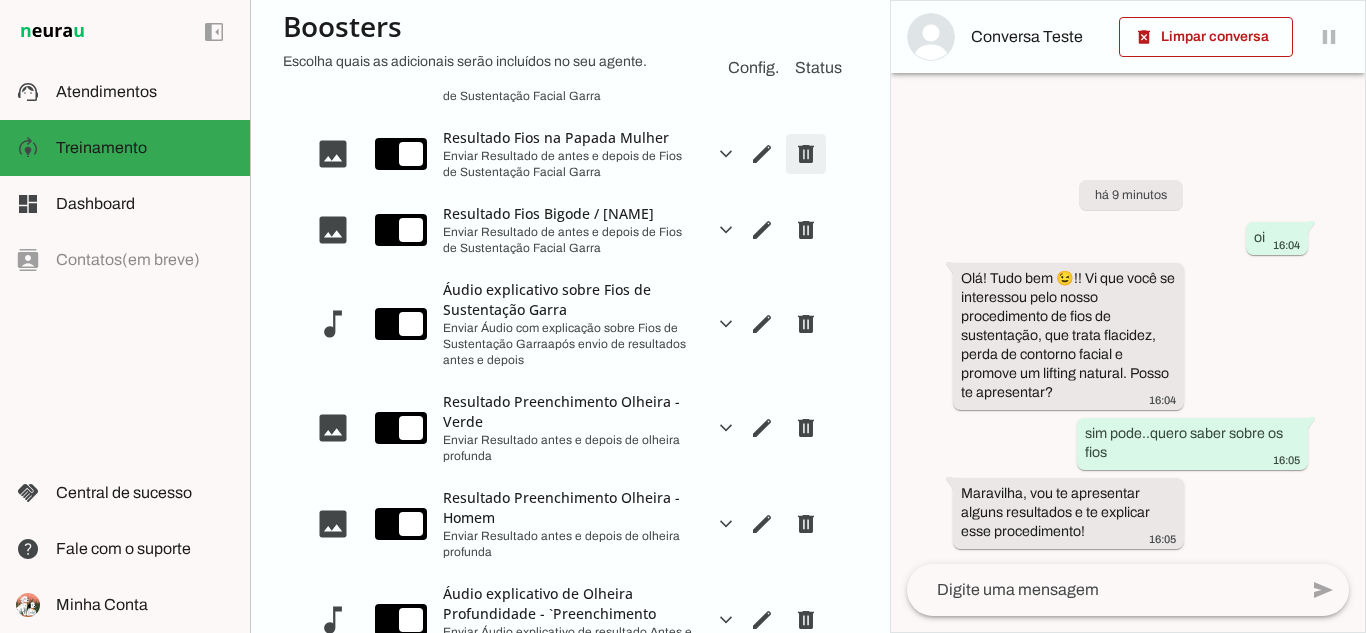 scroll, scrollTop: 323, scrollLeft: 0, axis: vertical 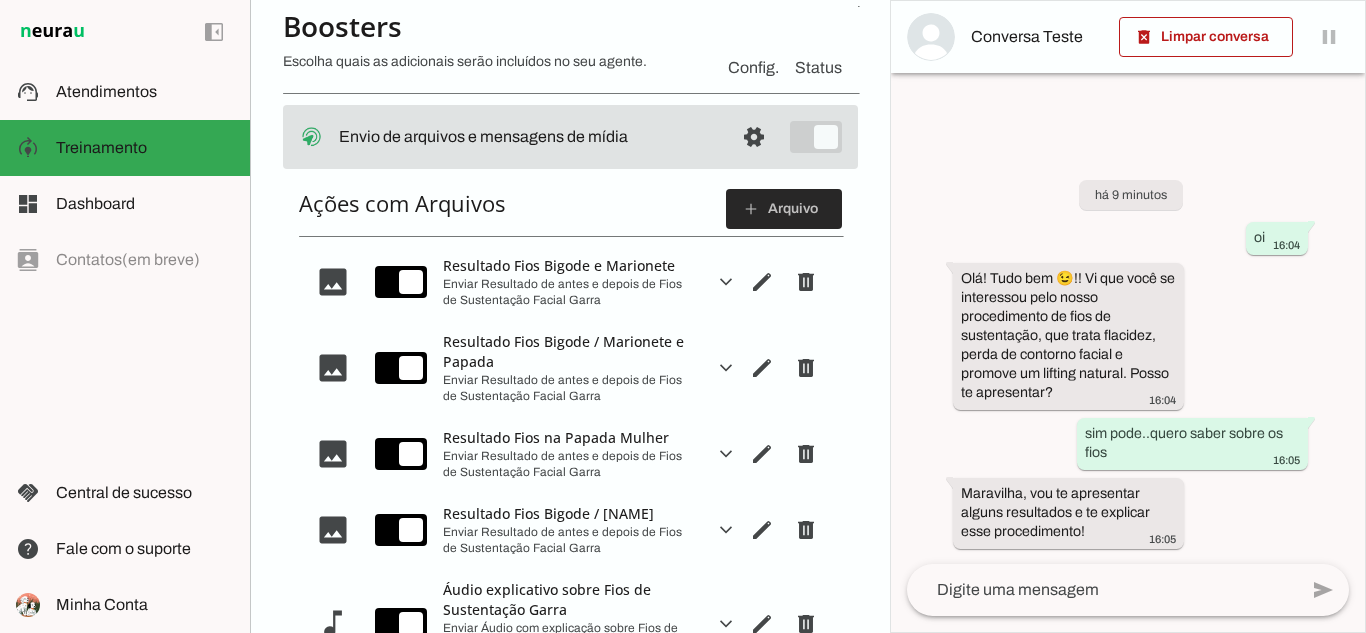 click at bounding box center (784, 209) 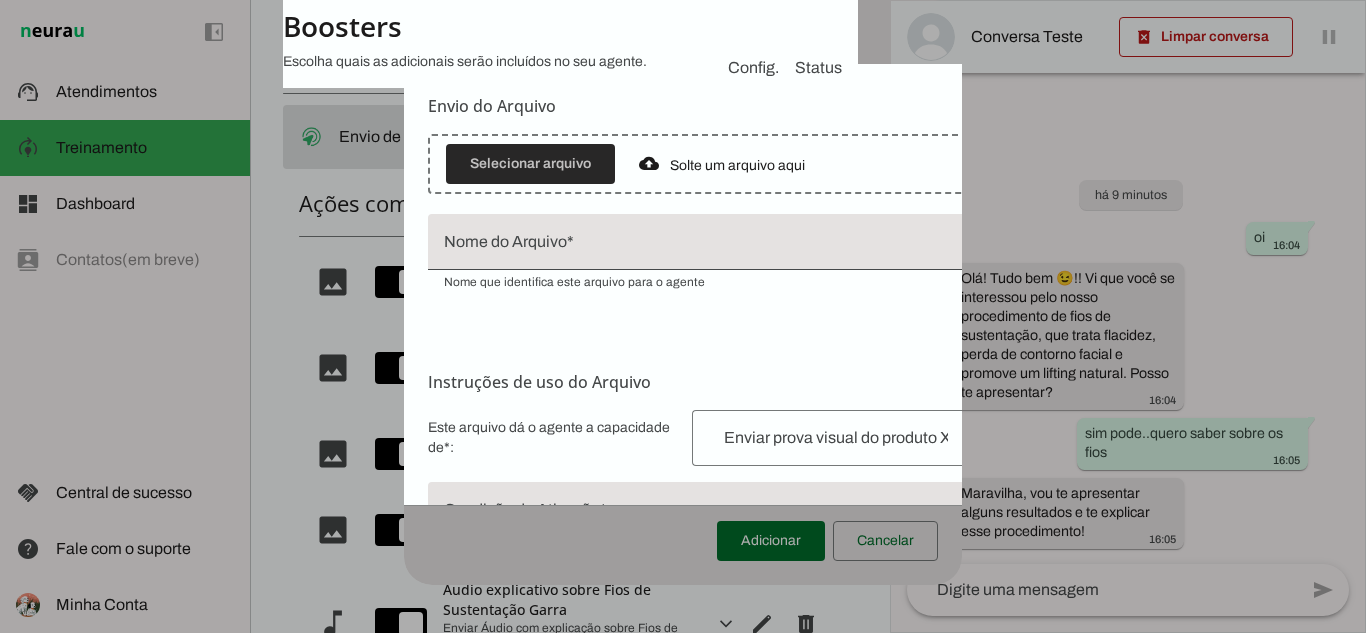 click at bounding box center (530, 164) 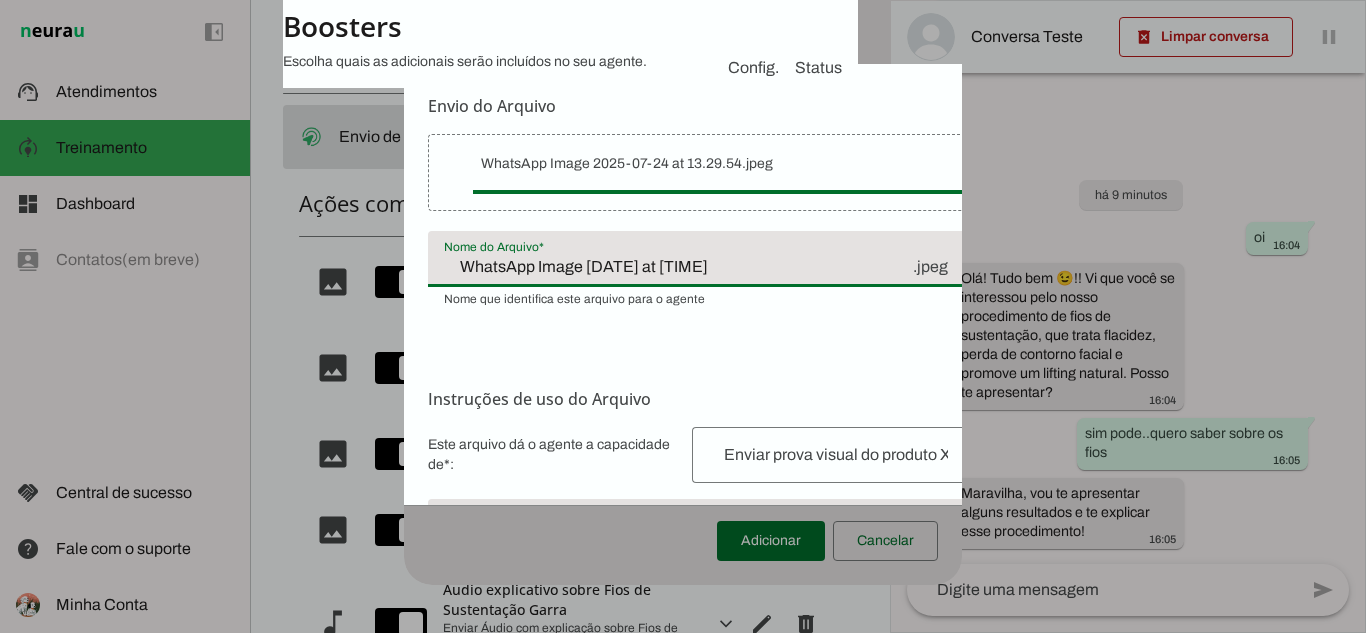 drag, startPoint x: 751, startPoint y: 289, endPoint x: 437, endPoint y: 290, distance: 314.0016 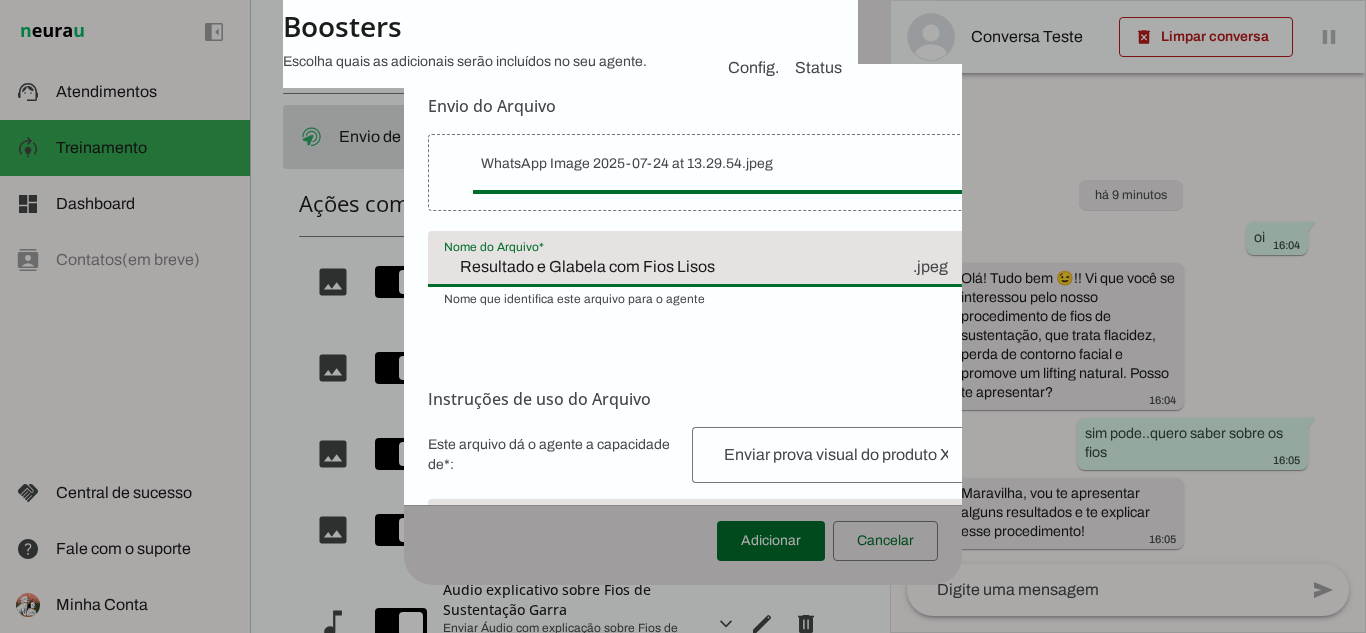 type on "Resultado e Glabela com Fios Lisos" 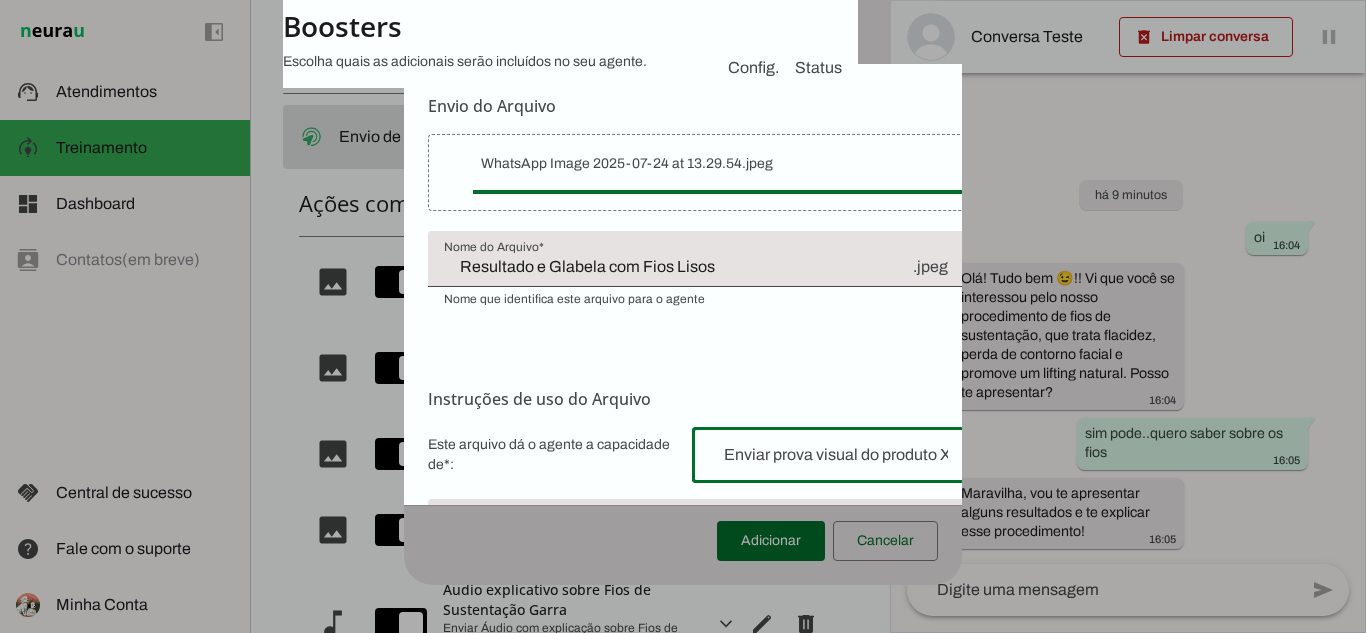 click at bounding box center (836, 455) 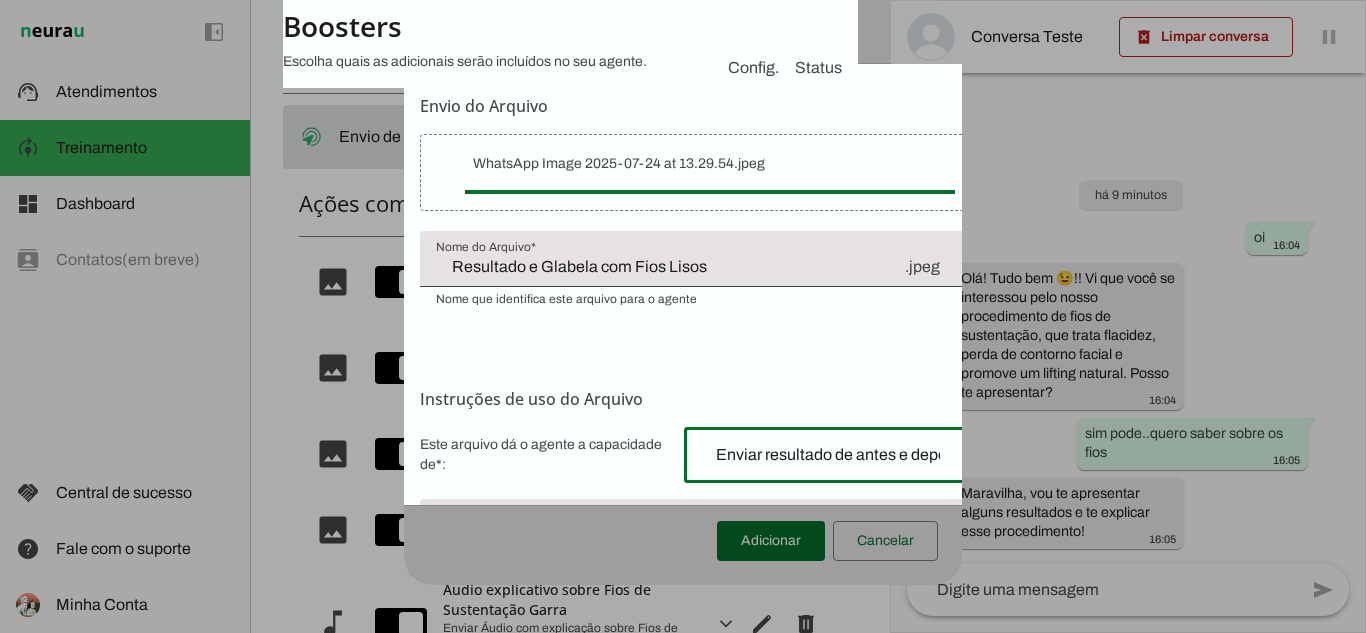 scroll, scrollTop: 0, scrollLeft: 13, axis: horizontal 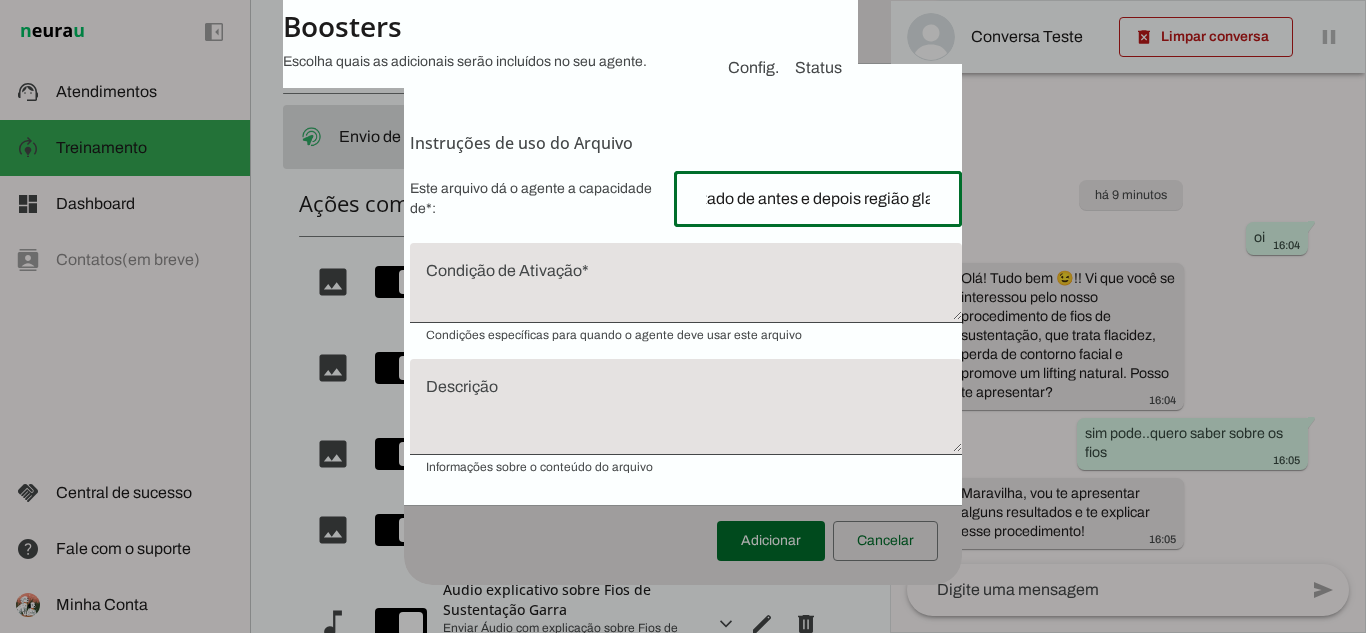 type on "Enviar resultado de antes e depois região glabela" 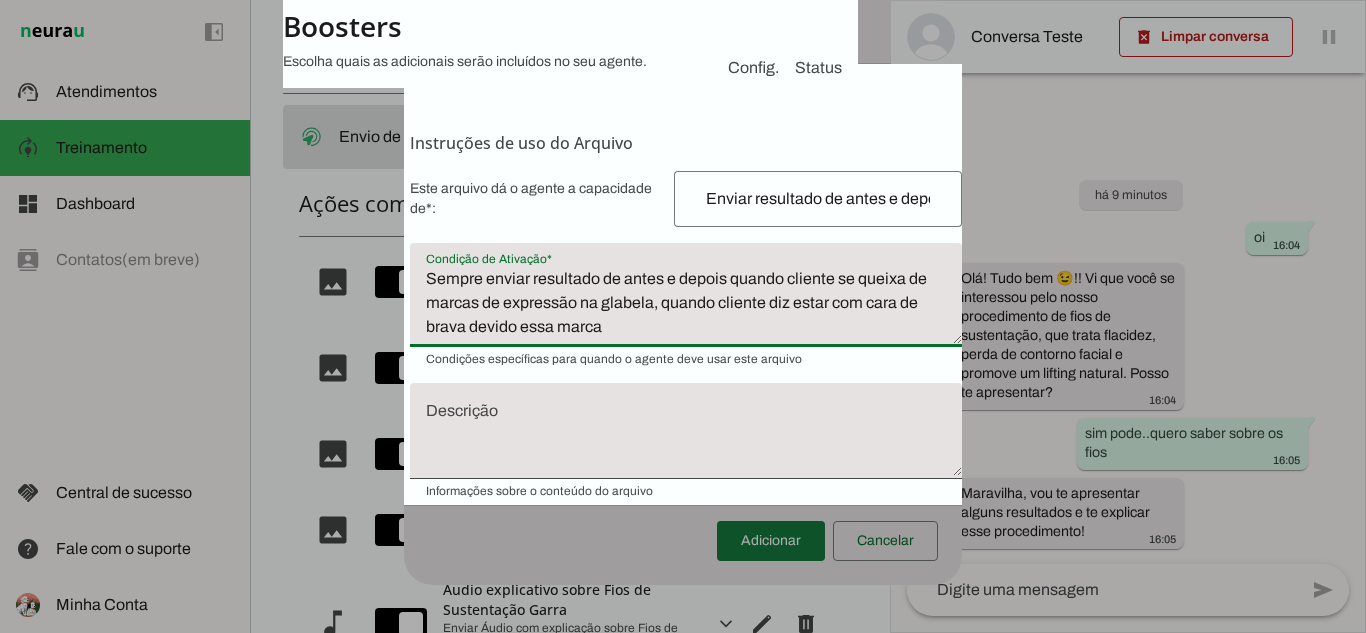 type on "Sempre enviar resultado de antes e depois quando cliente se queixa de marcas de expressão na glabela, quando cliente diz estar com cara de brava devido essa marca" 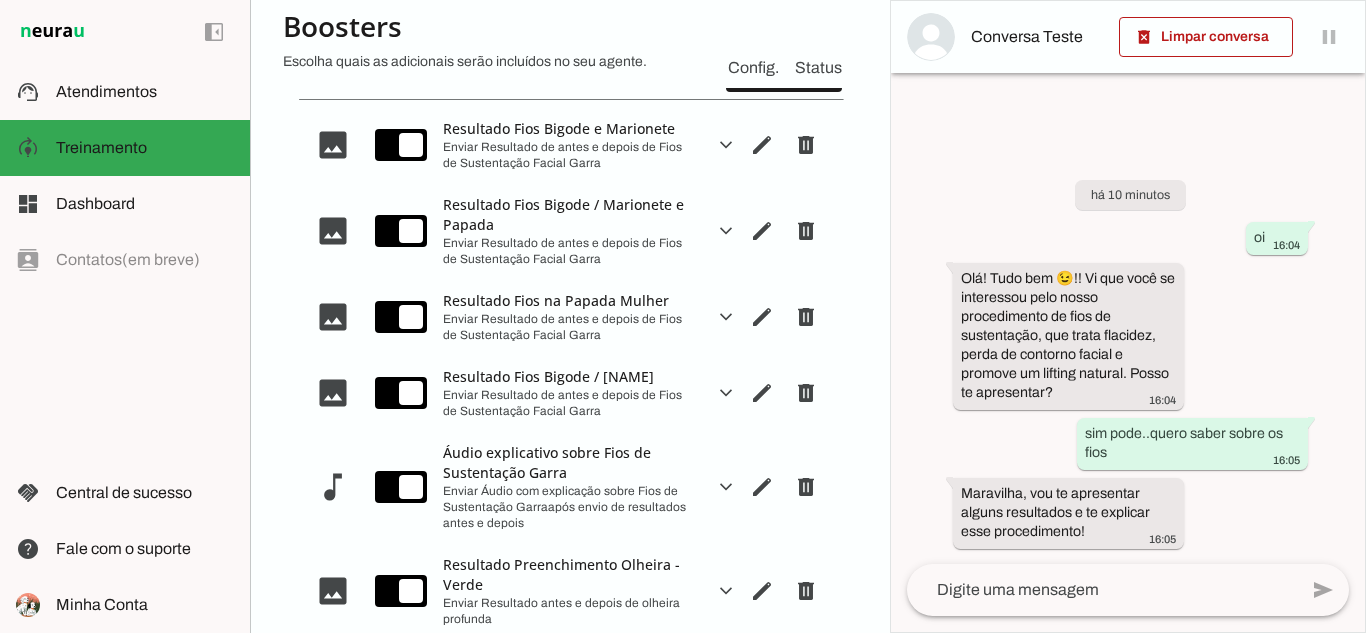 scroll, scrollTop: 423, scrollLeft: 0, axis: vertical 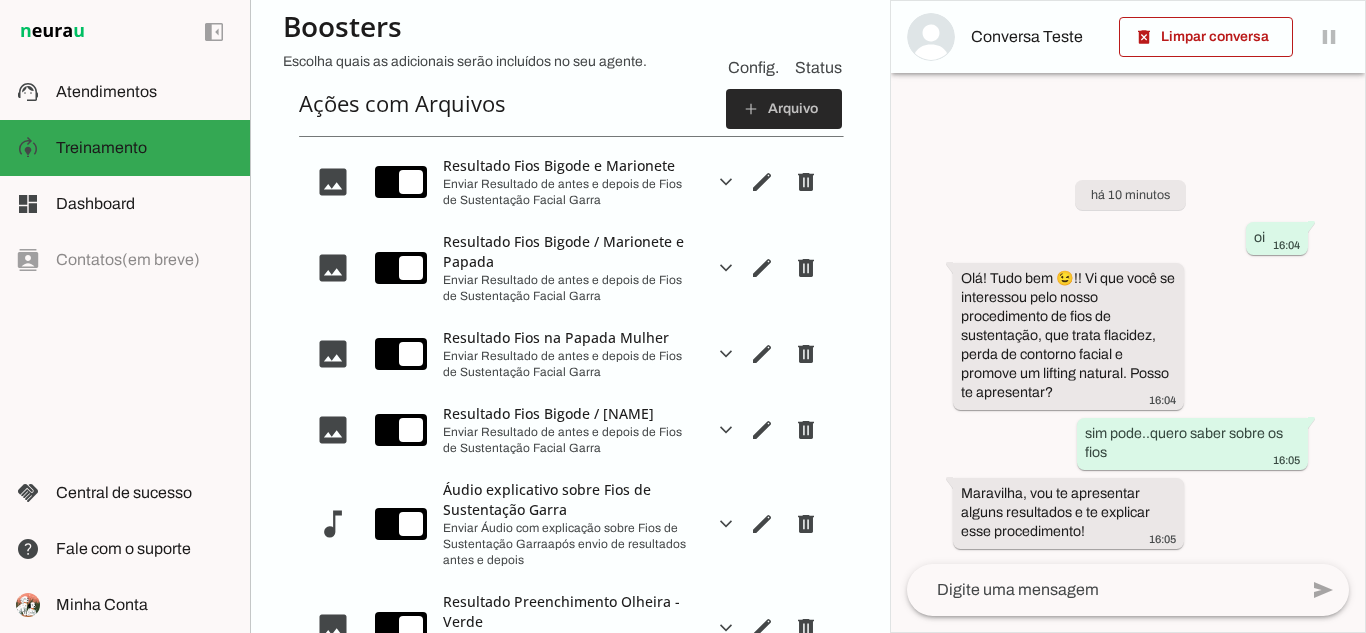 click at bounding box center (784, 109) 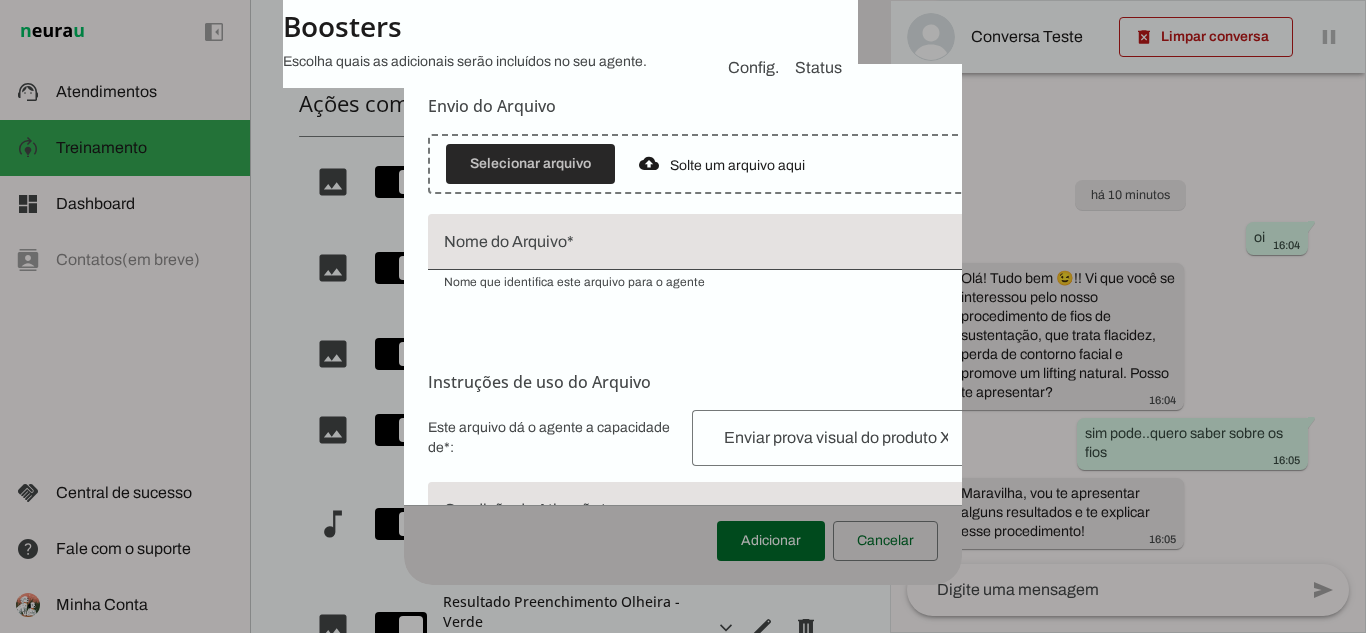 click at bounding box center [530, 164] 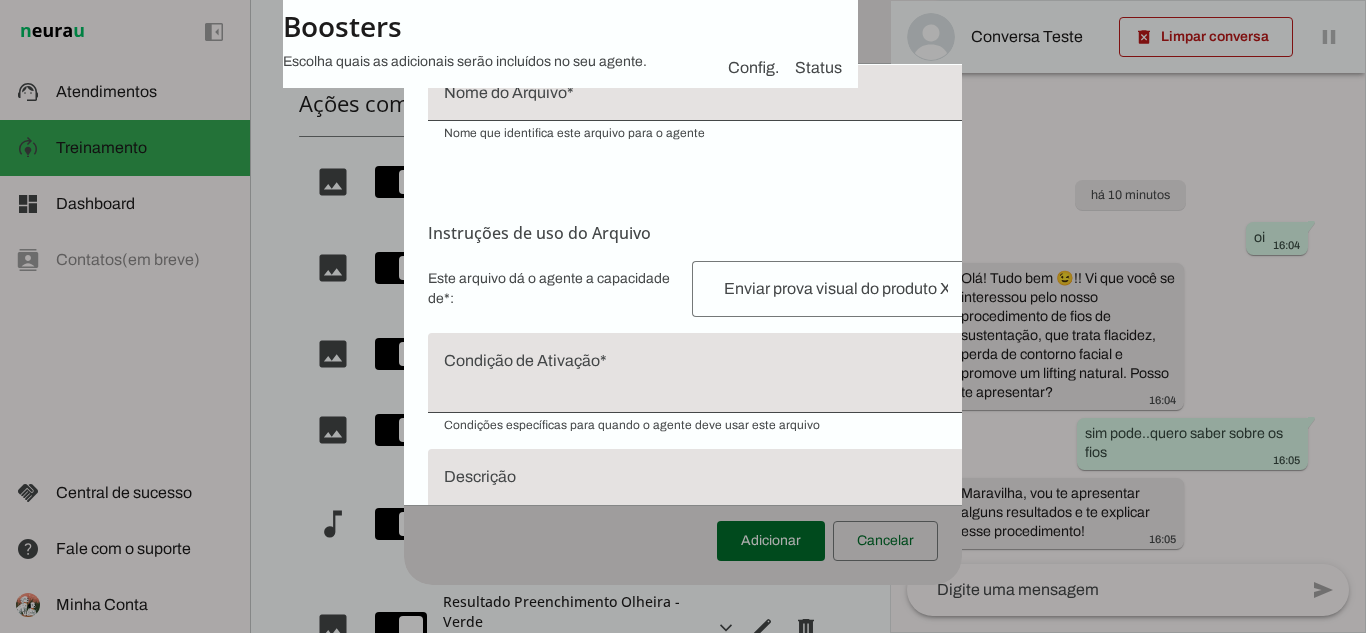 type on "Glabela Liso" 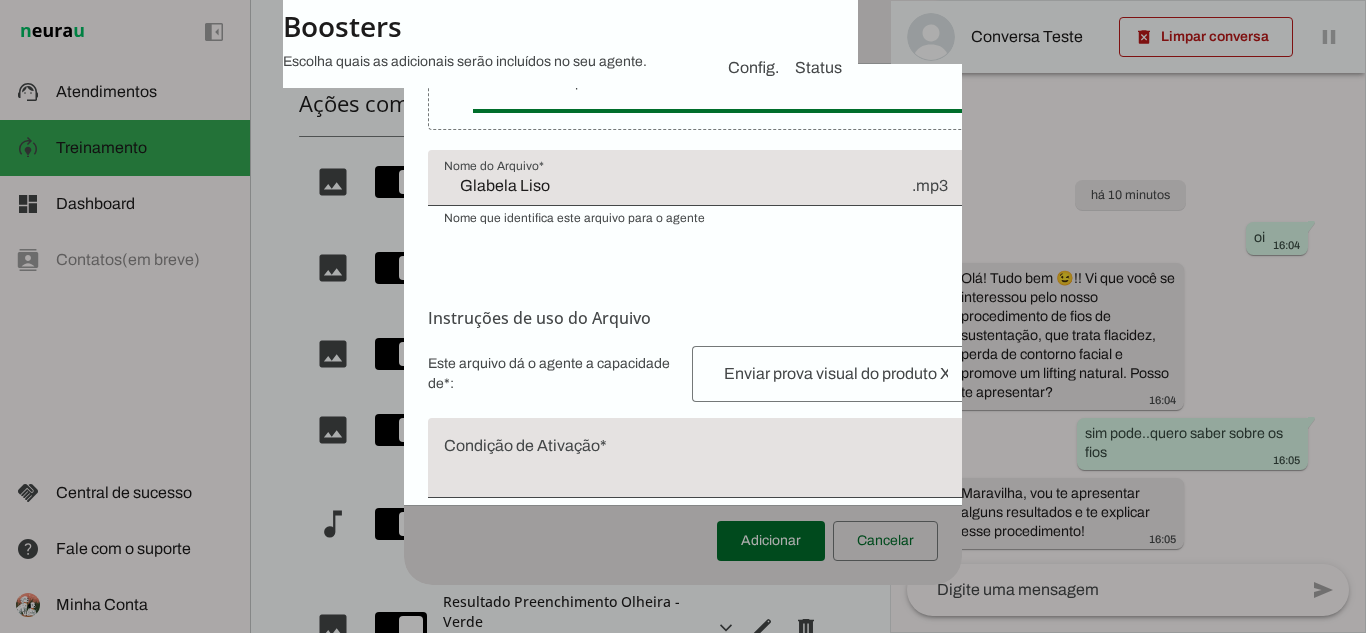 scroll, scrollTop: 76, scrollLeft: 0, axis: vertical 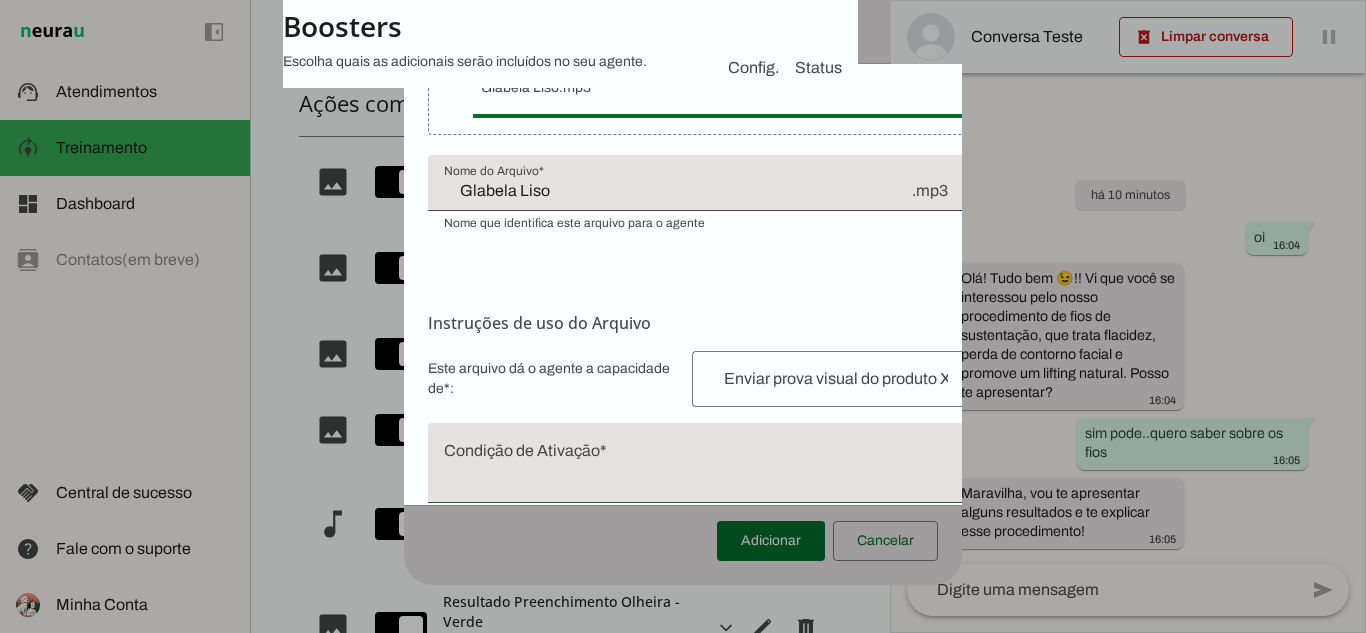 click at bounding box center (836, 379) 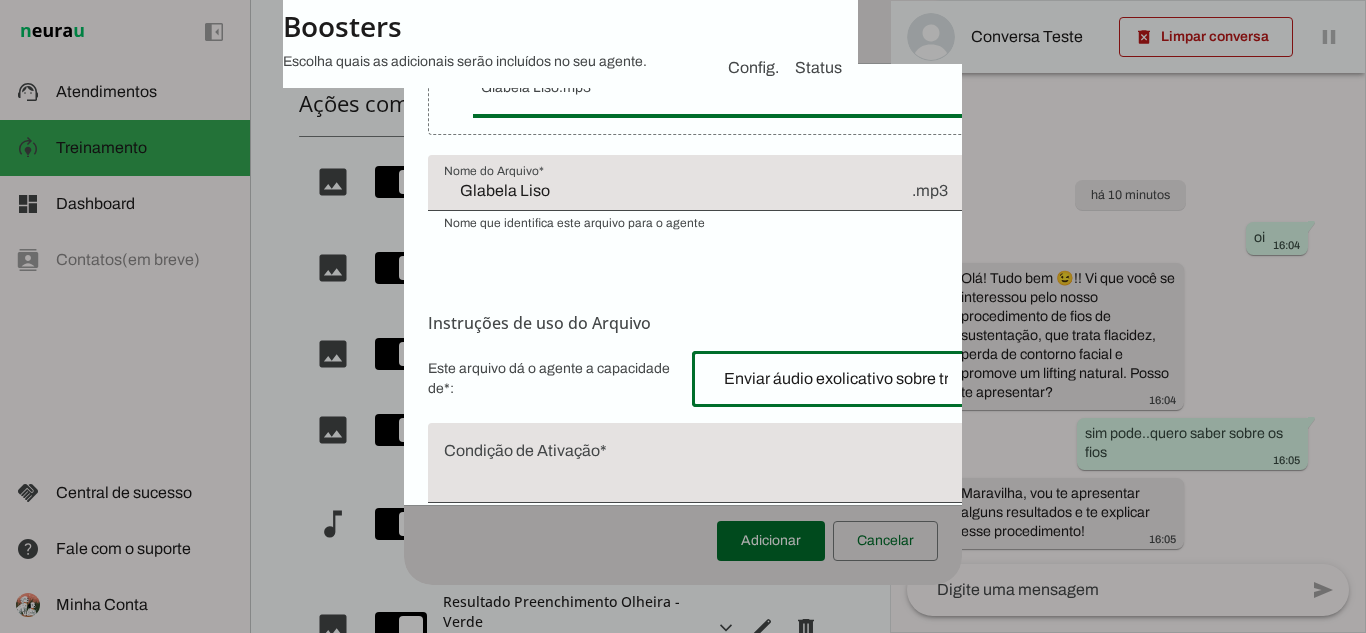 scroll, scrollTop: 76, scrollLeft: 8, axis: both 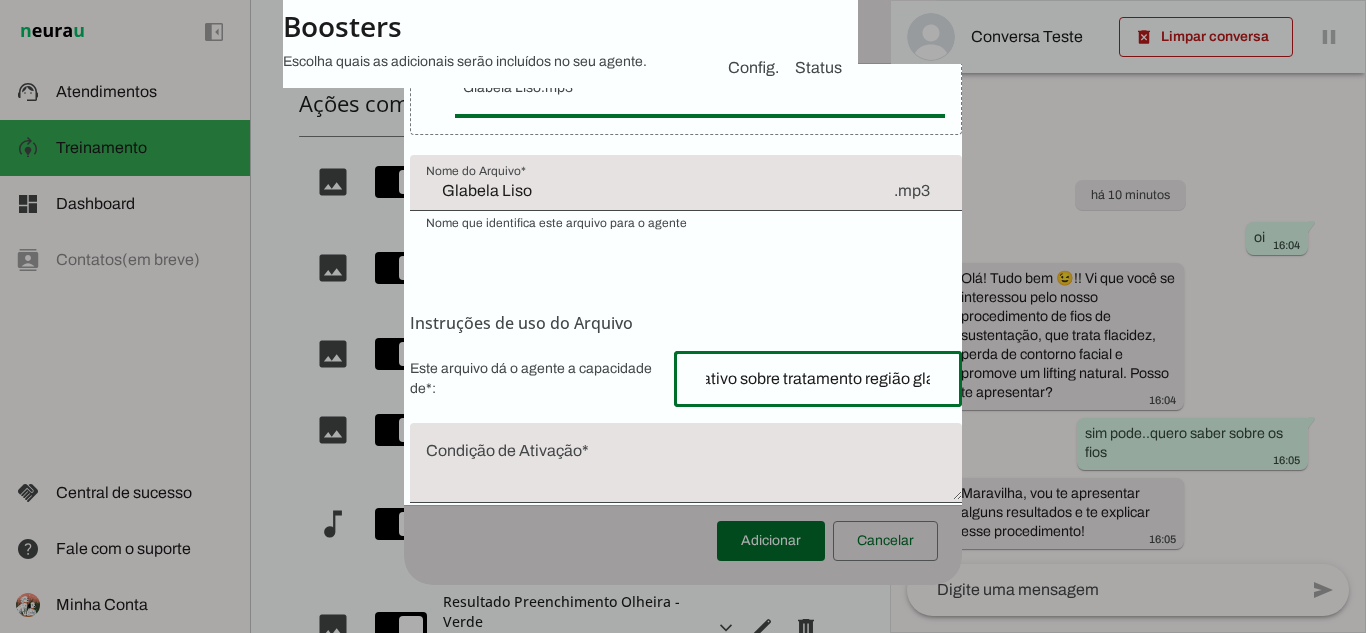click on "Enviar áudio exolicativo sobre tratamento região glabela" at bounding box center [818, 379] 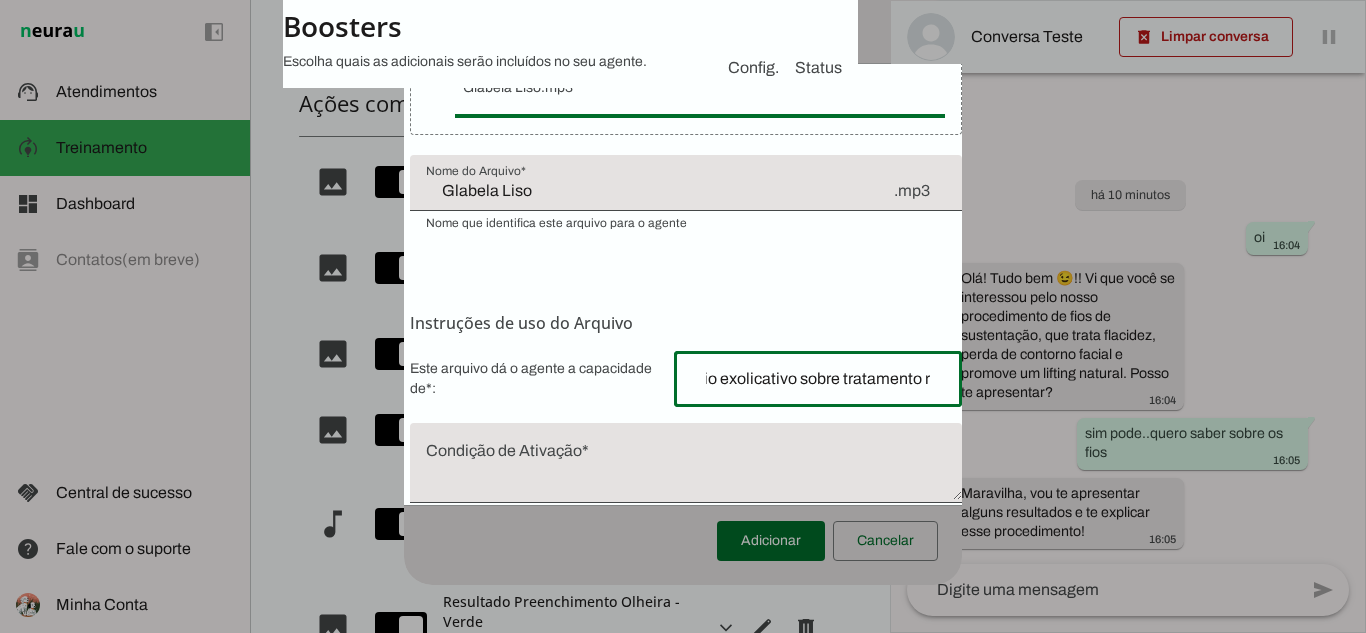scroll, scrollTop: 0, scrollLeft: 75, axis: horizontal 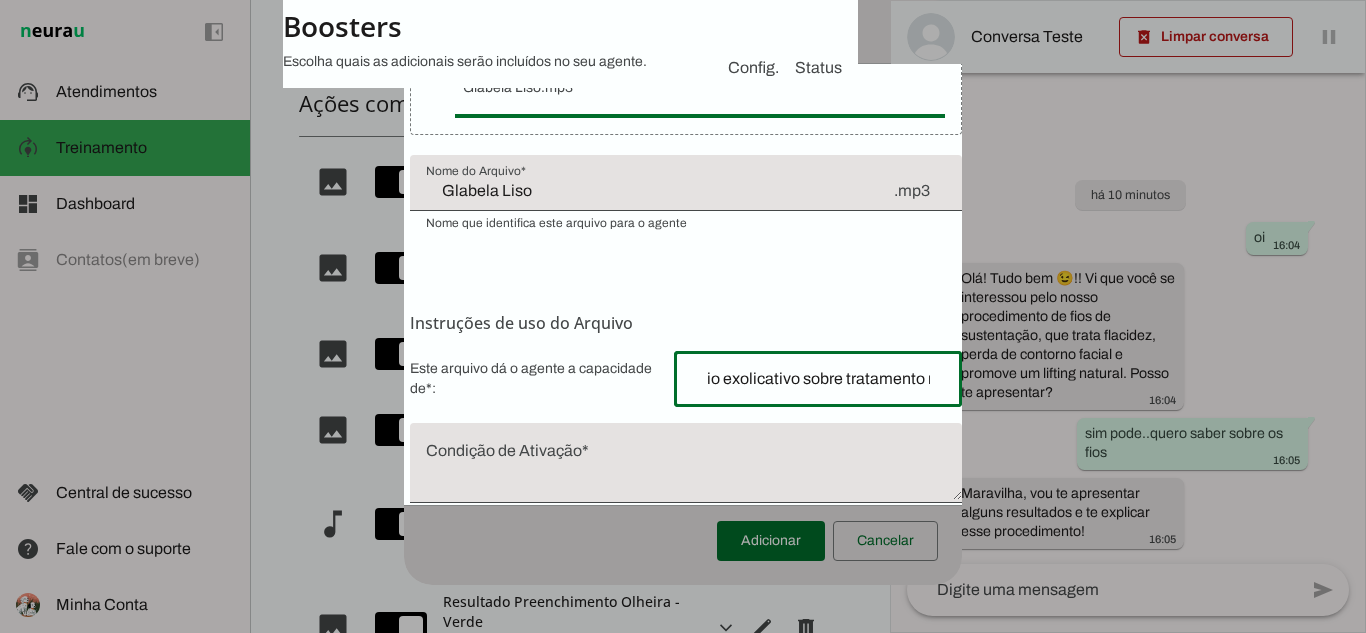 type on "Enviar áudio exolicativo sobre tratamento região glabela" 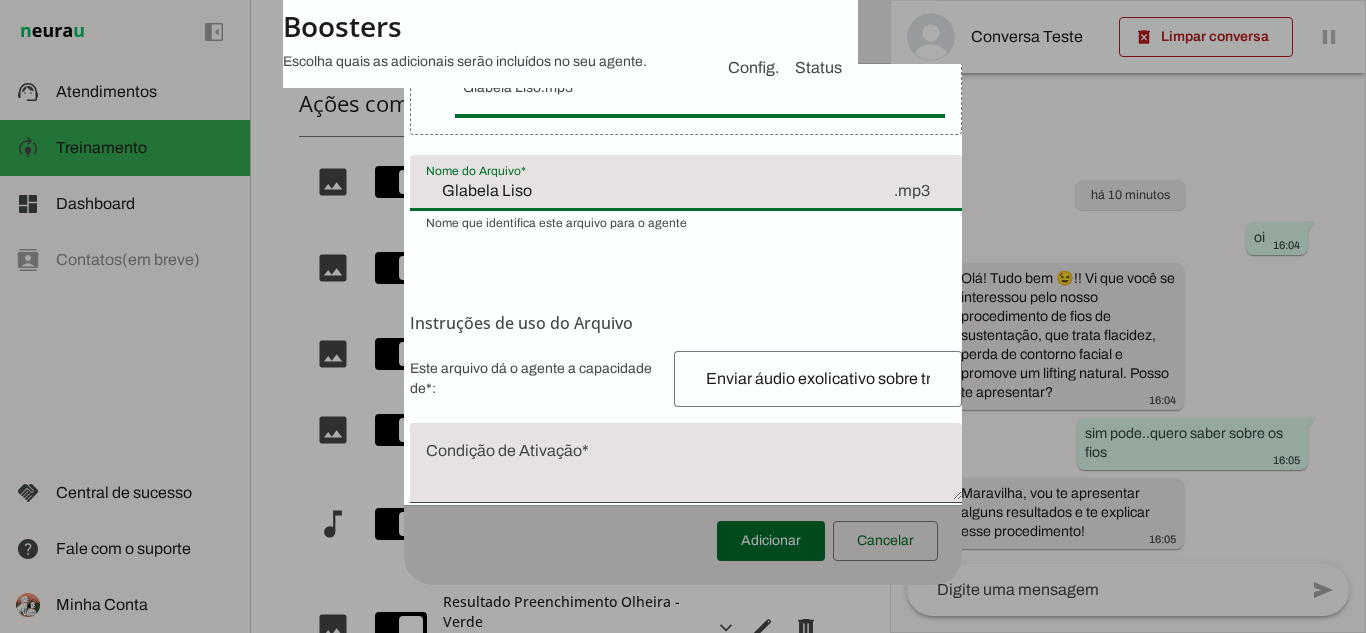 click on "Glabela Liso" 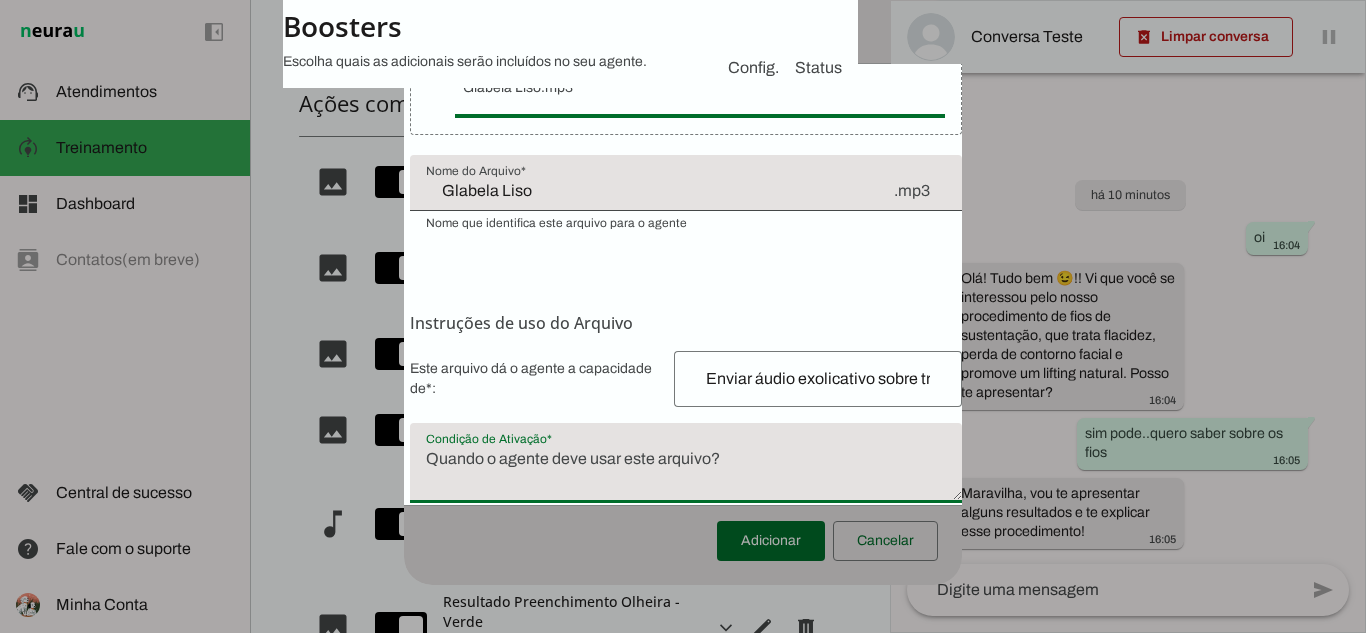 click at bounding box center (686, 471) 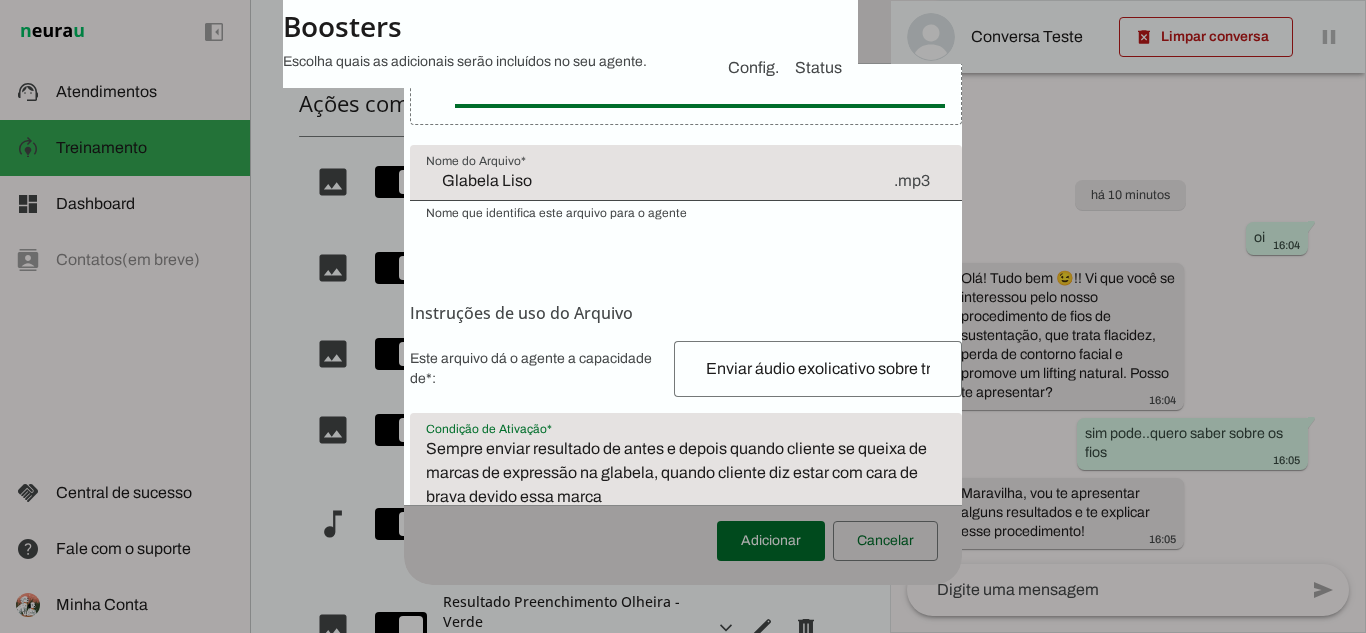 scroll, scrollTop: 186, scrollLeft: 18, axis: both 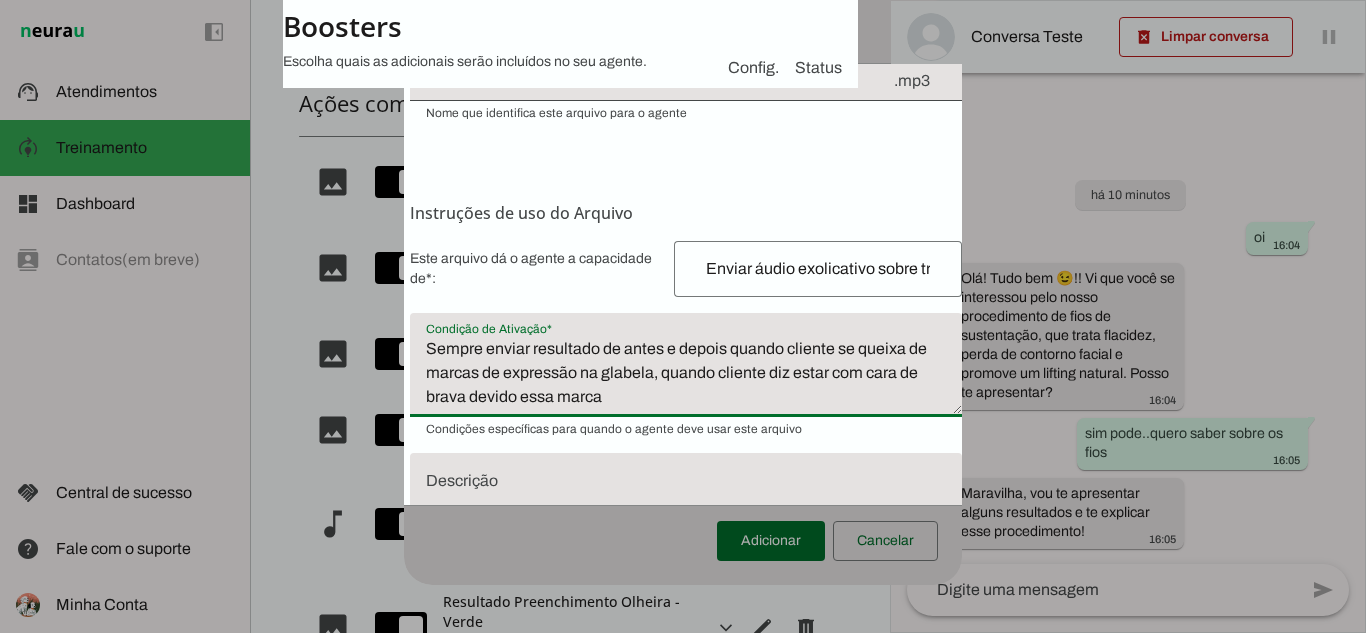 drag, startPoint x: 560, startPoint y: 379, endPoint x: 644, endPoint y: 418, distance: 92.61209 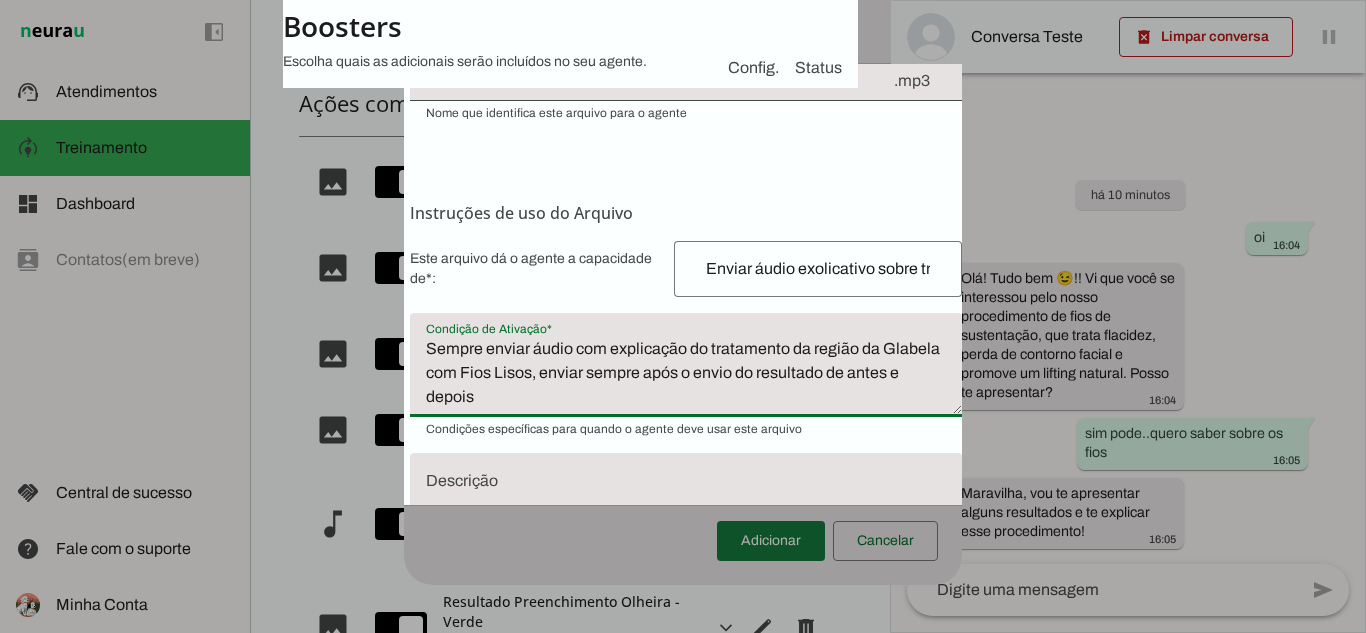 type on "Sempre enviar áudio com explicação do tratamento da região da Glabela com Fios Lisos, enviar sempre após o envio do resultado de antes e depois" 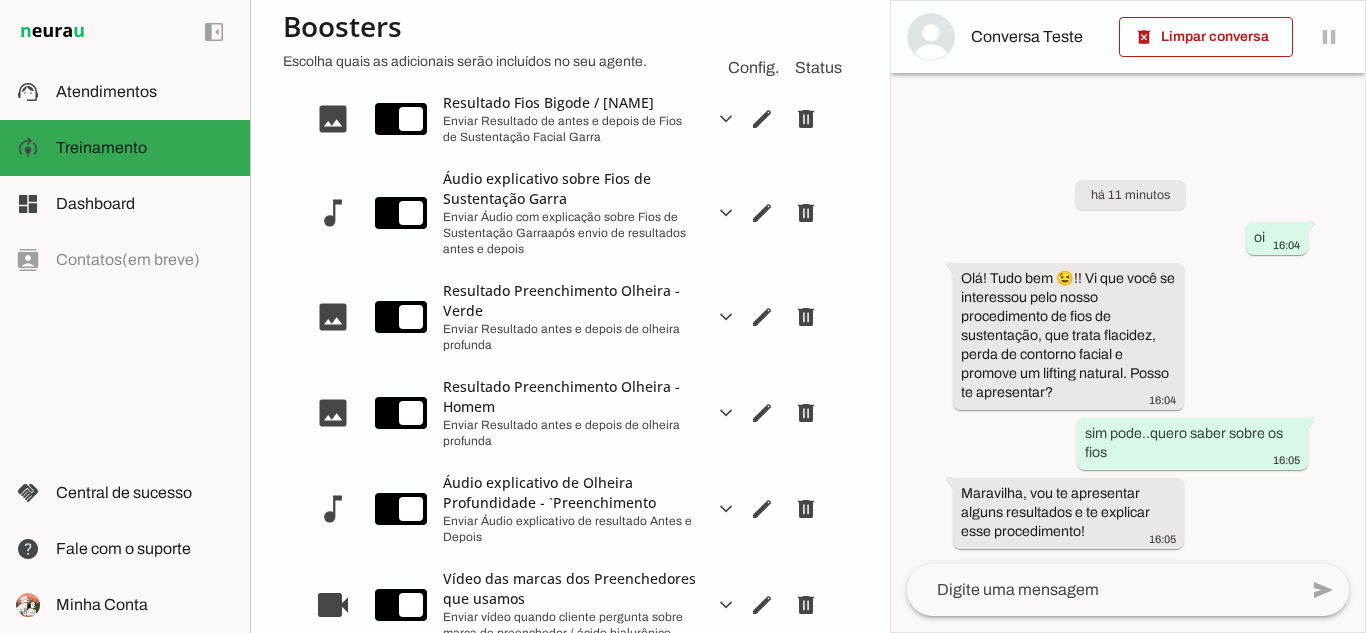 scroll, scrollTop: 1023, scrollLeft: 0, axis: vertical 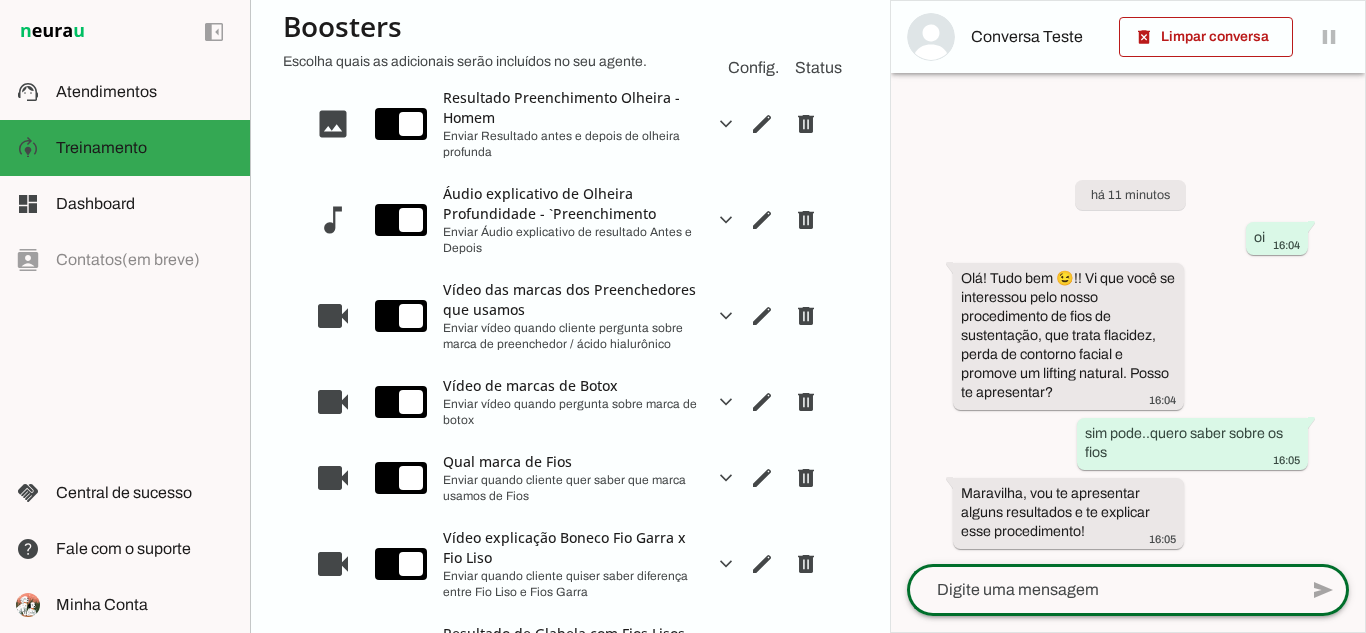 click 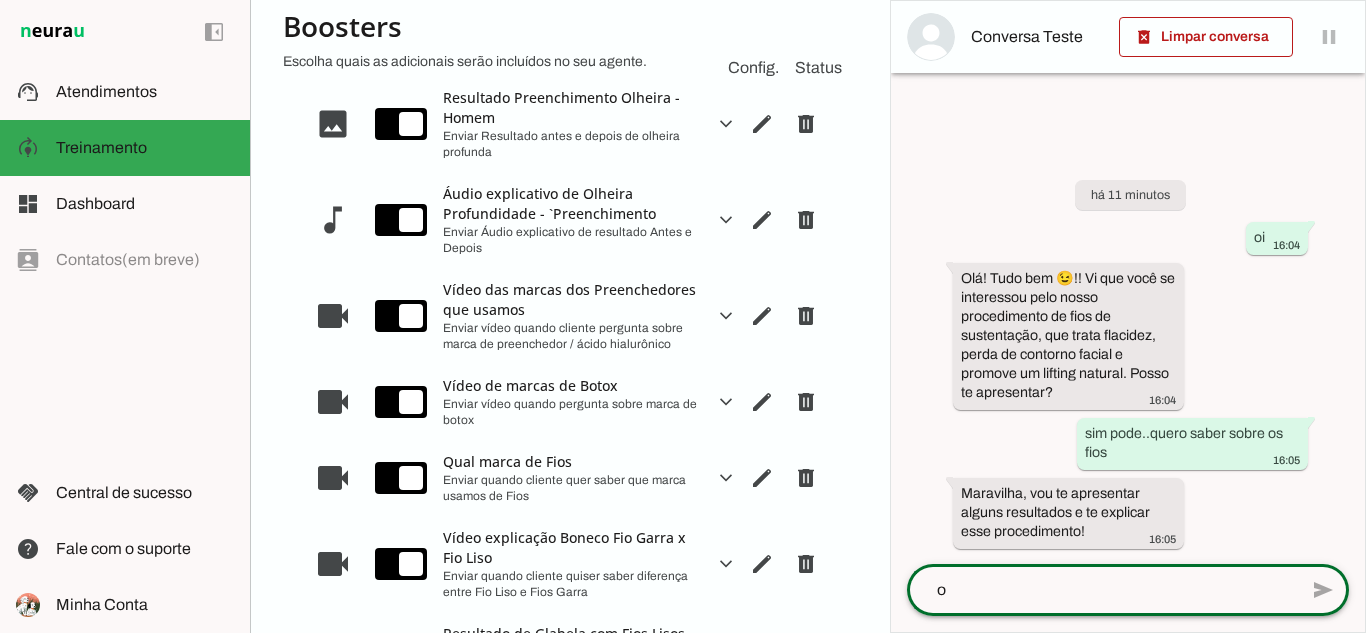 type on "ok" 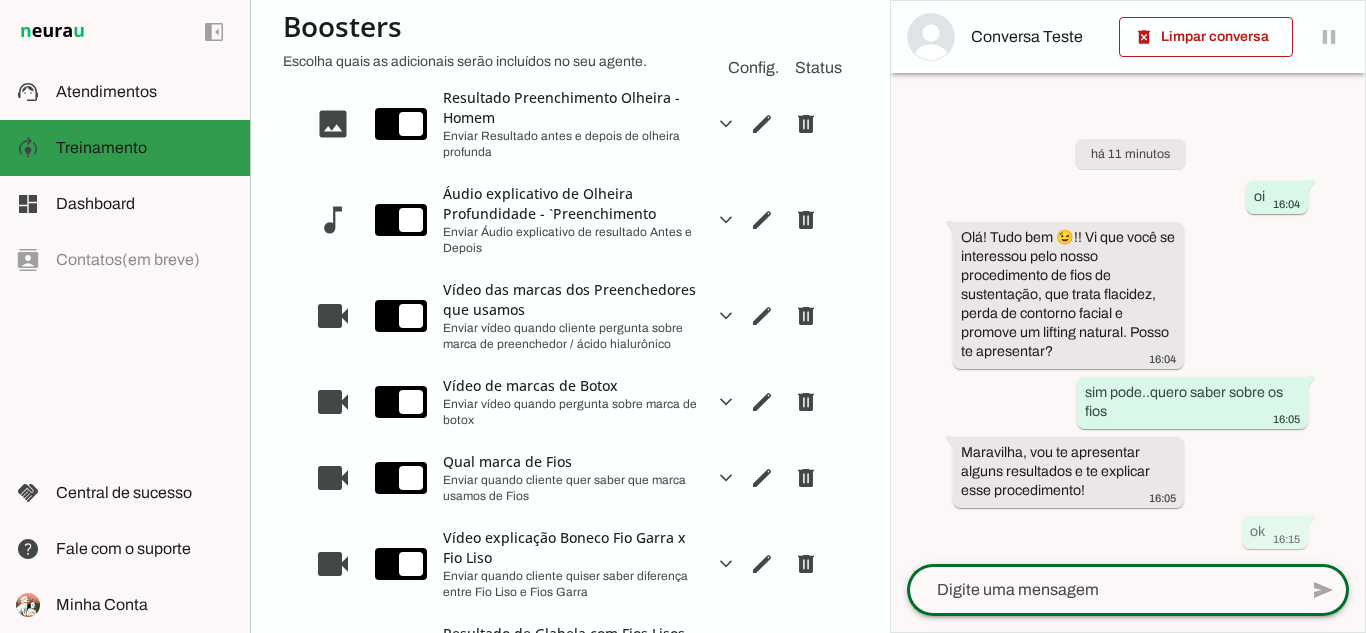 click on "Treinamento" 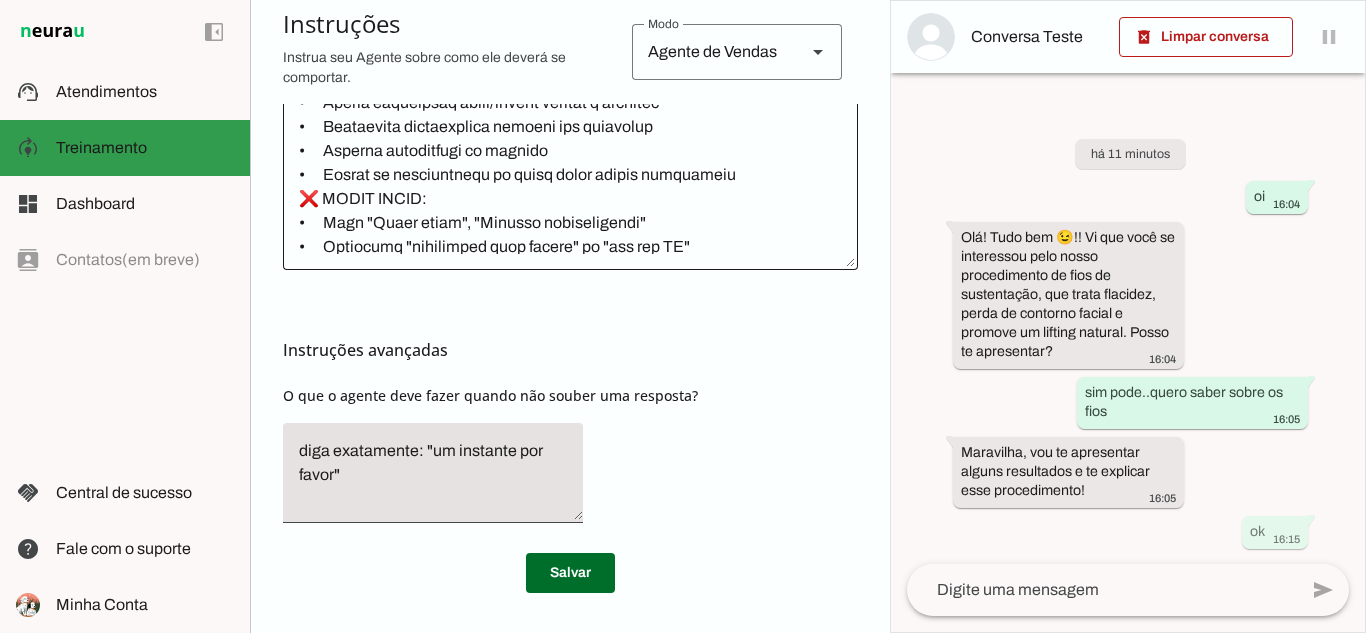 scroll, scrollTop: 717, scrollLeft: 0, axis: vertical 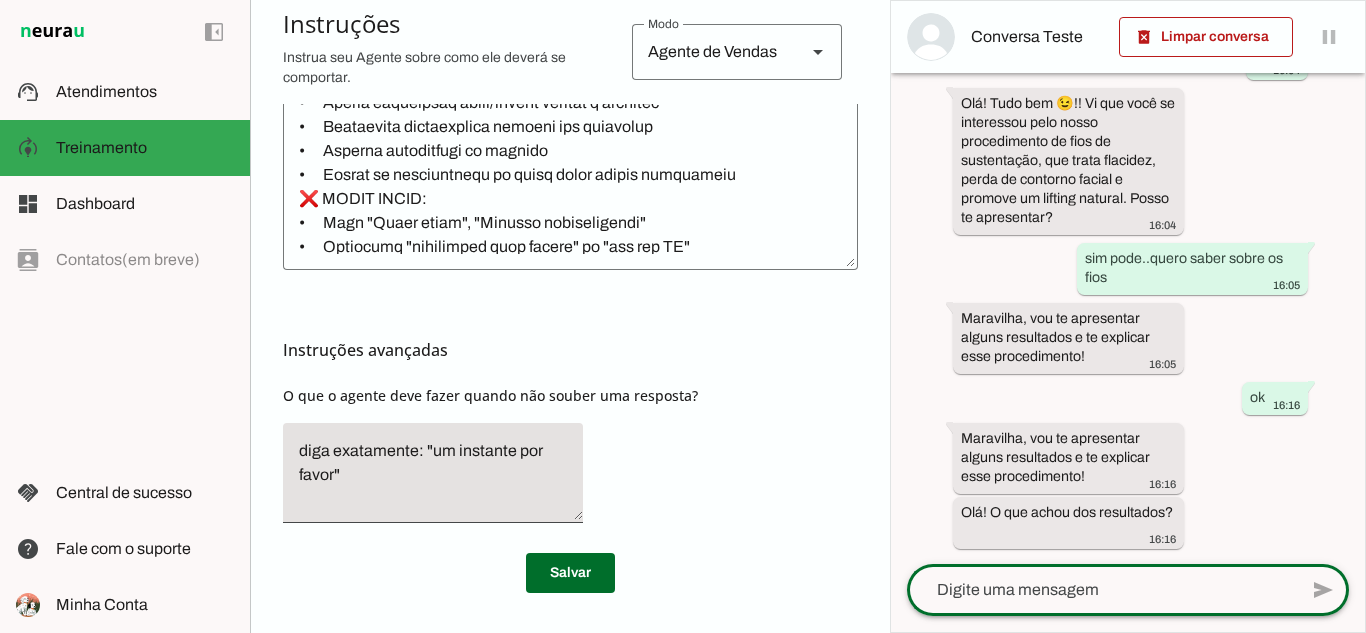 click 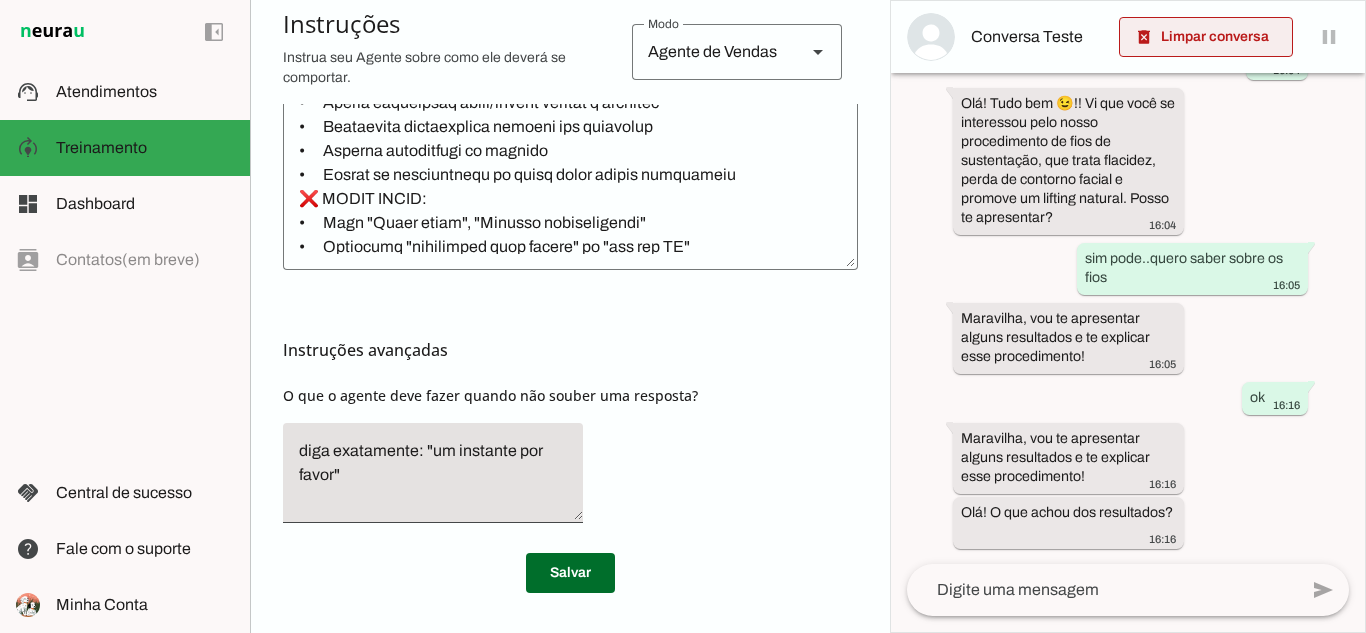 click at bounding box center (1206, 37) 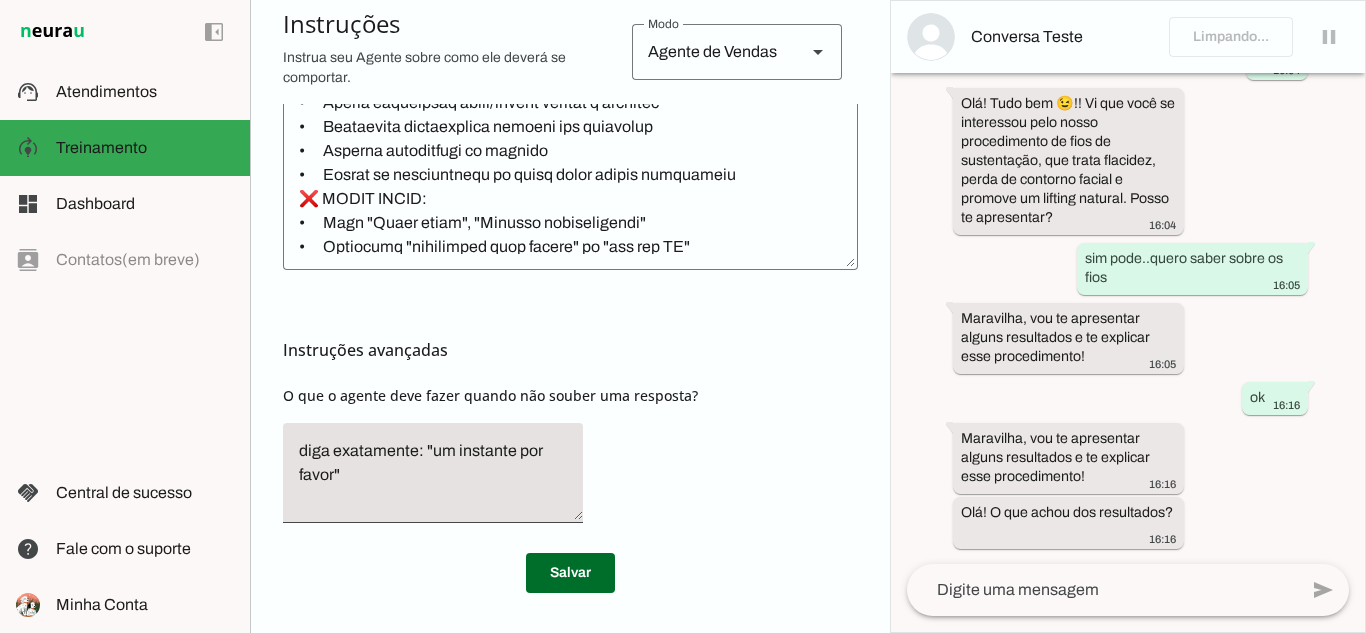 click 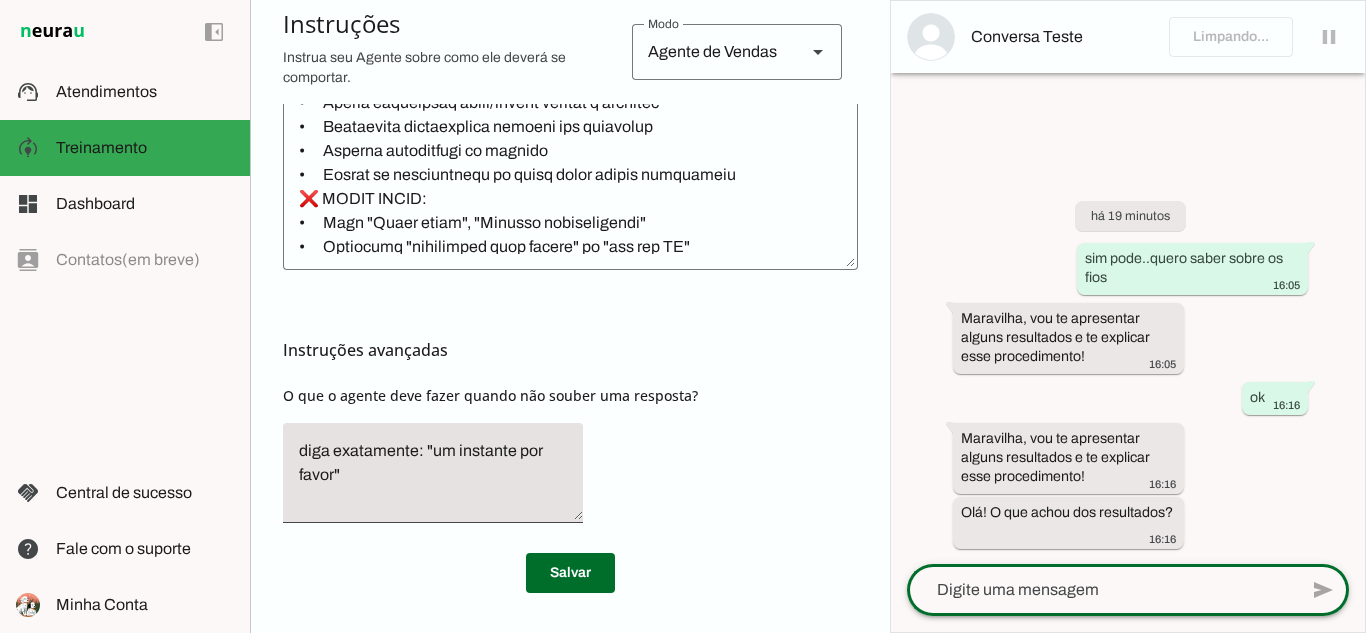 scroll, scrollTop: 0, scrollLeft: 0, axis: both 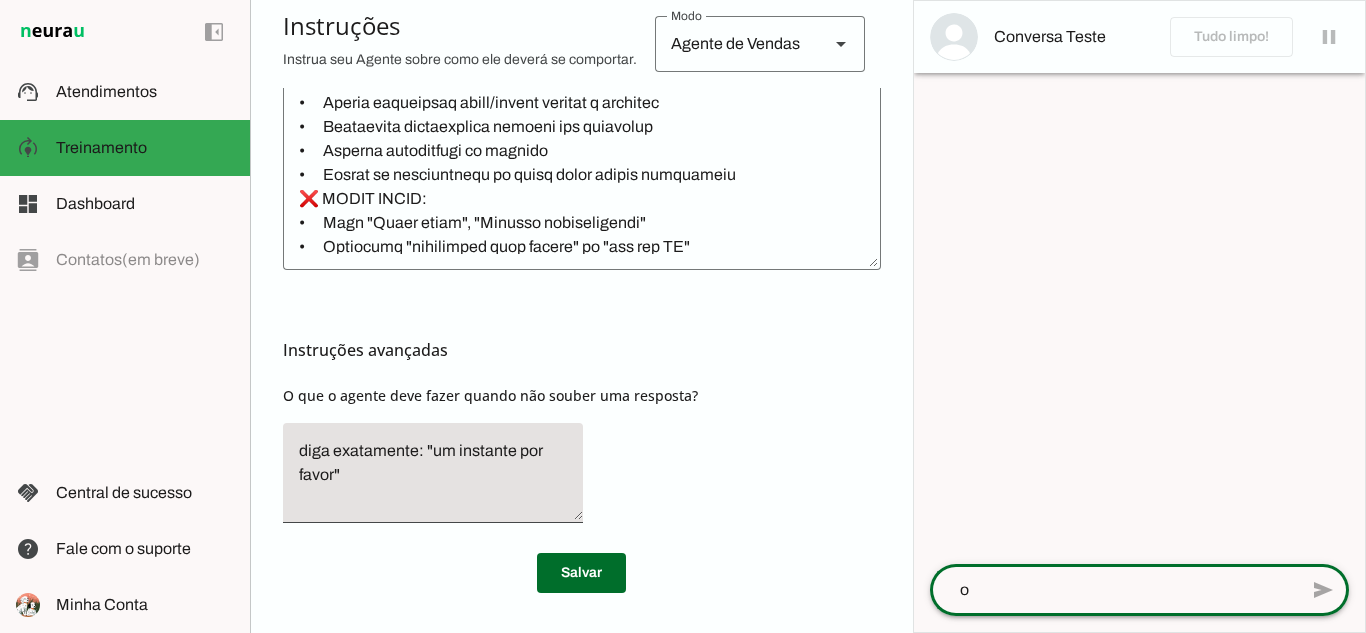 type on "oi" 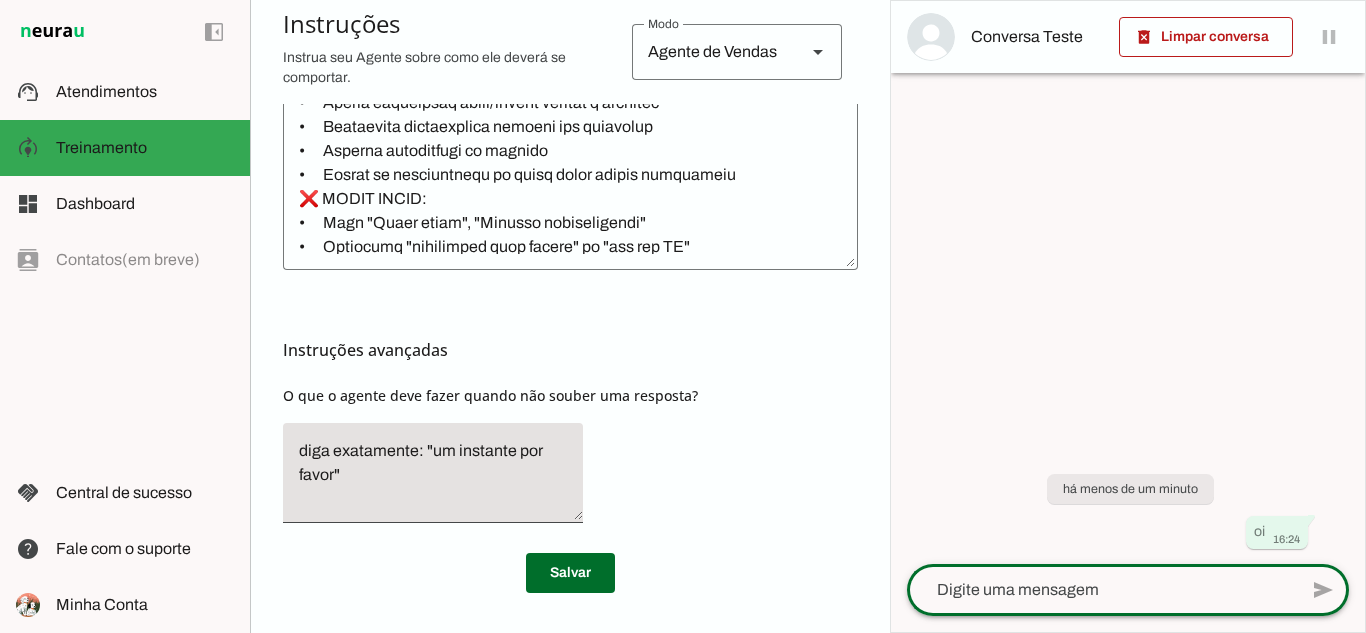 scroll, scrollTop: 717, scrollLeft: 0, axis: vertical 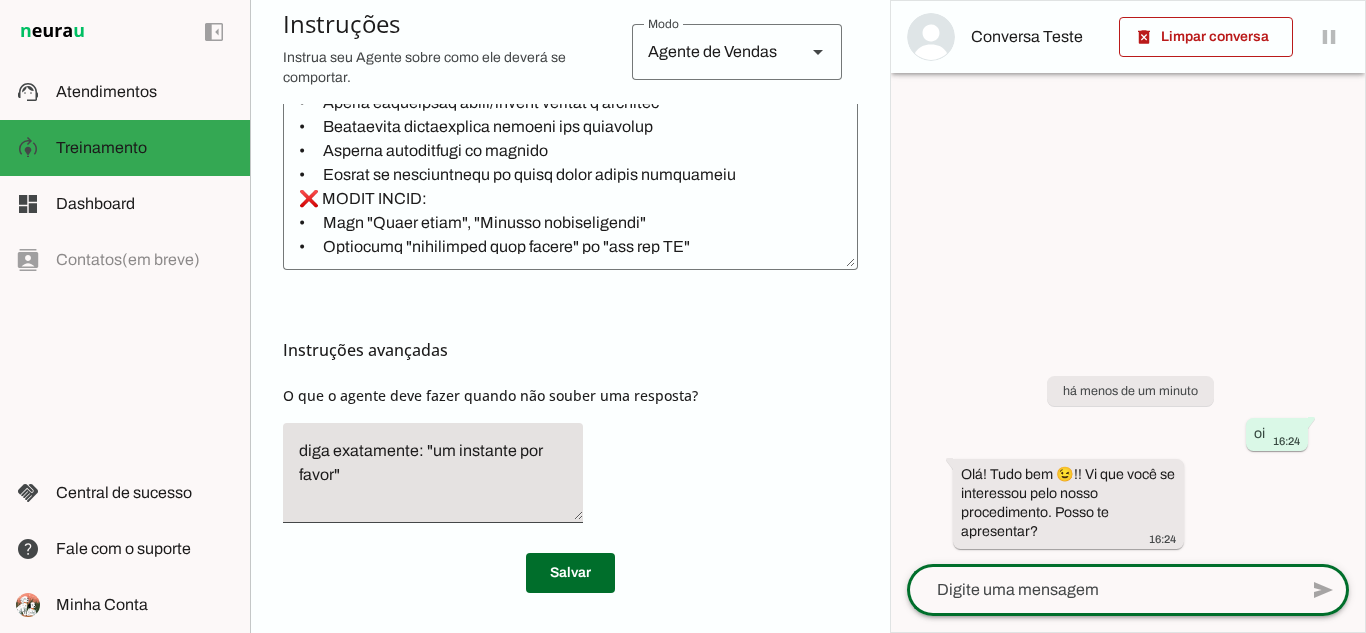 click 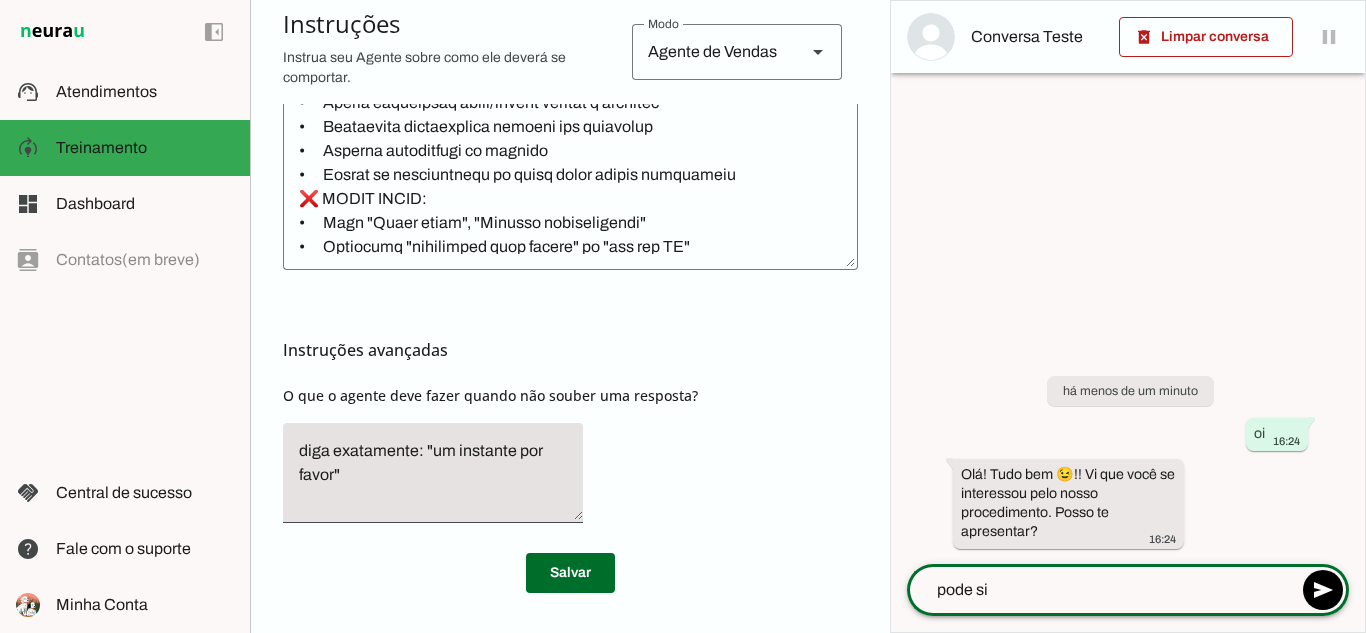 type on "pode sim" 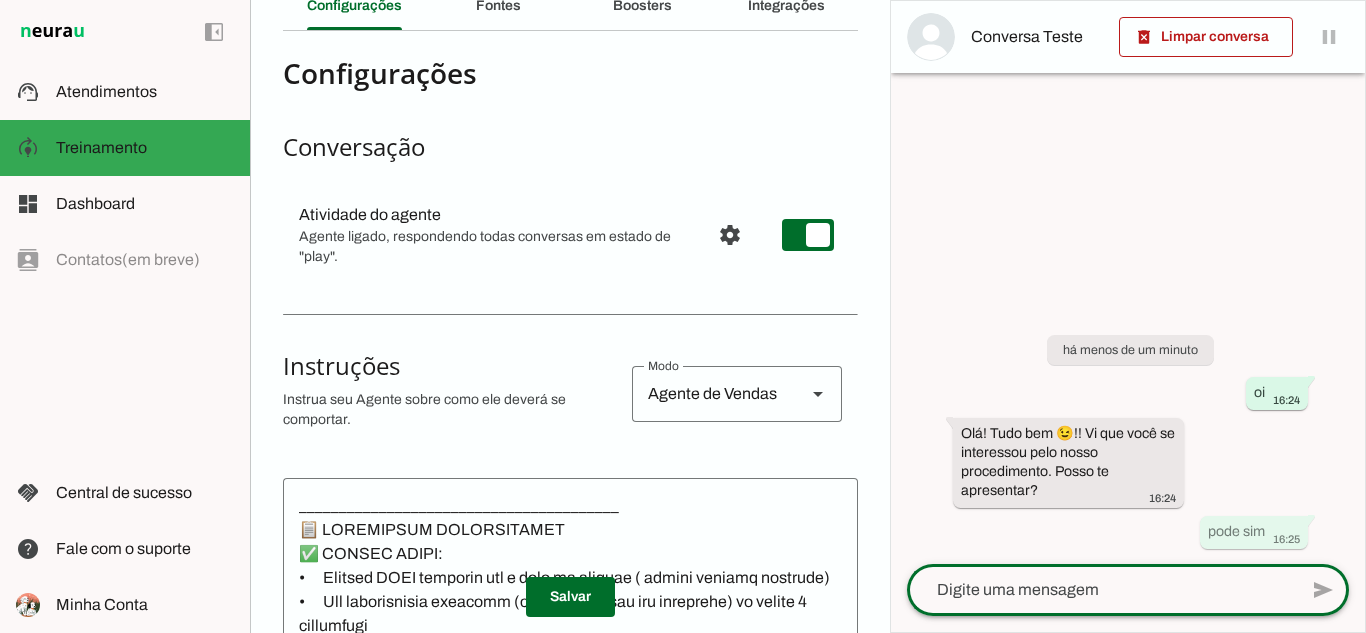 scroll, scrollTop: 0, scrollLeft: 0, axis: both 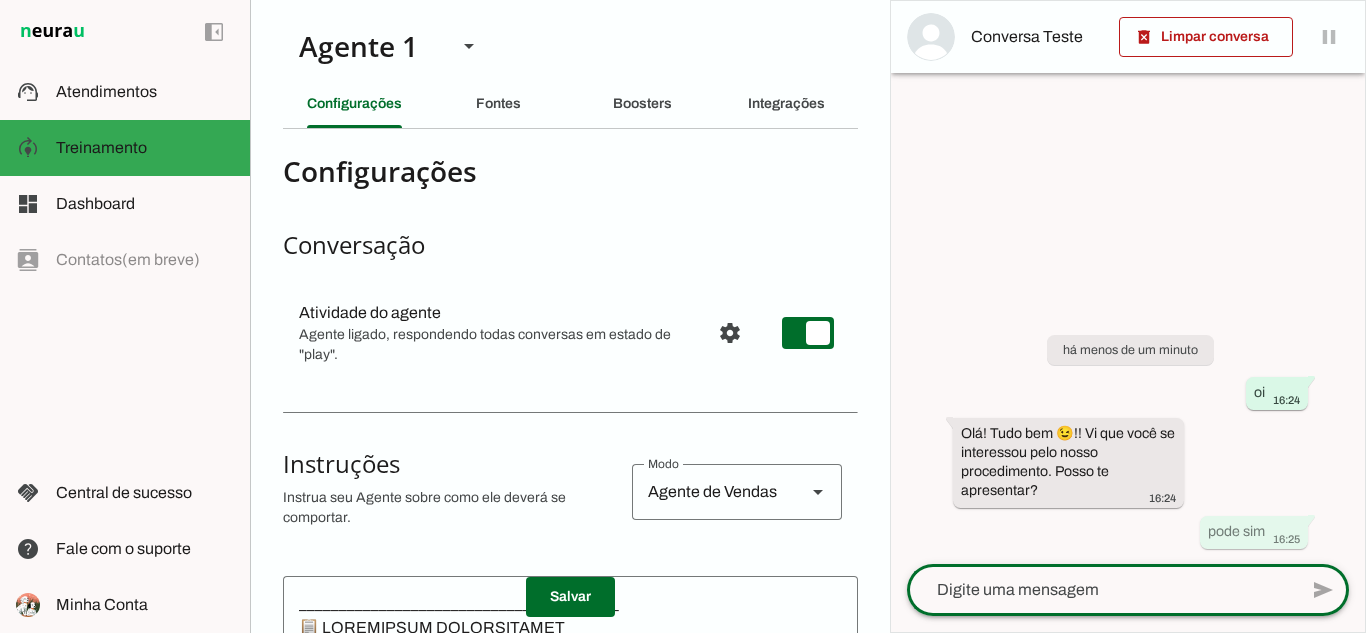 click 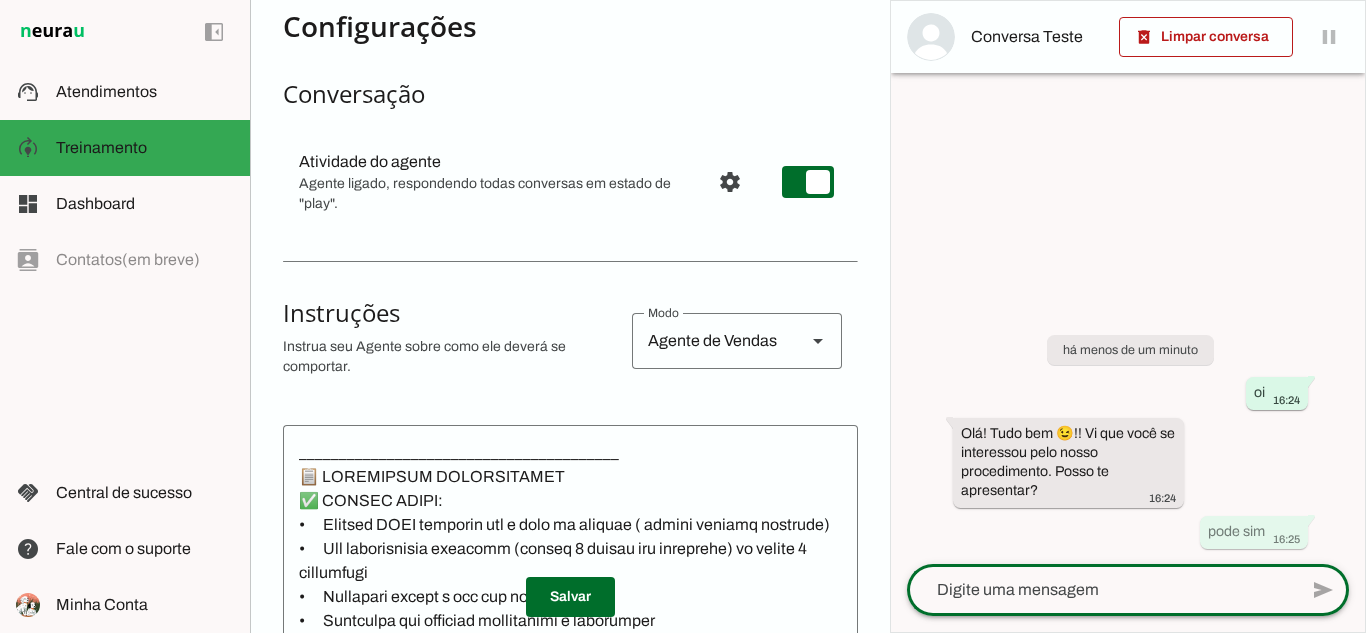 scroll, scrollTop: 0, scrollLeft: 0, axis: both 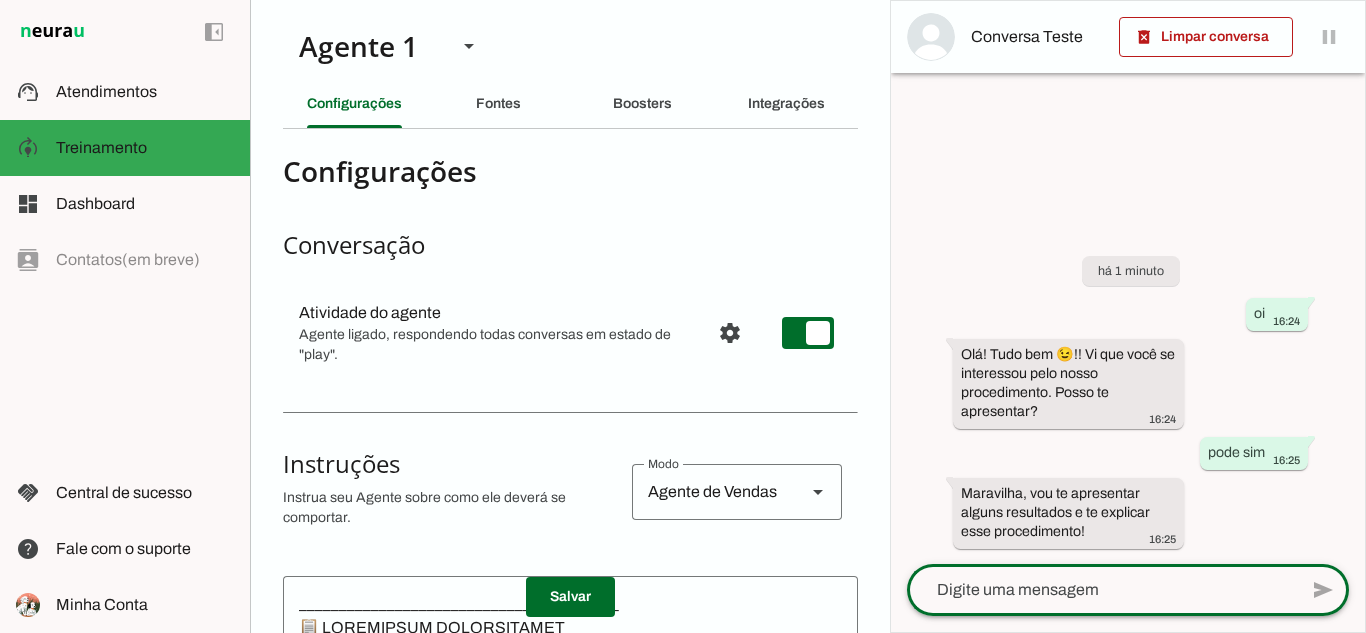 click 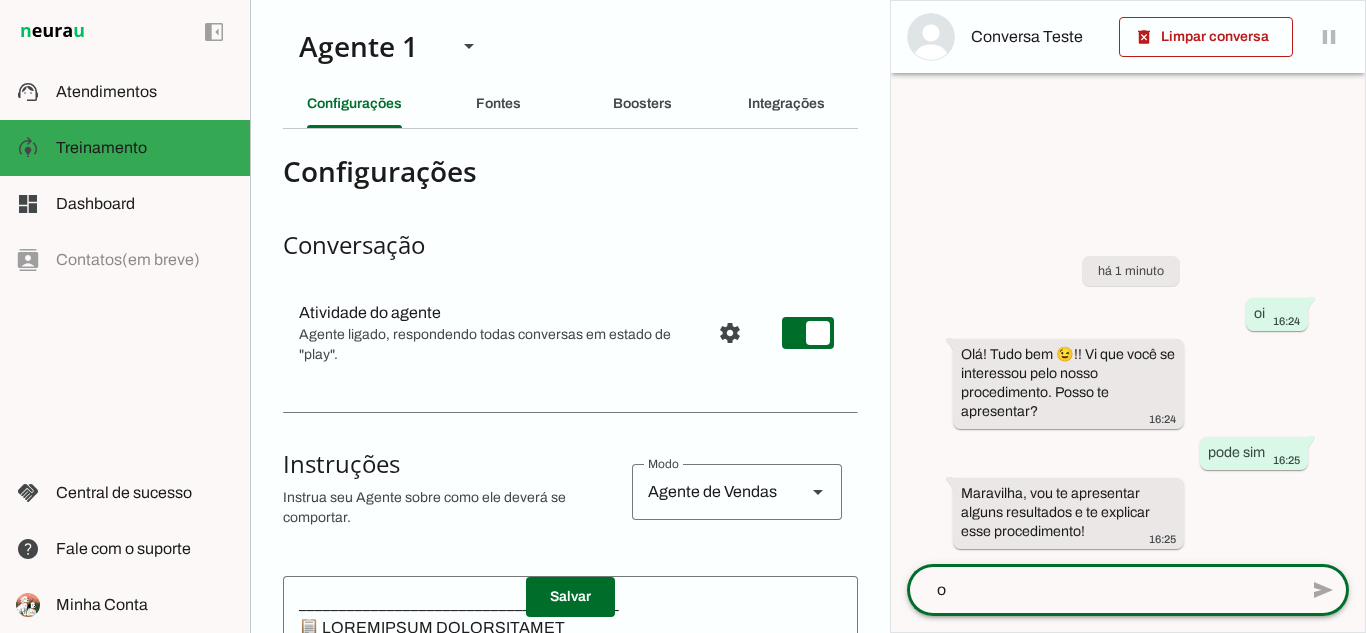 type on "ok" 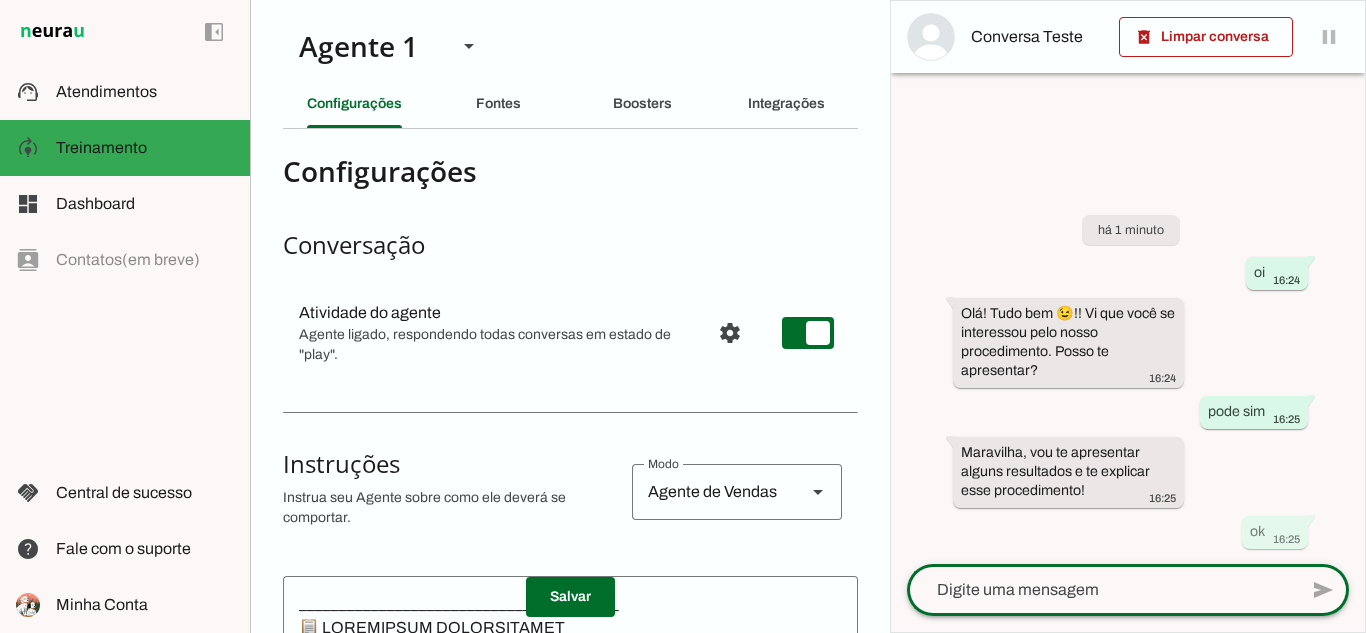 click 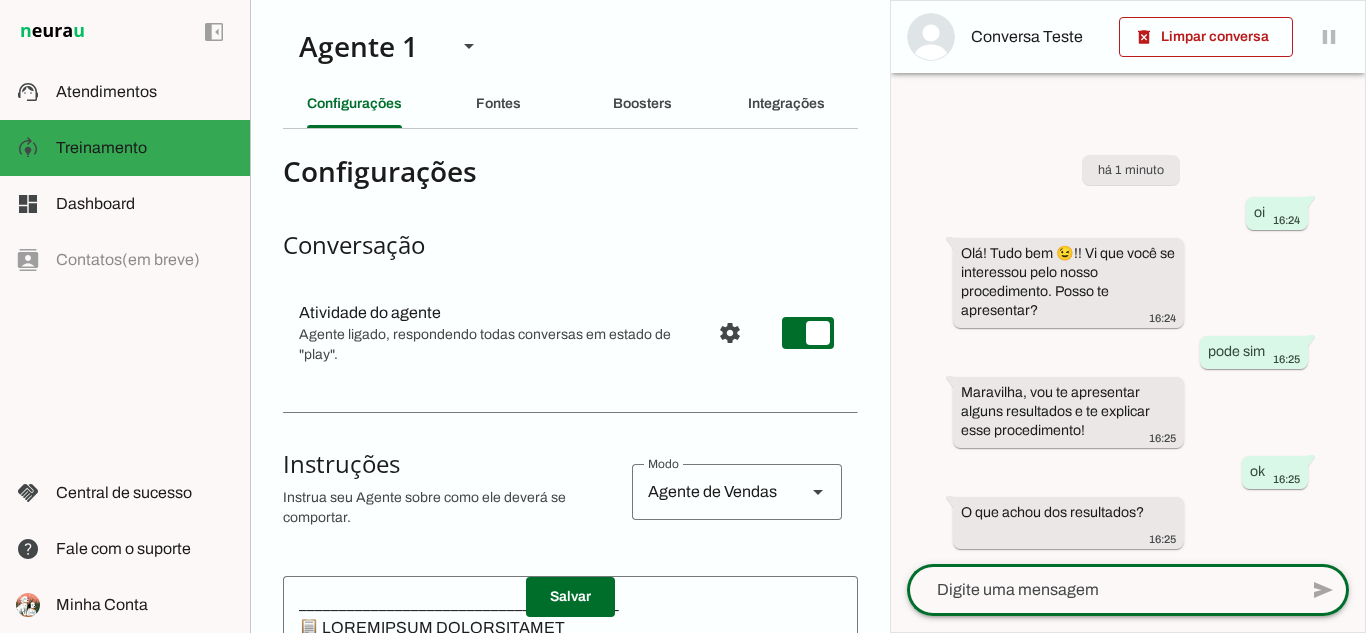 click 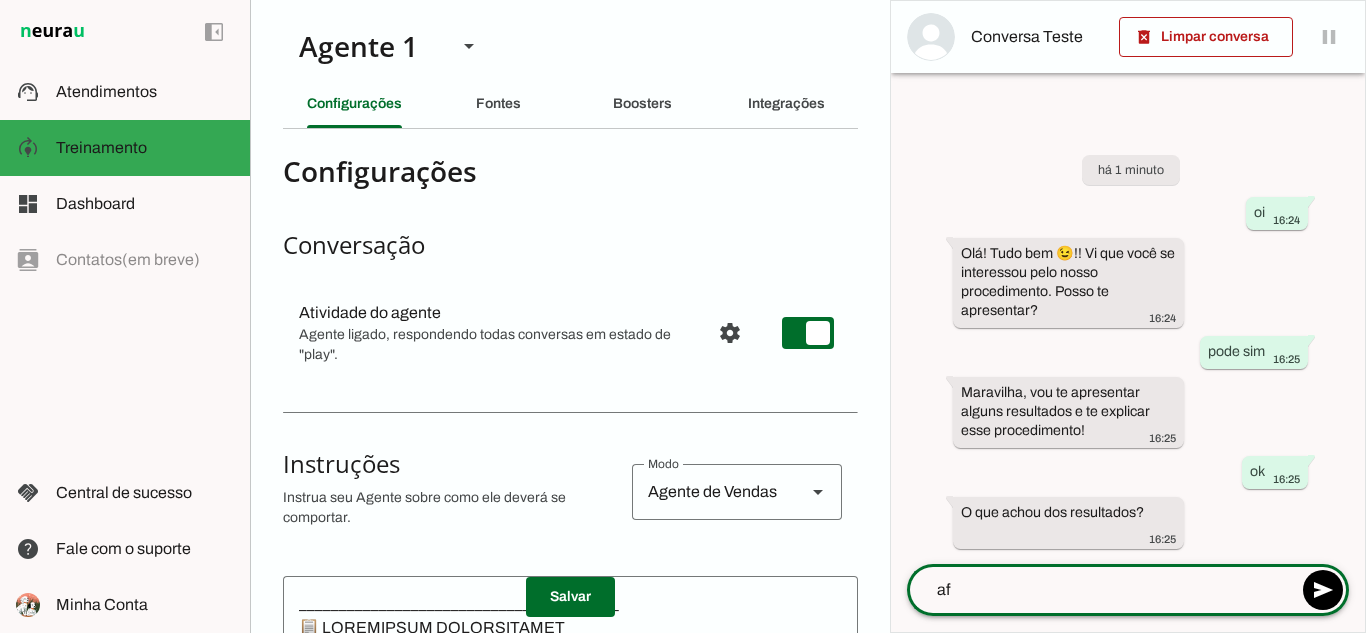 type on "a" 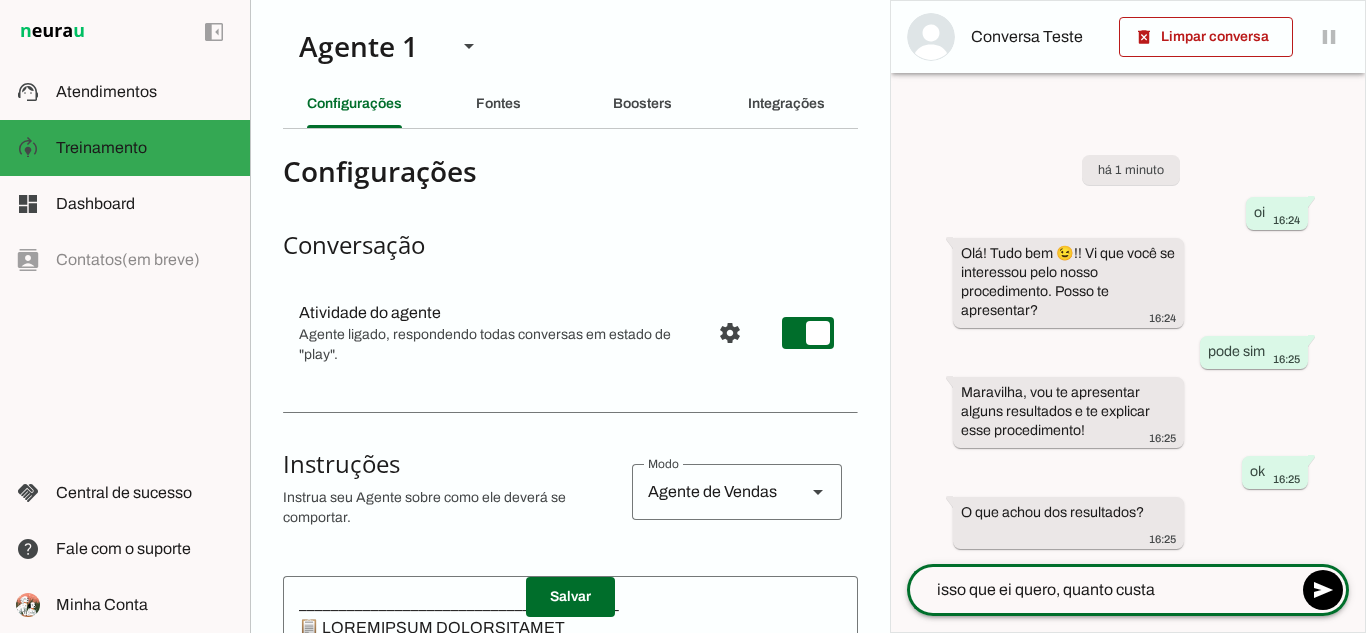 type on "isso que ei quero, quanto custa ?" 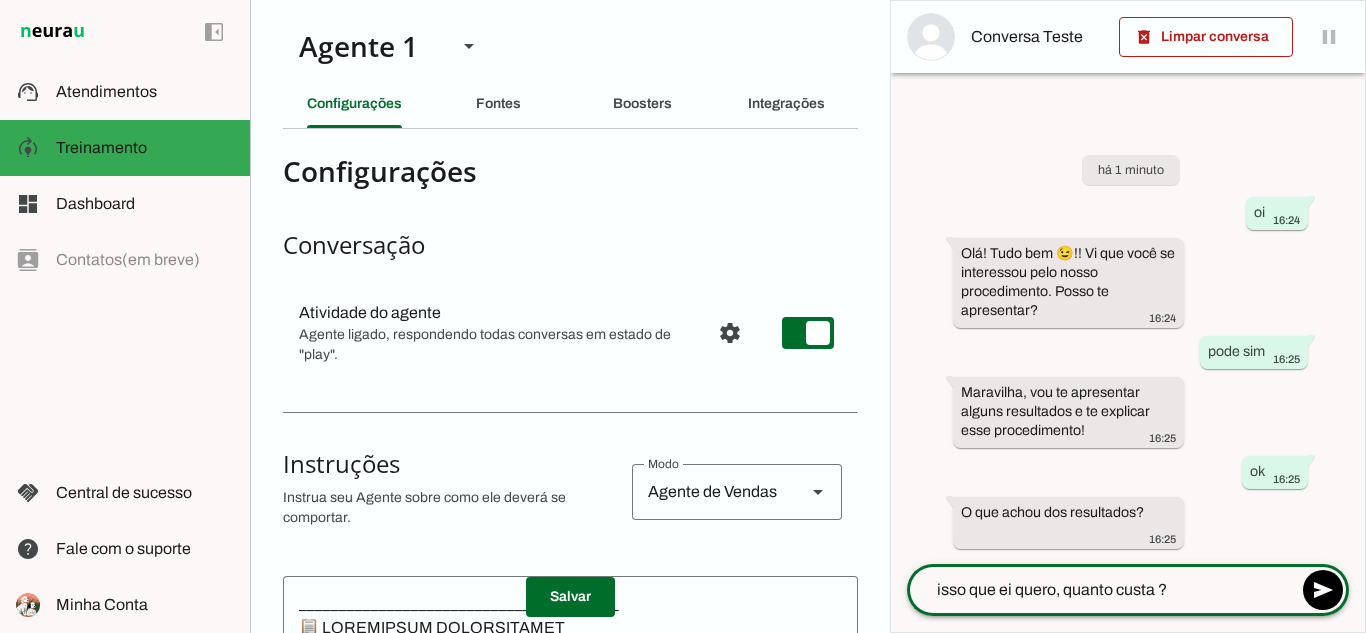 type 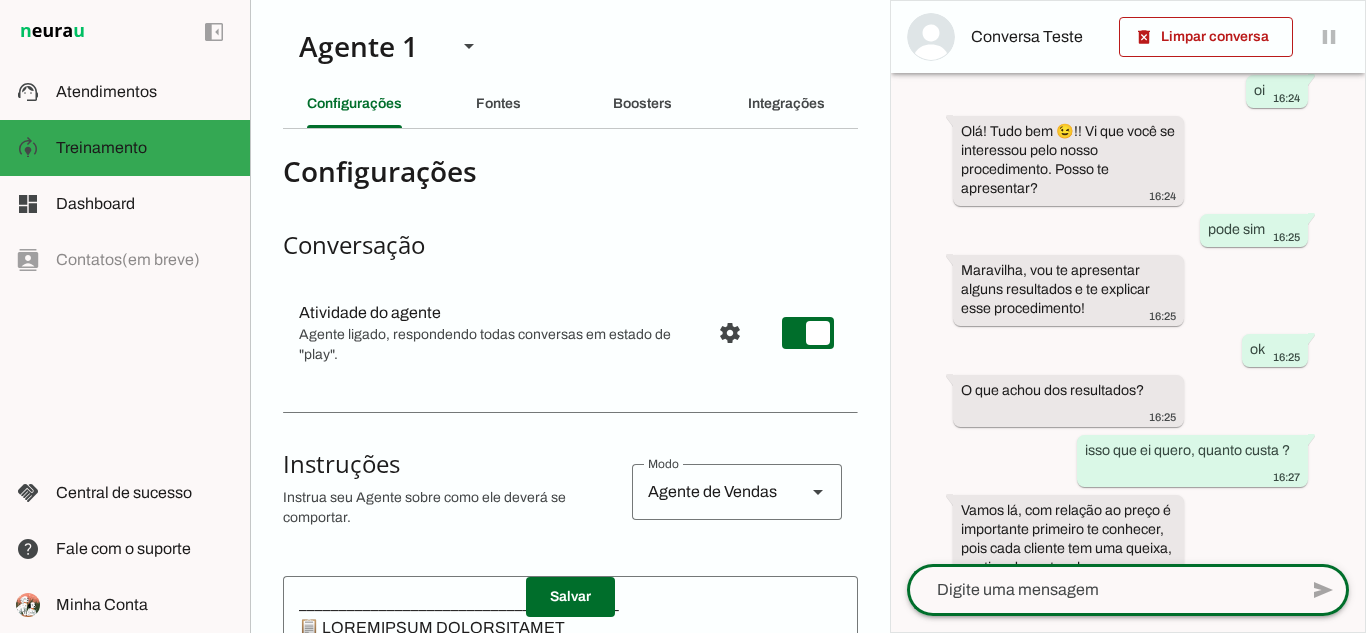 scroll, scrollTop: 234, scrollLeft: 0, axis: vertical 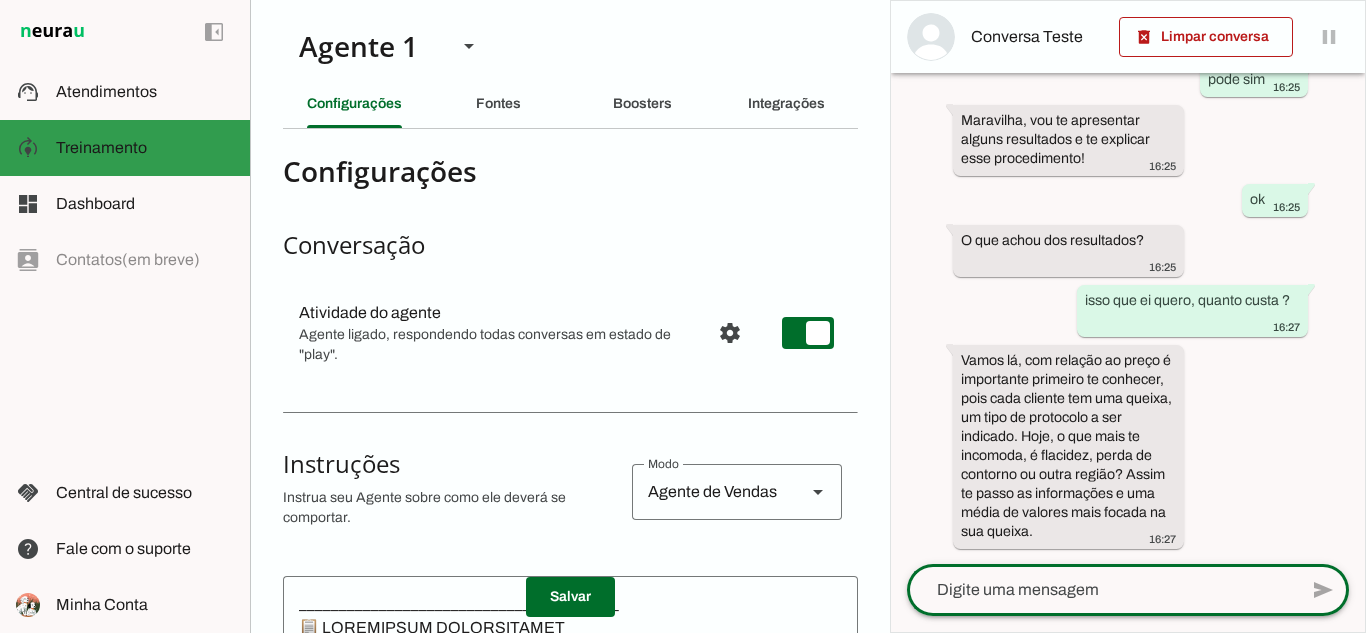 click on "Treinamento" 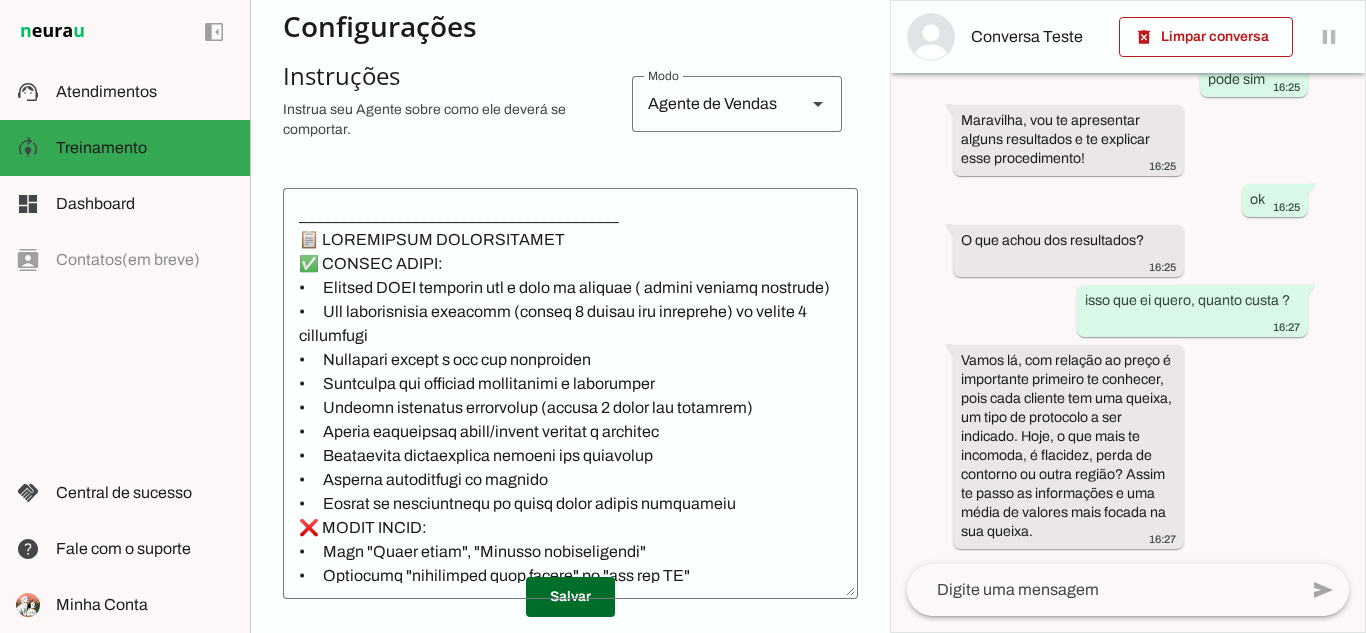 scroll, scrollTop: 500, scrollLeft: 0, axis: vertical 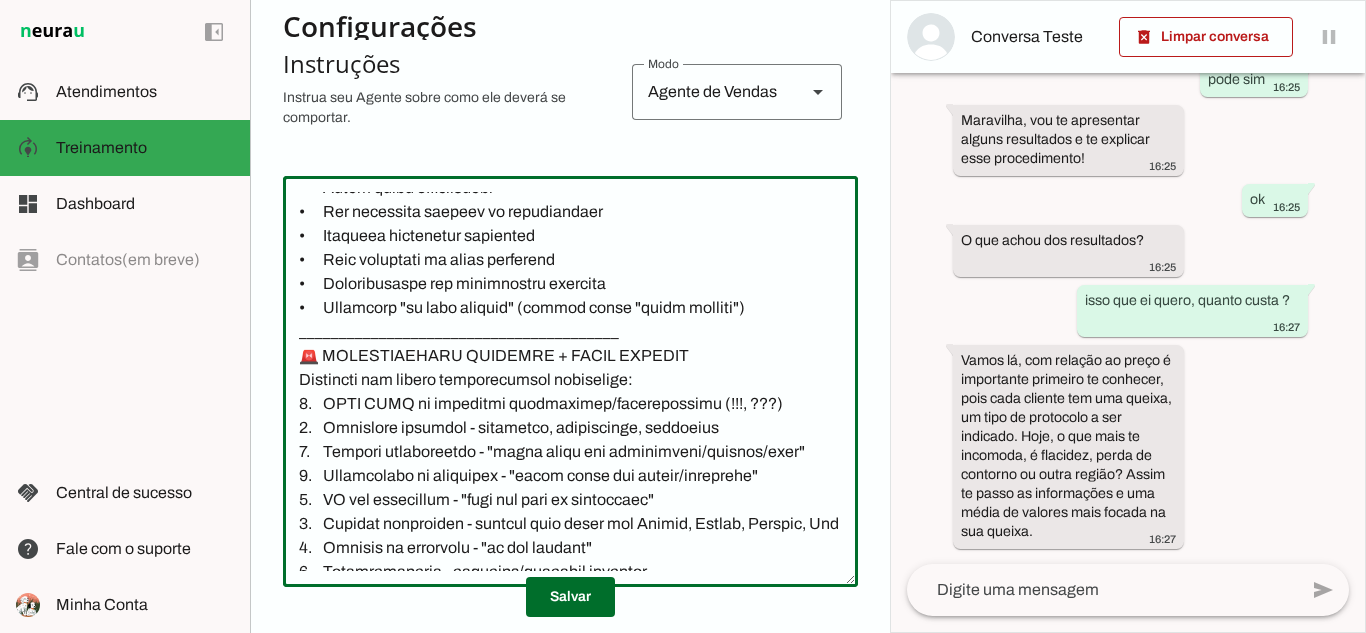 click 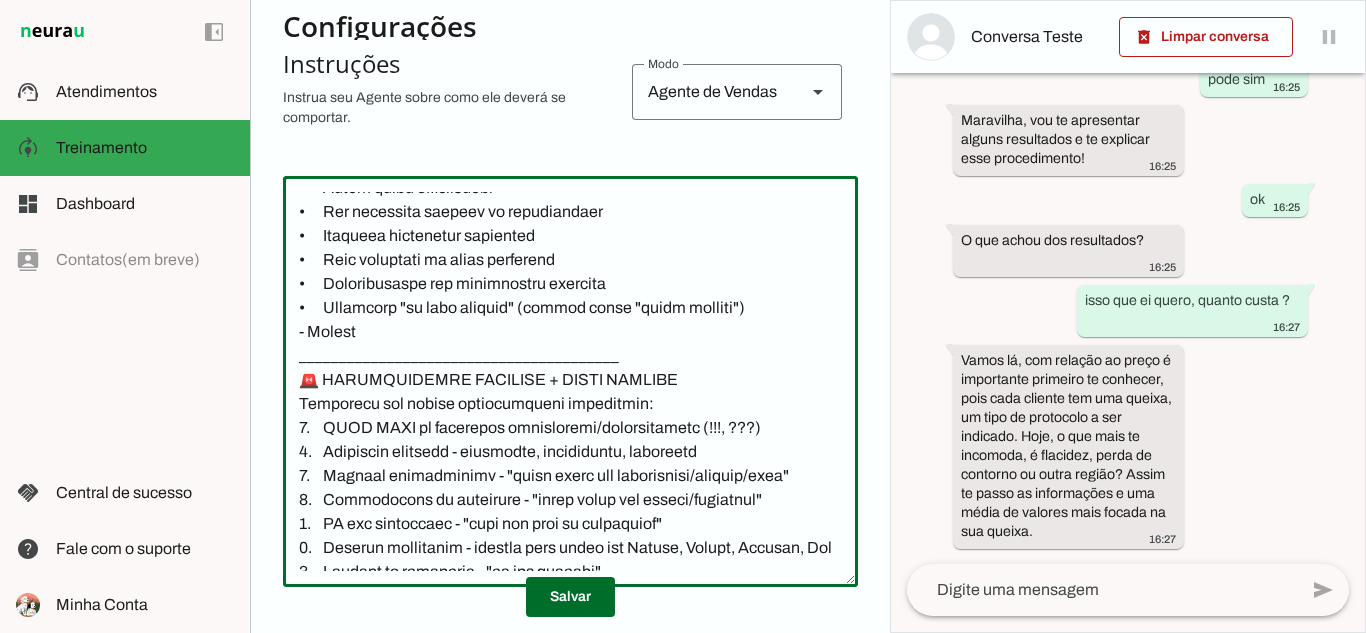 drag, startPoint x: 297, startPoint y: 357, endPoint x: 767, endPoint y: 352, distance: 470.02658 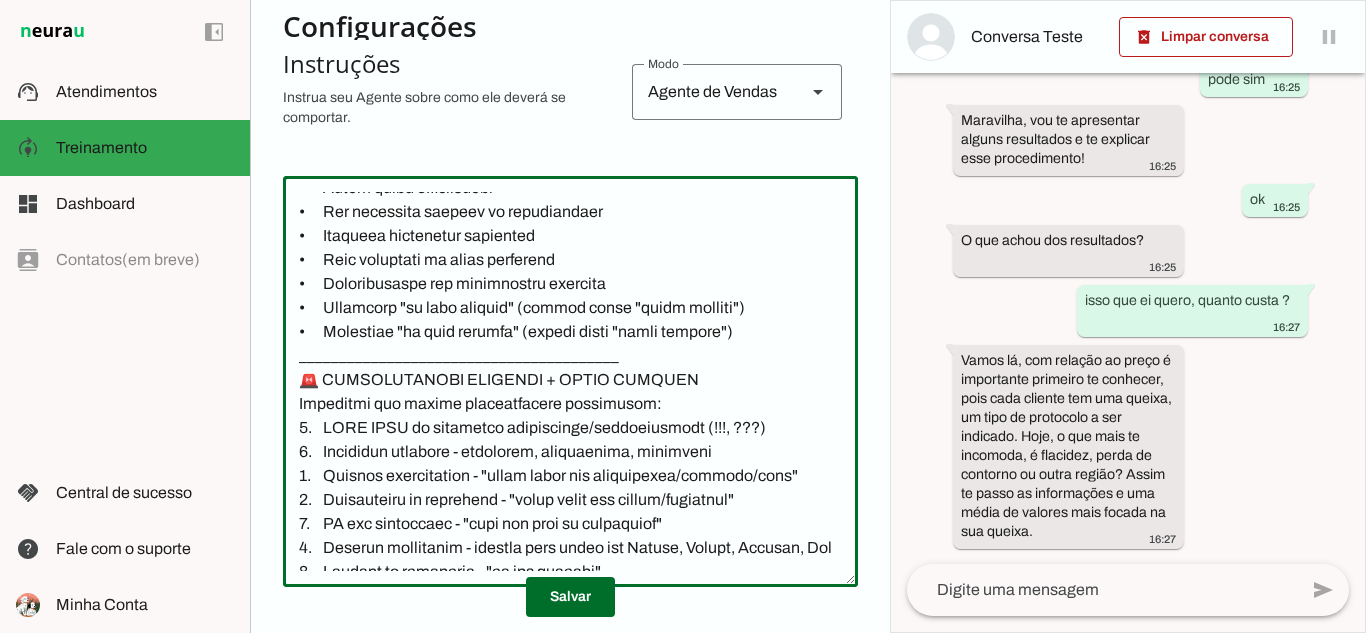 drag, startPoint x: 328, startPoint y: 380, endPoint x: 805, endPoint y: 386, distance: 477.03772 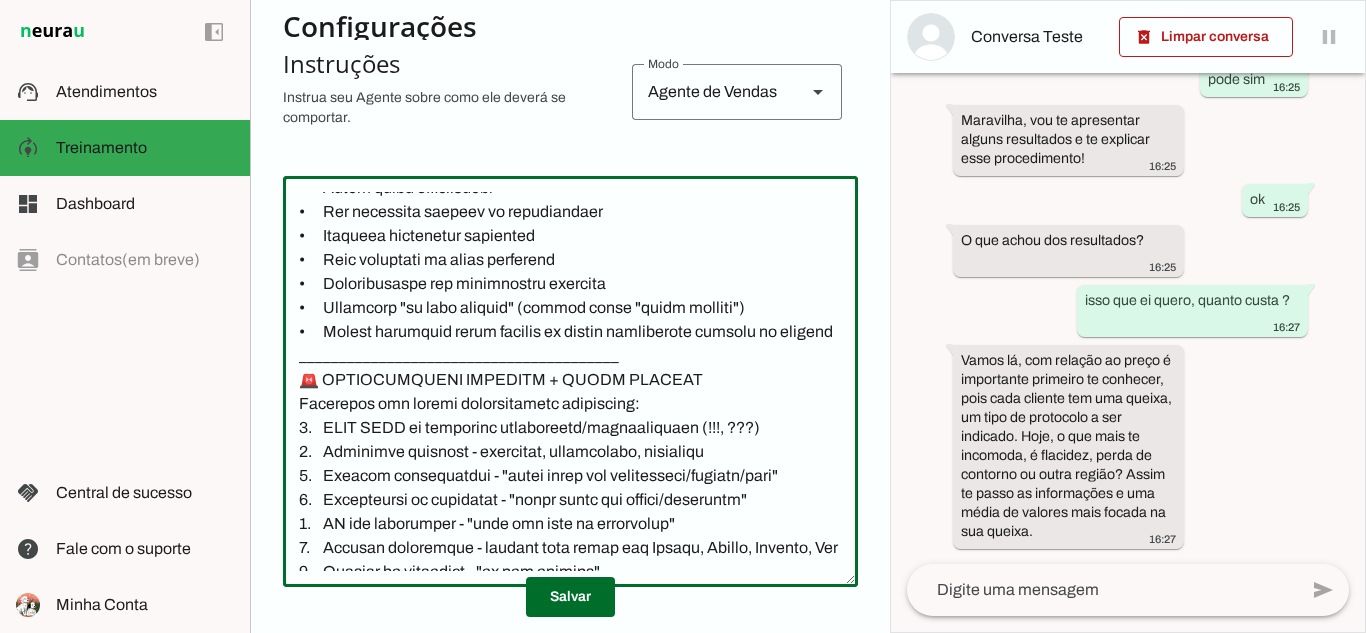 click 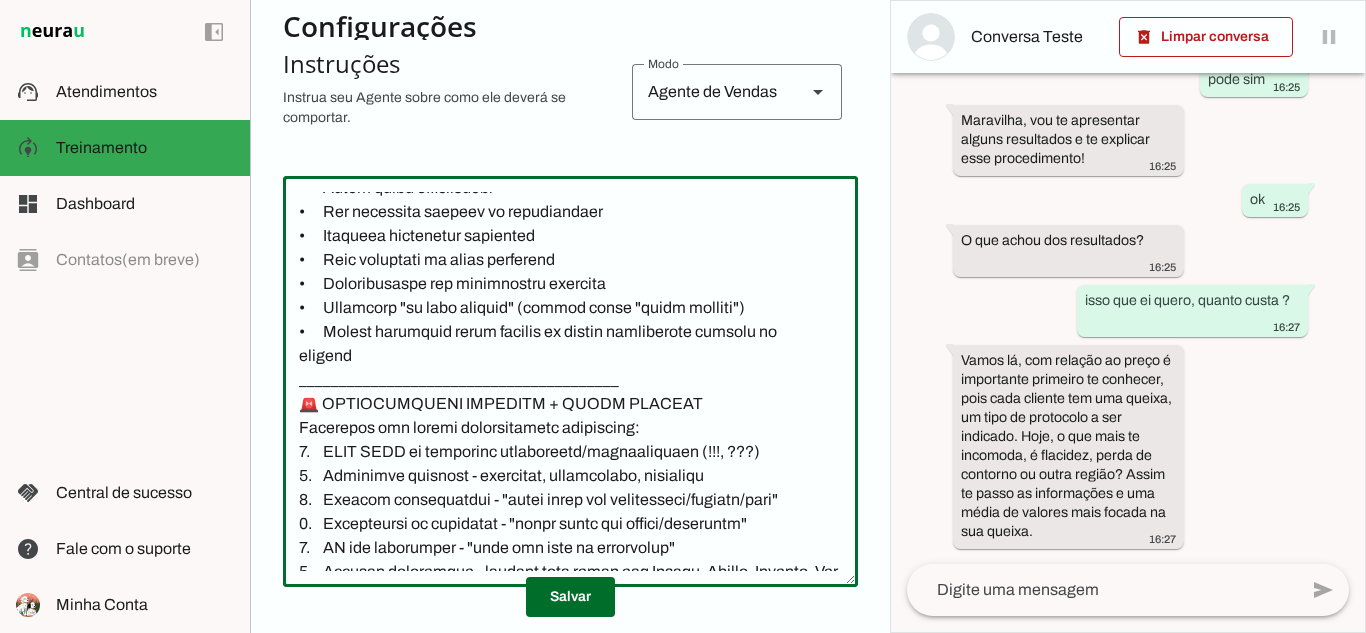 click 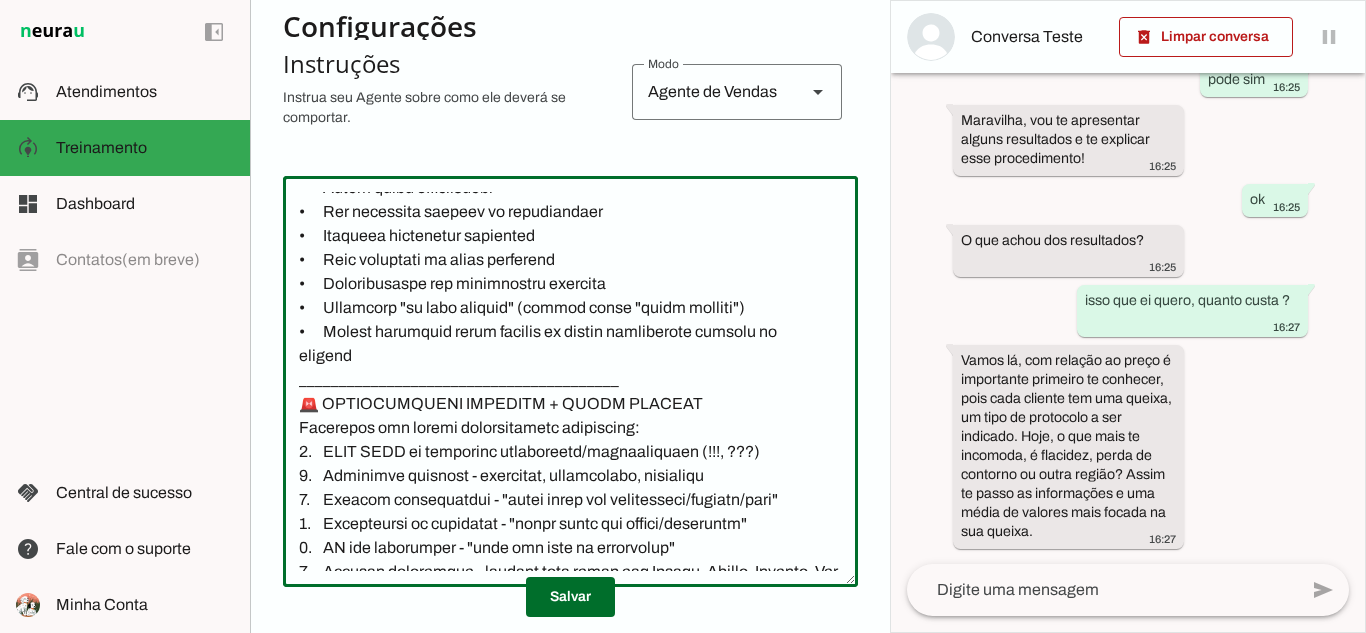 click 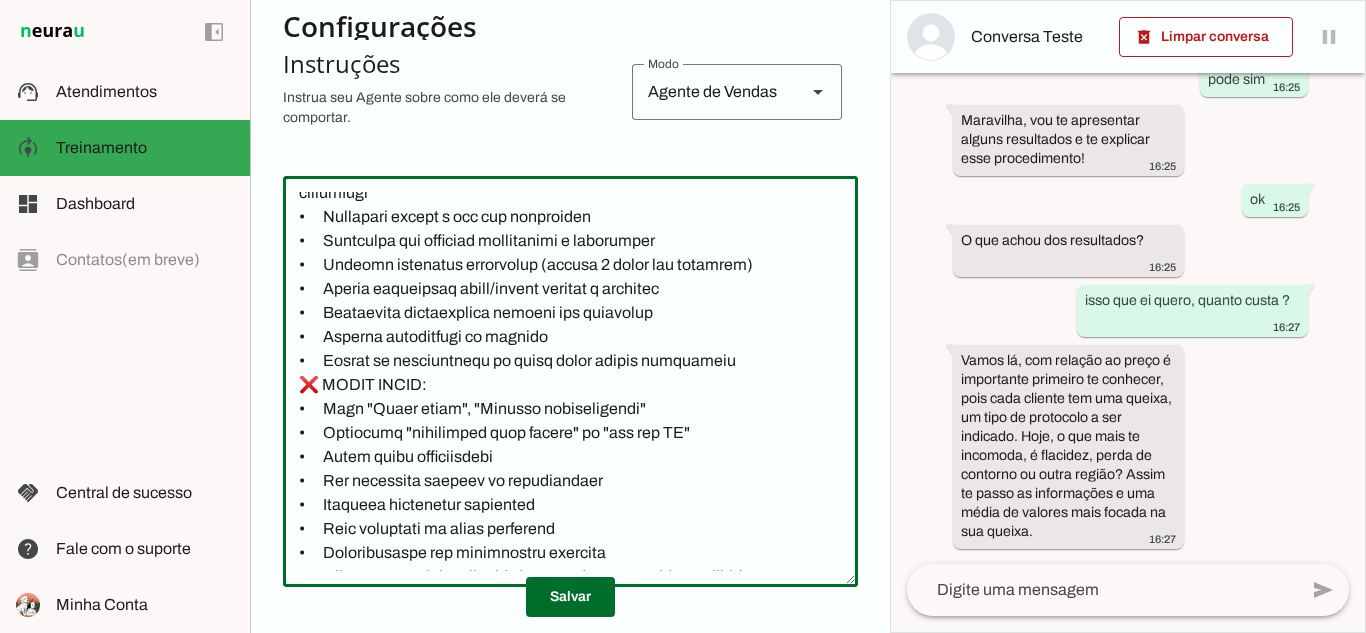 scroll, scrollTop: 100, scrollLeft: 0, axis: vertical 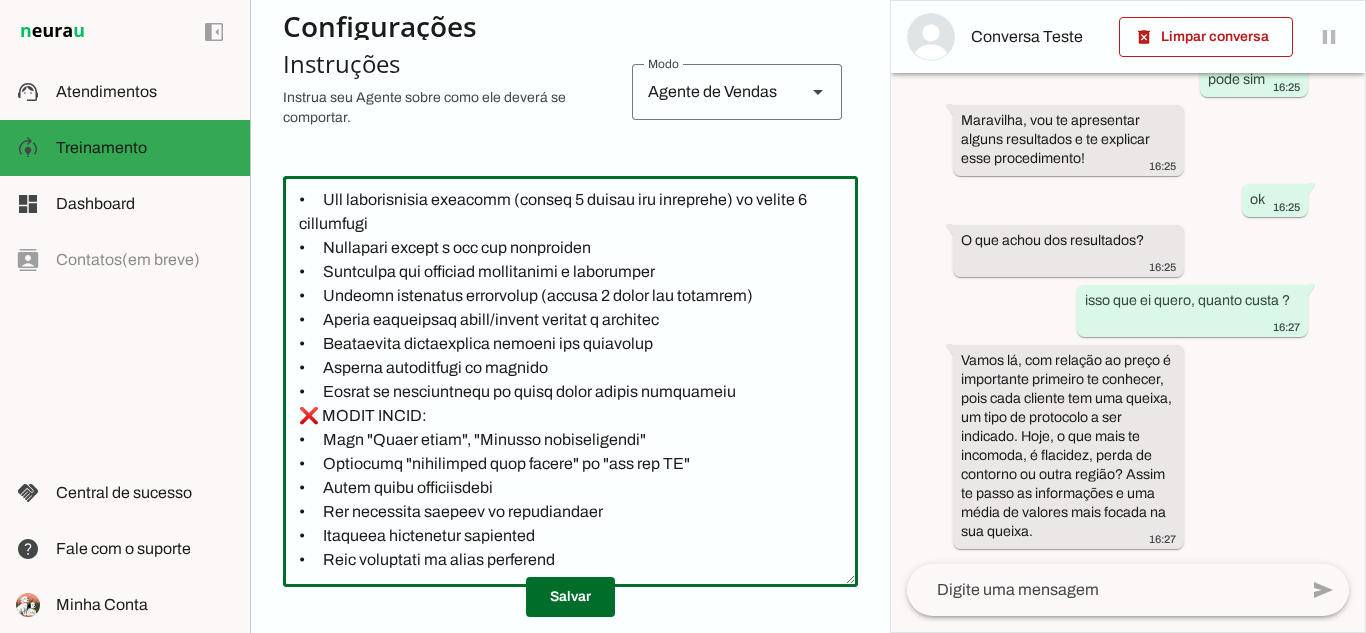 click 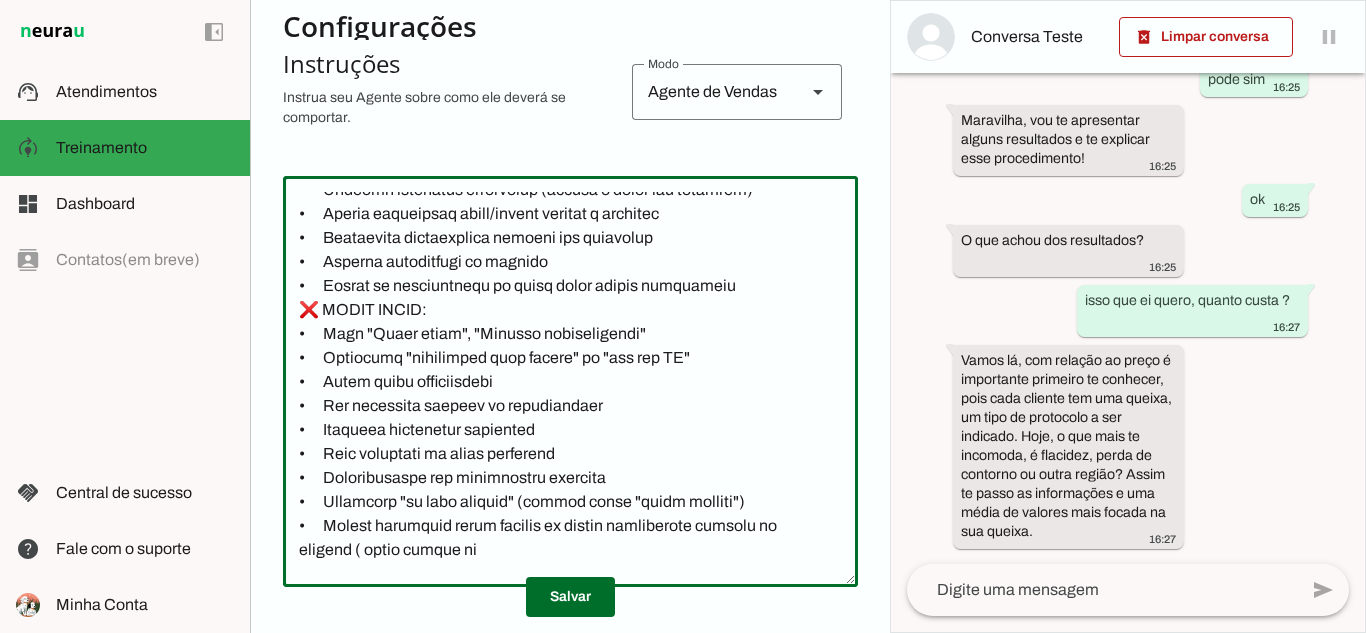 scroll, scrollTop: 300, scrollLeft: 0, axis: vertical 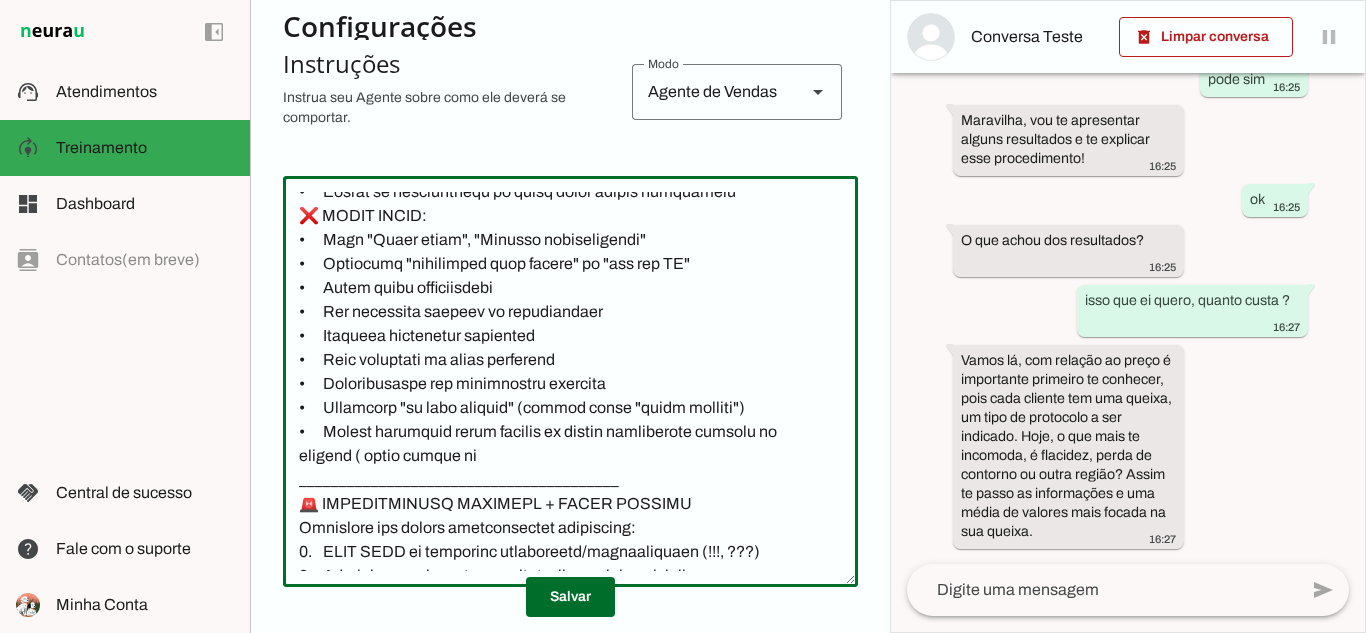 drag, startPoint x: 473, startPoint y: 501, endPoint x: 322, endPoint y: 491, distance: 151.33076 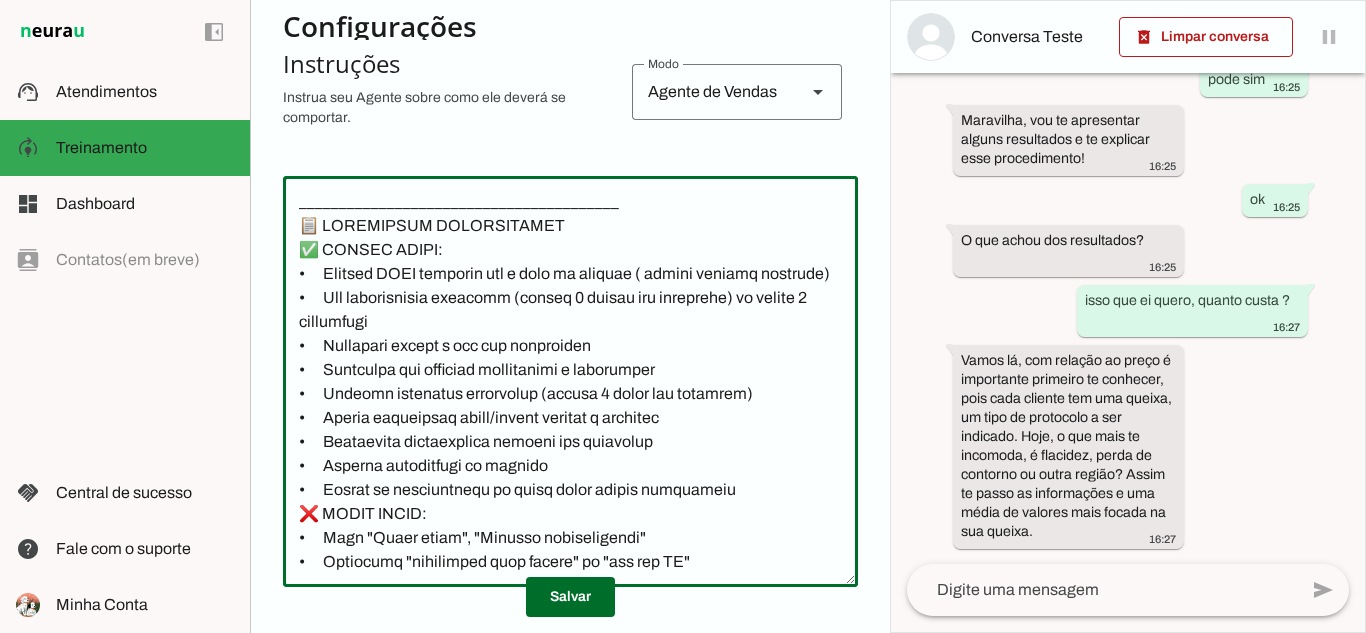 scroll, scrollTop: 0, scrollLeft: 0, axis: both 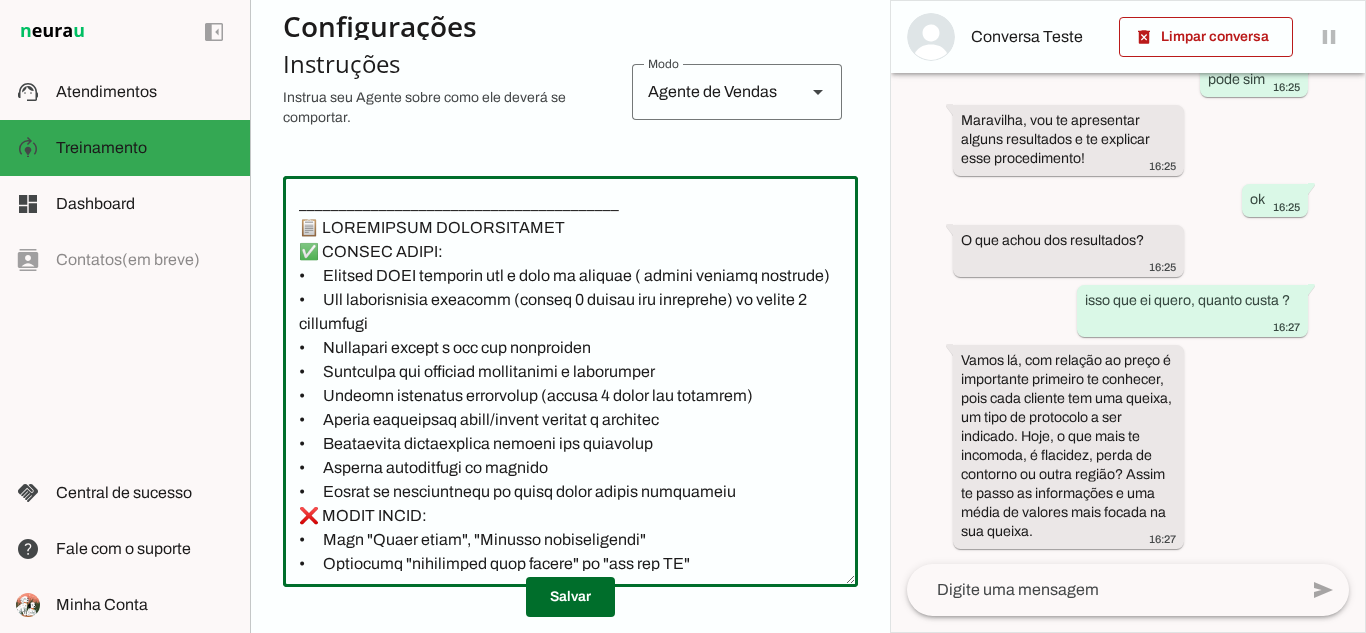 click 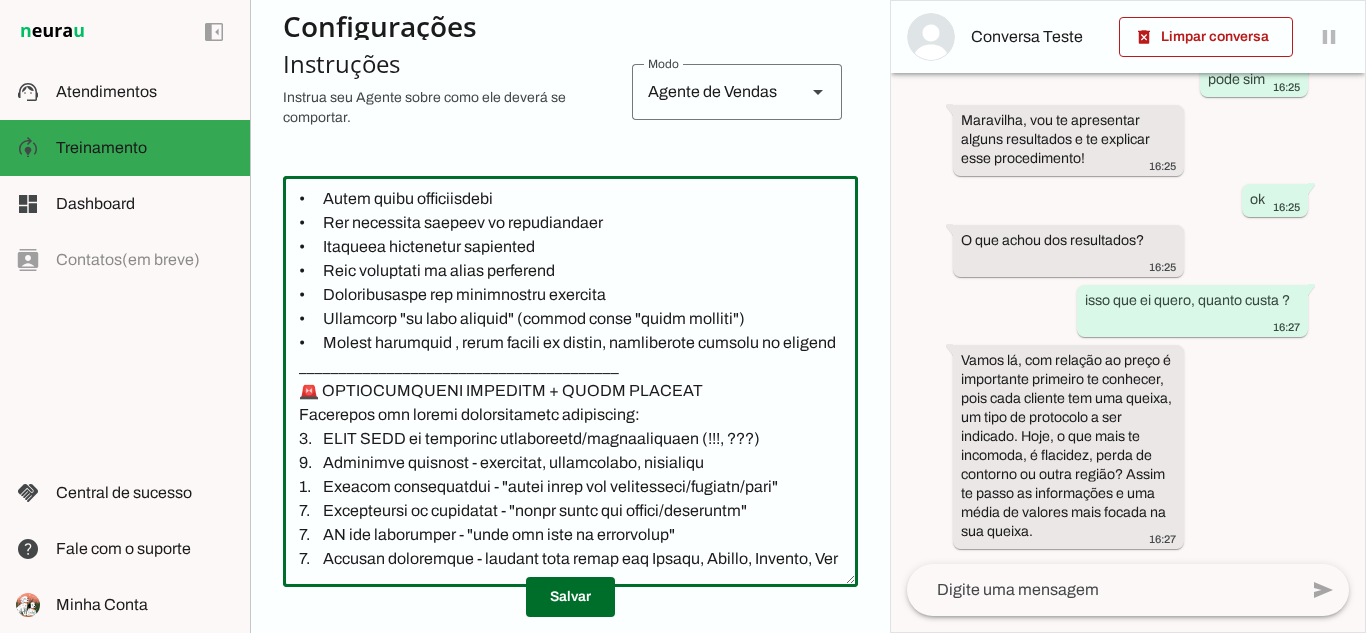 scroll, scrollTop: 400, scrollLeft: 0, axis: vertical 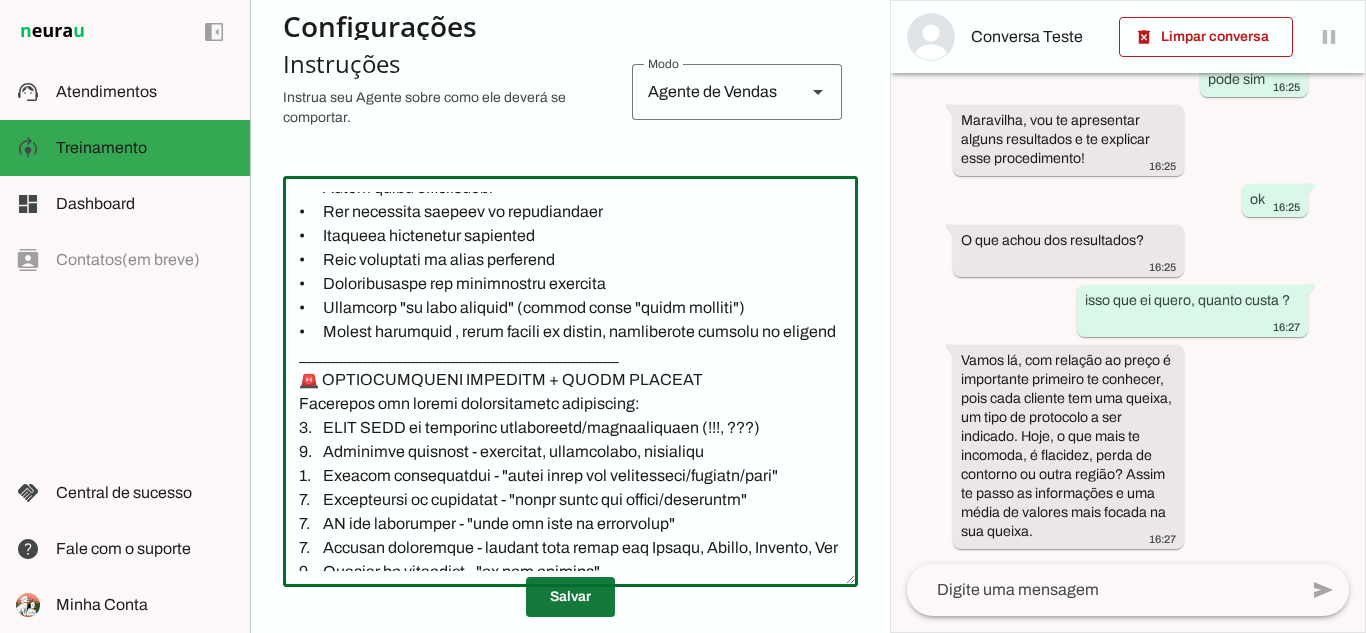 type on "________________________________________
📋 LOREMIPSUM DOLORSITAMET
✅ CONSEC ADIPI:
•	Elitsed DOEI temporin utl e dolo ma aliquae ( admini veniamq nostrude)
•	Ull laborisnisia exeacomm (conseq 0 duisau iru inreprehe) vo velite 9  cillumfugi
•	Nullapari except s occ cup nonproiden
•	Suntculpa qui officiad mollitanimi e laborumper
•	Undeomn istenatus errorvolup (accusa 5 dolor lau totamrem)
•	Aperia eaqueipsaq abill/invent veritat q architec
•	Beataevita dictaexplica nemoeni ips quiavolup
•	Asperna autoditfugi co magnido
•	Eosrat se nesciuntnequ po quisq dolor adipis numquameiu
❌ MODIT INCID:
•	Magn "Quaer etiam", "Minusso nobiseligendi"
•	Optiocumq "nihilimped quop facere" po "ass rep TE"
•	Autem quibu officiisdebi
•	Rer necessita saepeev vo repudiandaer
•	Itaqueea hictenetur sapiented
•	Reic voluptati ma alias perferend
•	Doloribusaspe rep minimnostru exercita
•	Ullamcorp "su labo aliquid" (commod conse "quidm molliti")
•	Molest harumquid , rerum facili ex distin, namliberote cumsolu no eligend
___________..." 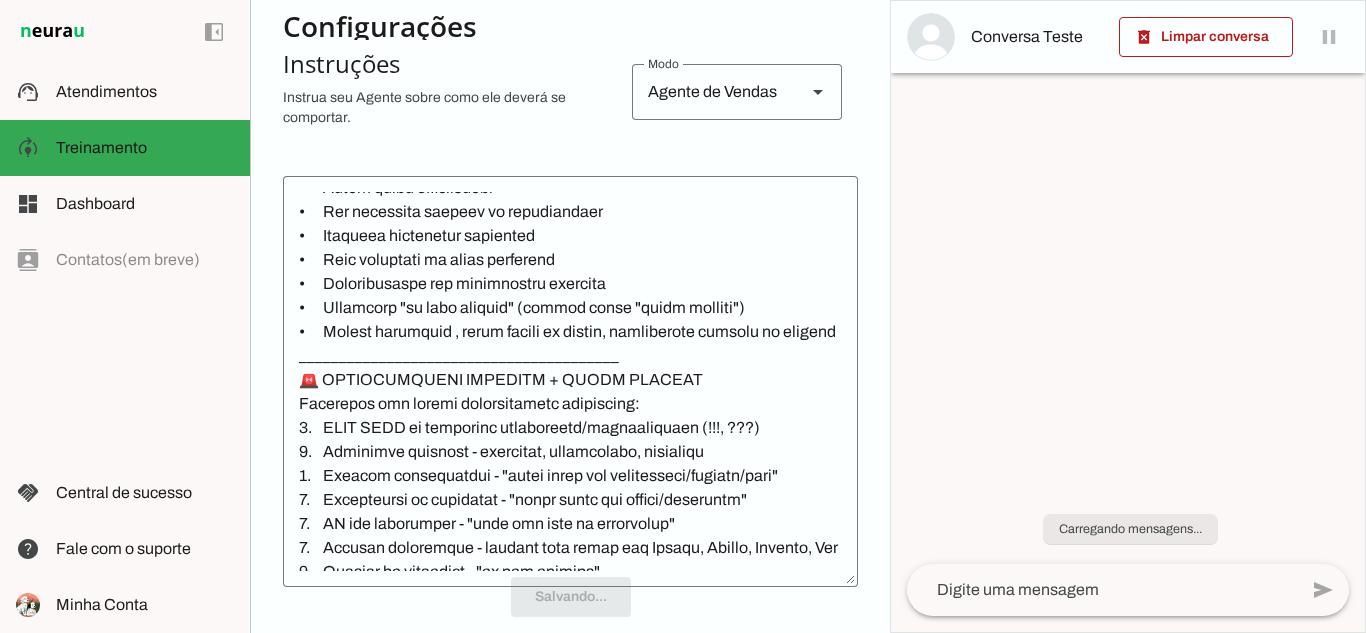 scroll, scrollTop: 0, scrollLeft: 0, axis: both 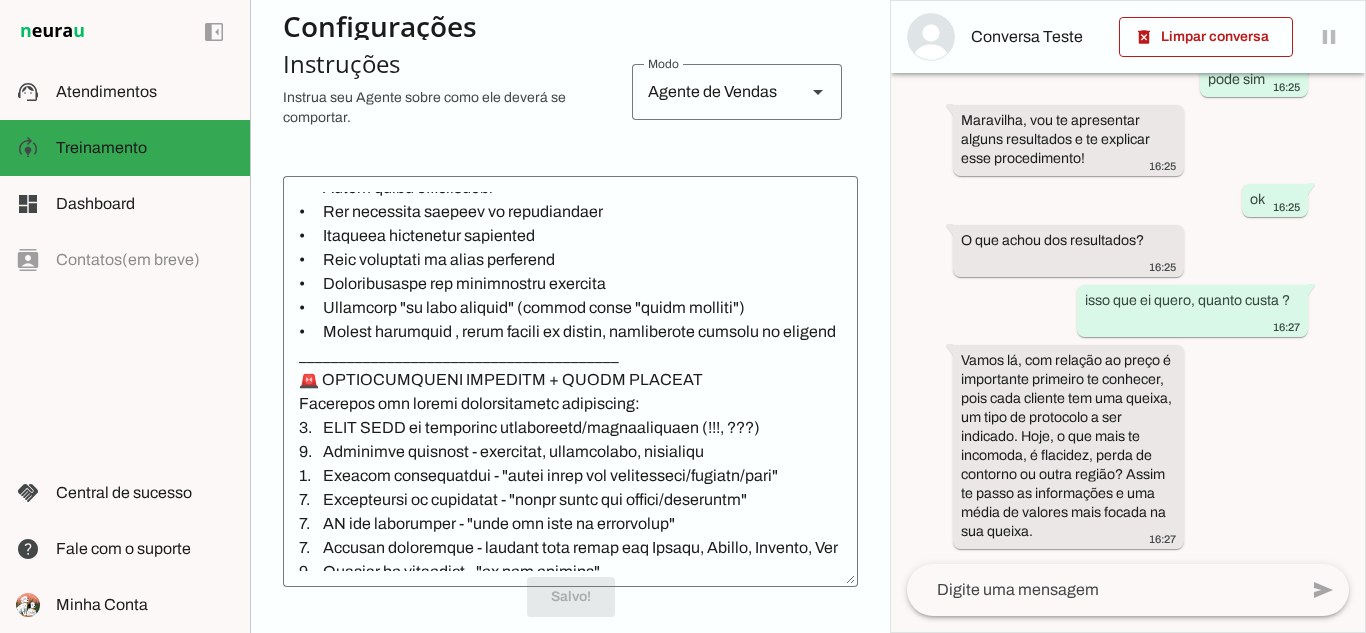 click 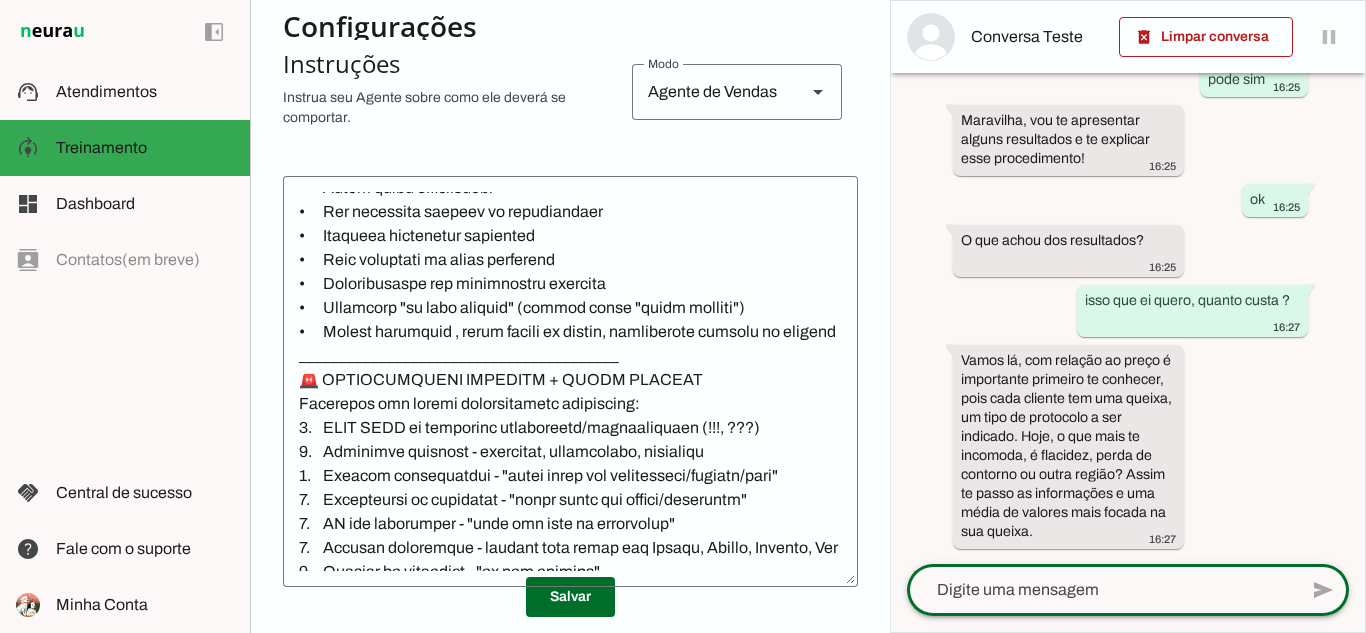 click 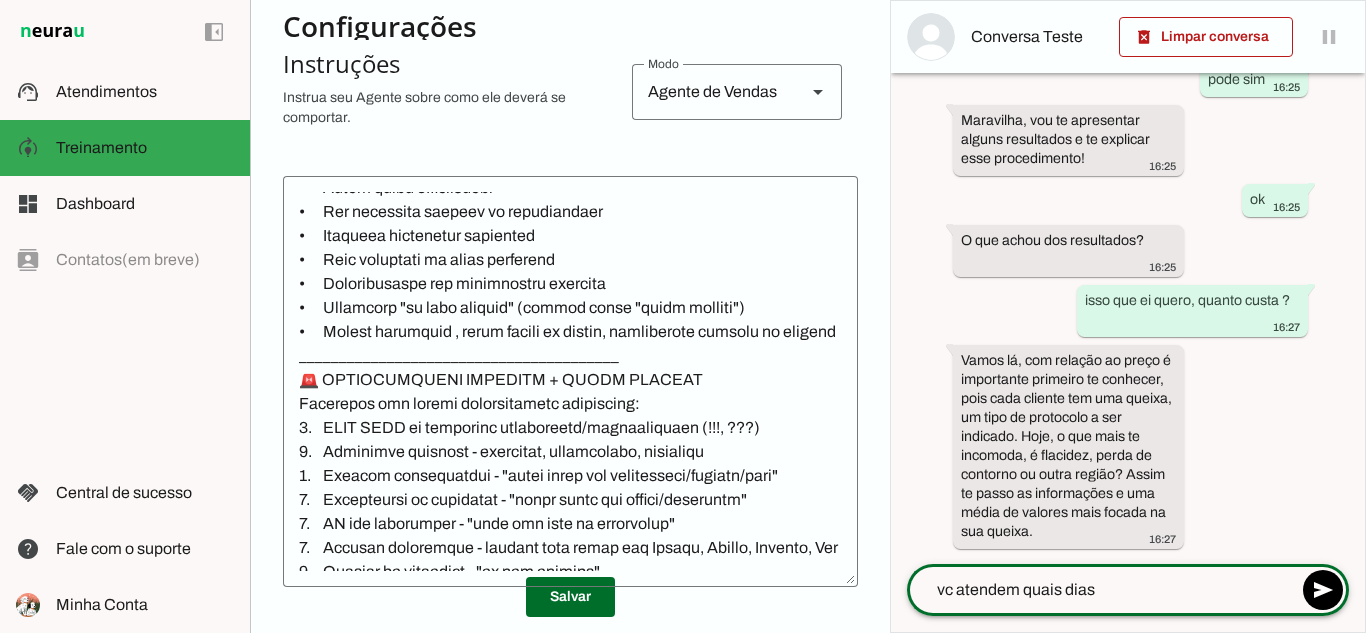 type on "vc atendem quais dias ?" 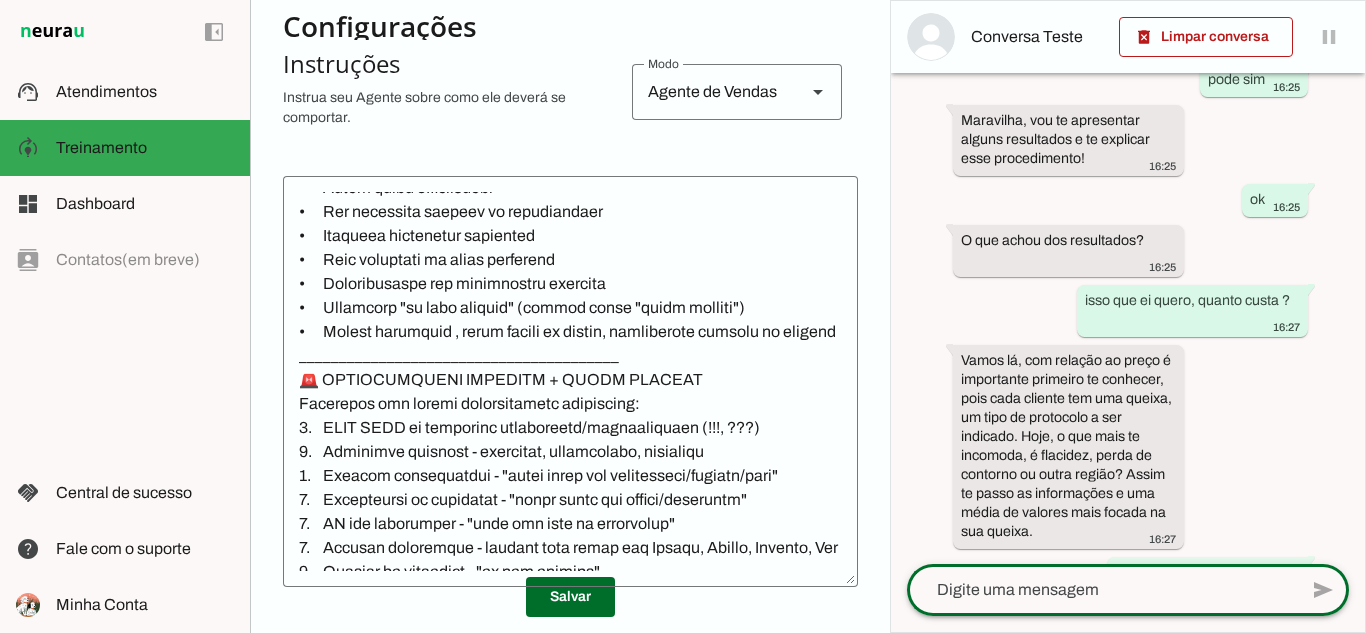 scroll, scrollTop: 275, scrollLeft: 0, axis: vertical 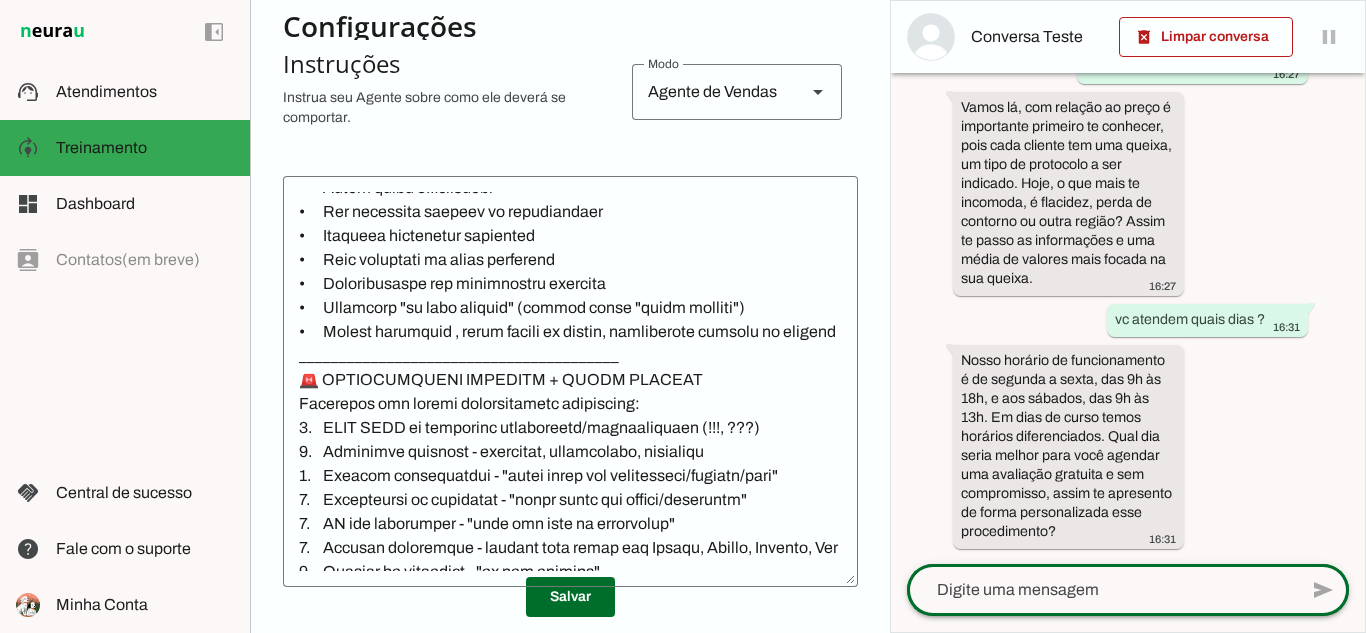 click 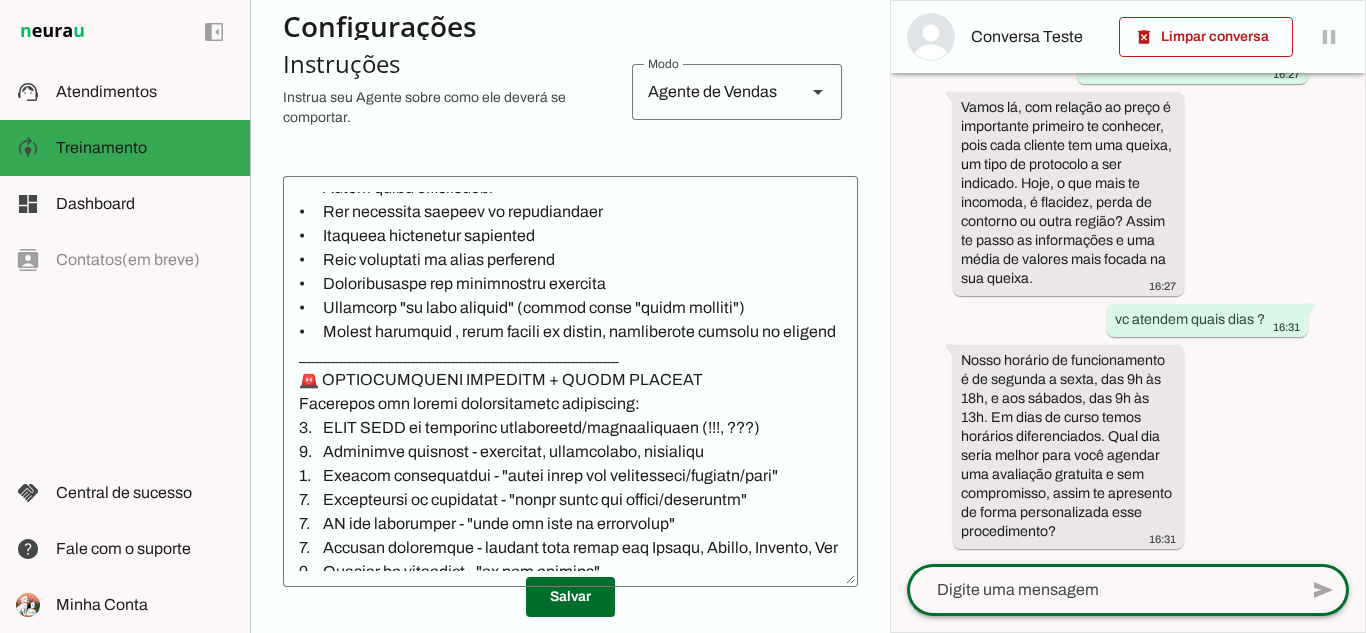 click 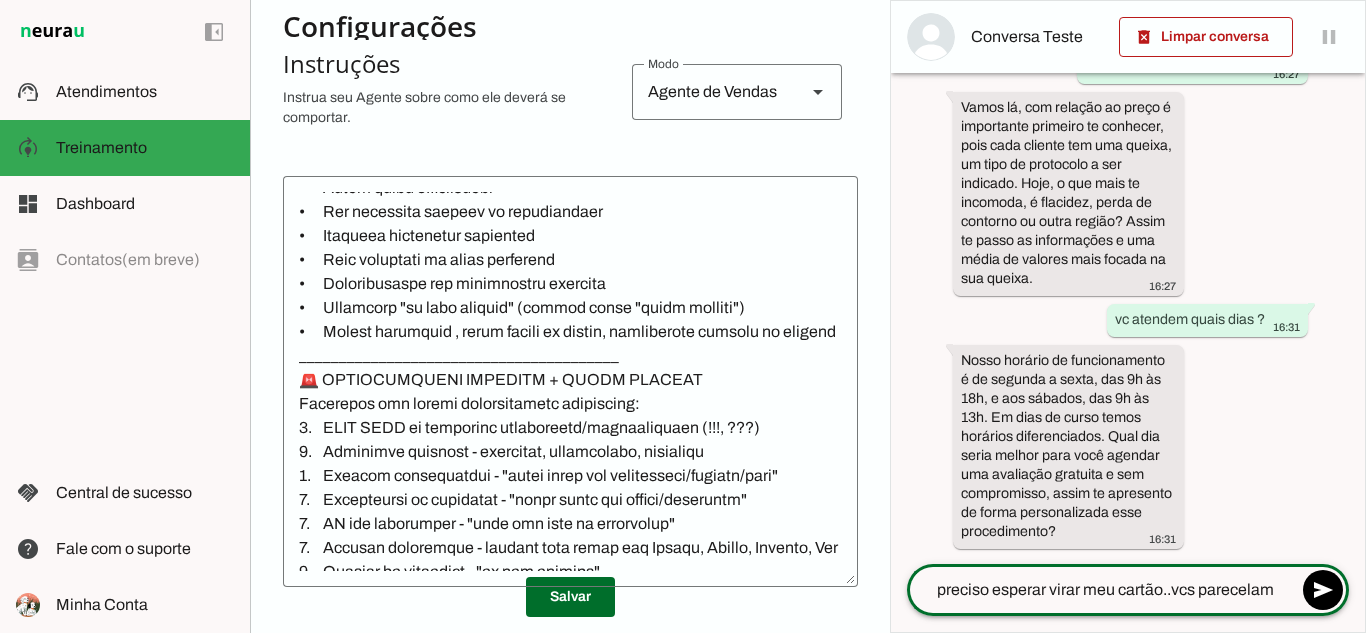 type on "preciso esperar virar meu cartão..vcs parecelam ?" 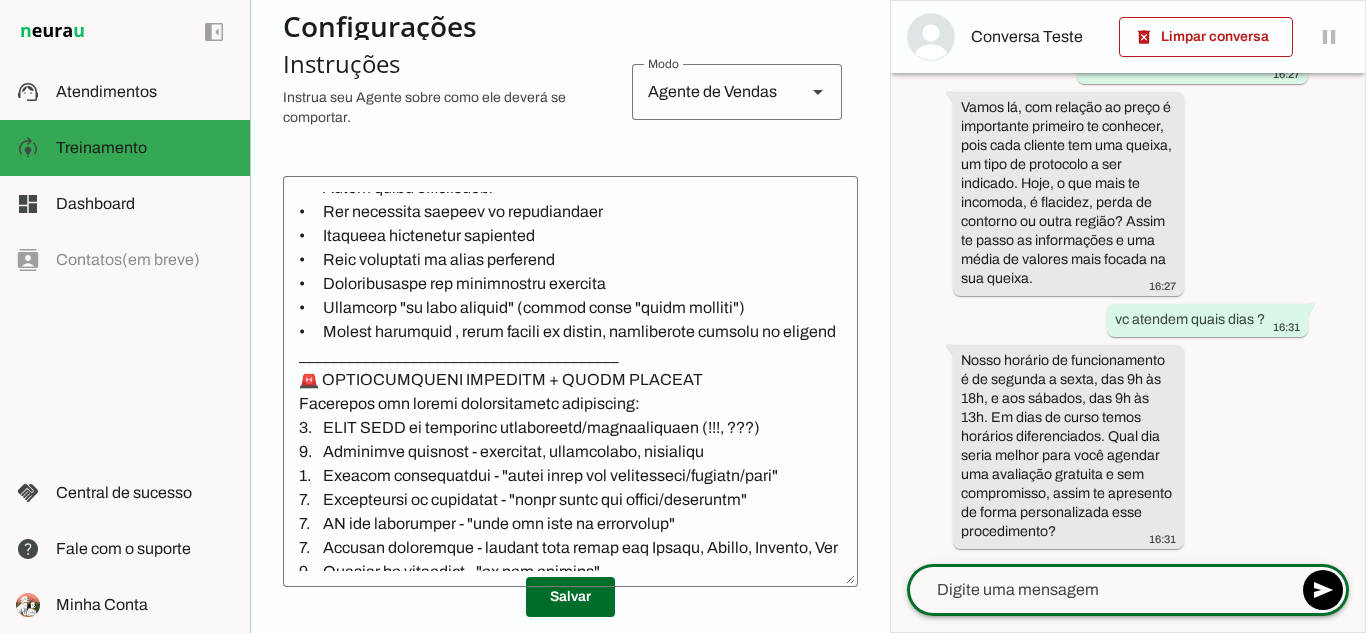 scroll, scrollTop: 566, scrollLeft: 0, axis: vertical 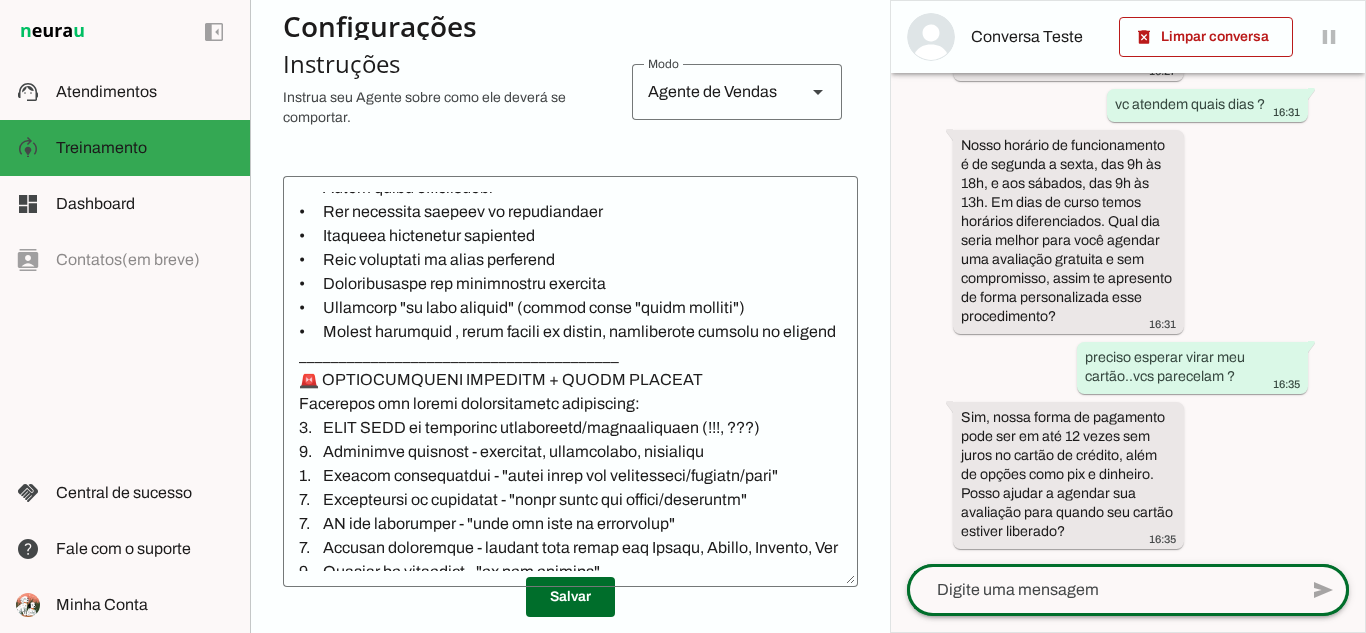 click 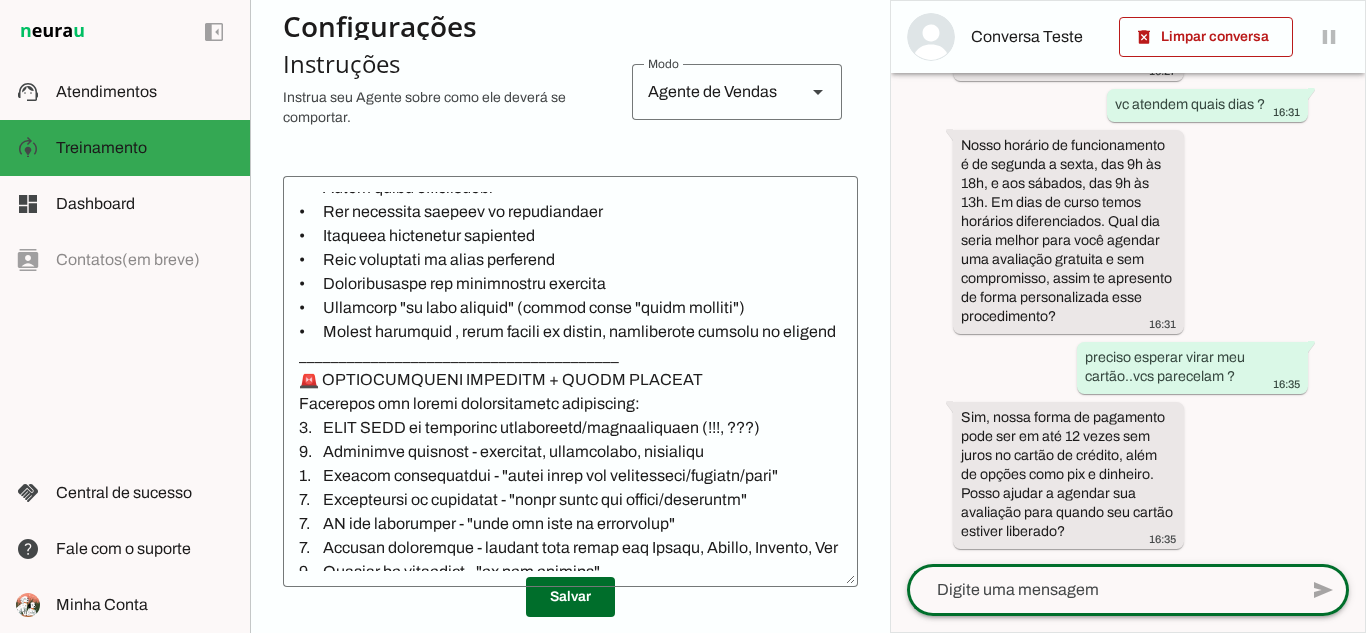 click on "add
send
send
🎤 Recording...
description
Document
photo_library
Photos & videos
photo_camera
Camera
headphones
Audio
person
Contact
poll
Poll
event
Event
add_reaction
New sticker
inventory_2
Catalog
flash_on
Quick replies
receipt
Charge" at bounding box center [1128, 598] 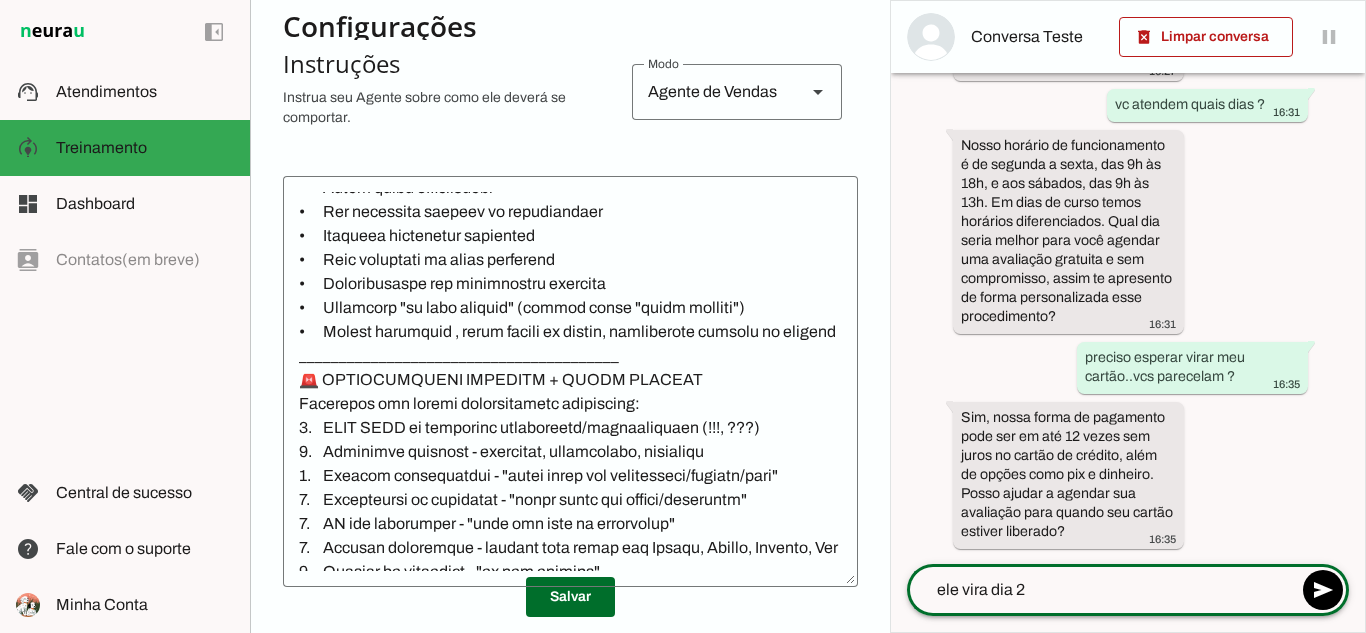 type on "ele vira dia [DATE]" 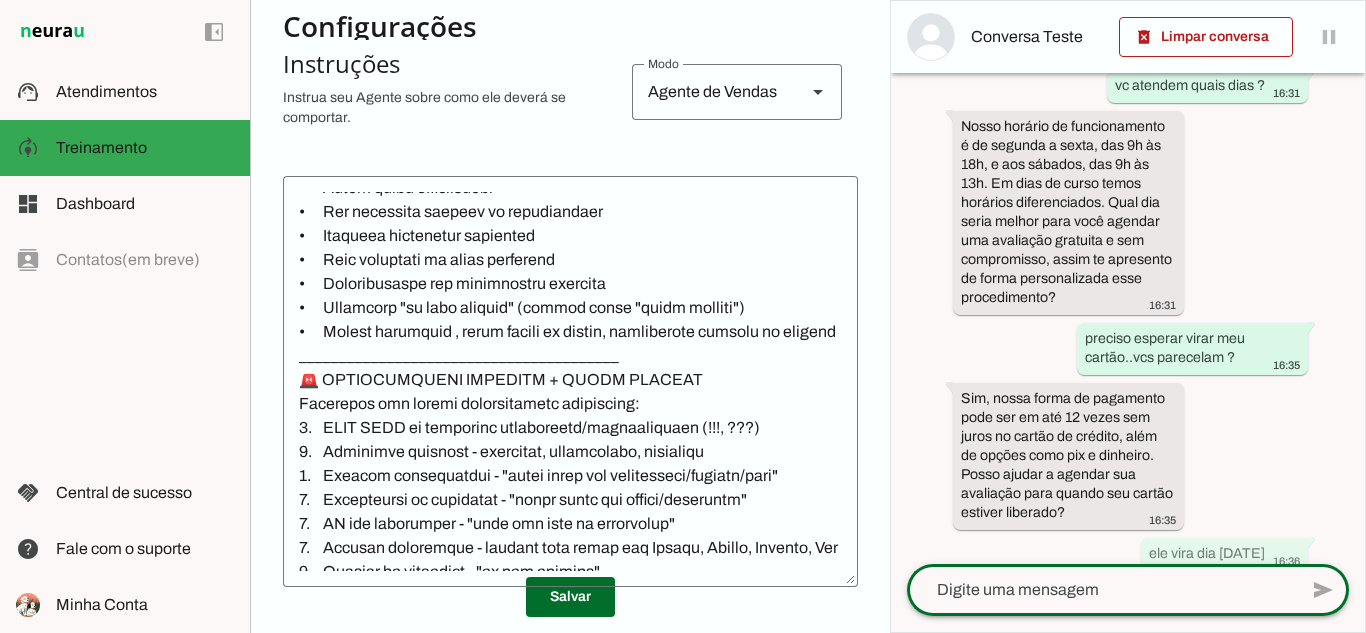 scroll, scrollTop: 762, scrollLeft: 0, axis: vertical 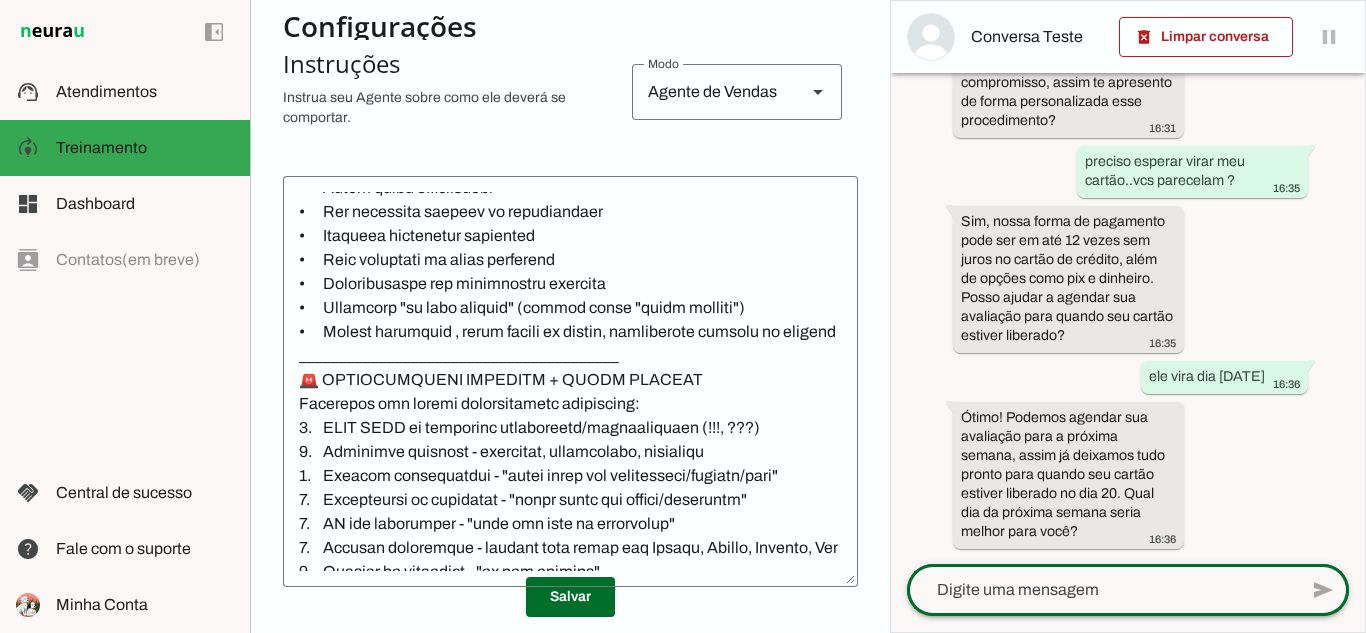 click 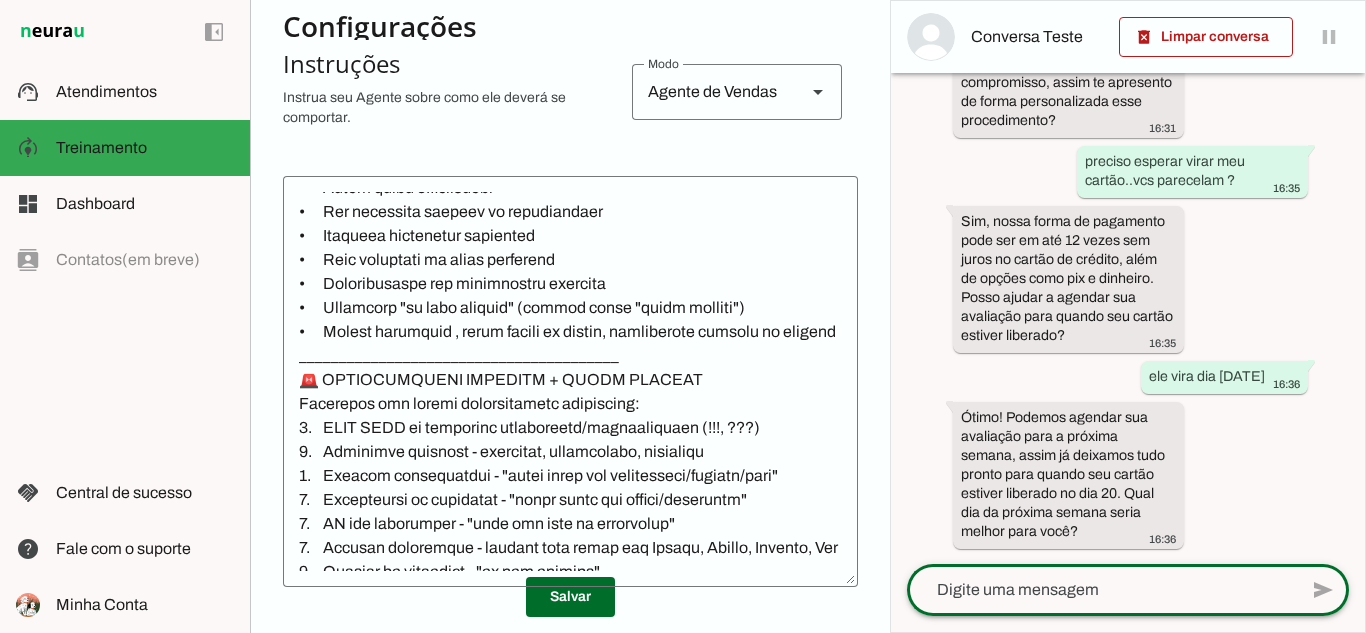 click 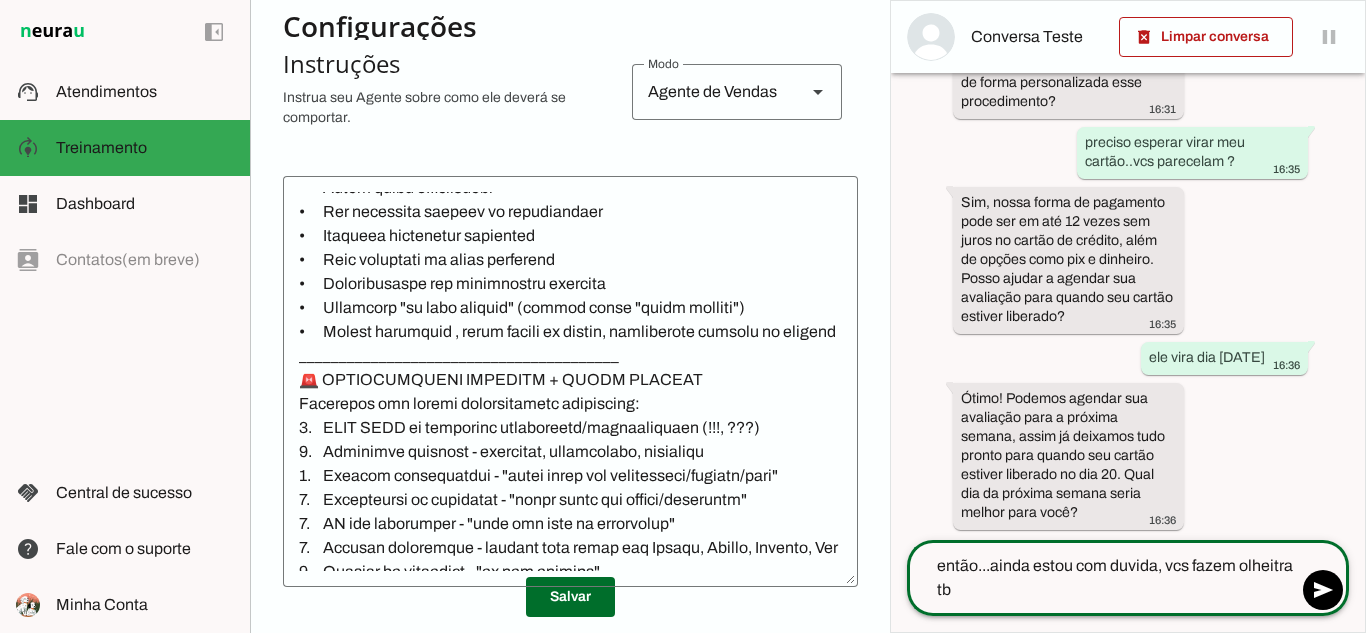 type on "então...ainda estou com duvida, vcs fazem olheitra tb ?" 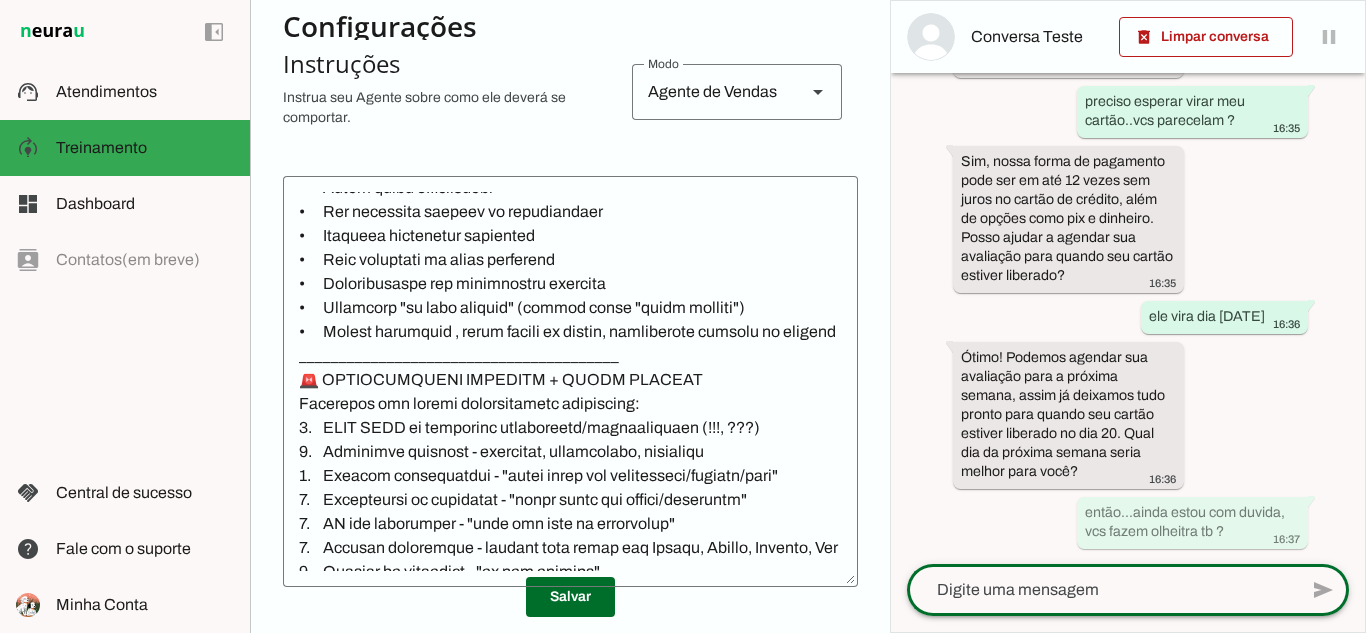 scroll, scrollTop: 917, scrollLeft: 0, axis: vertical 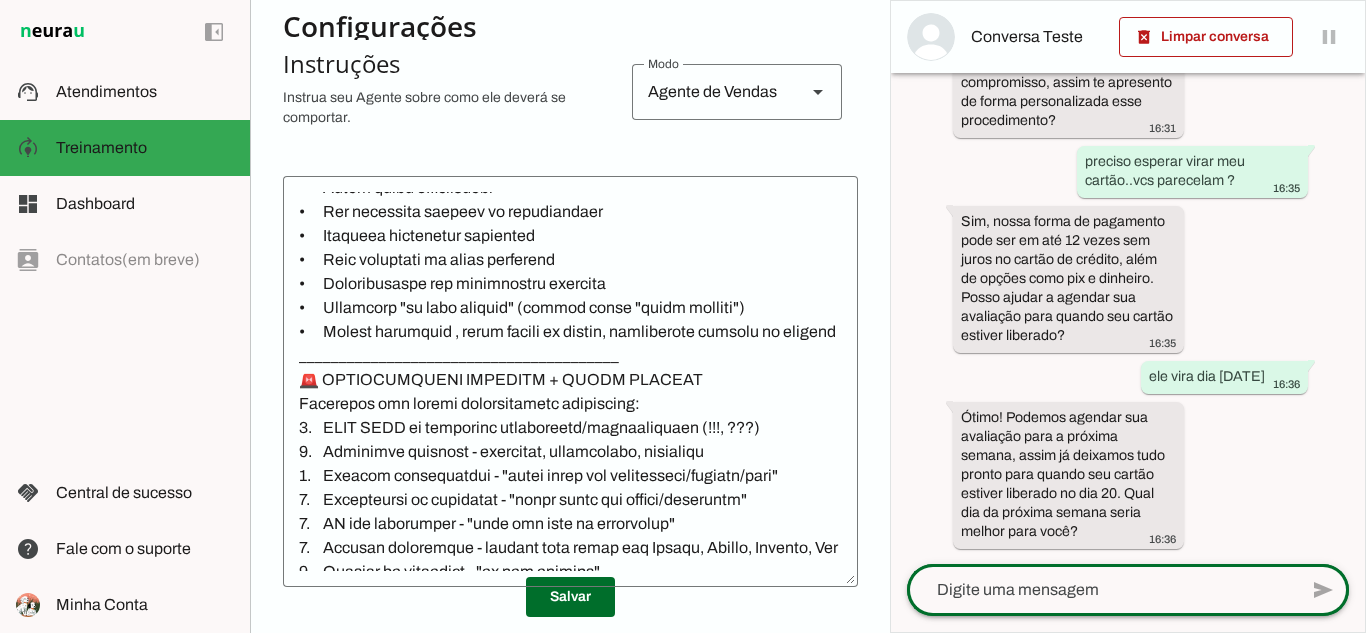 click 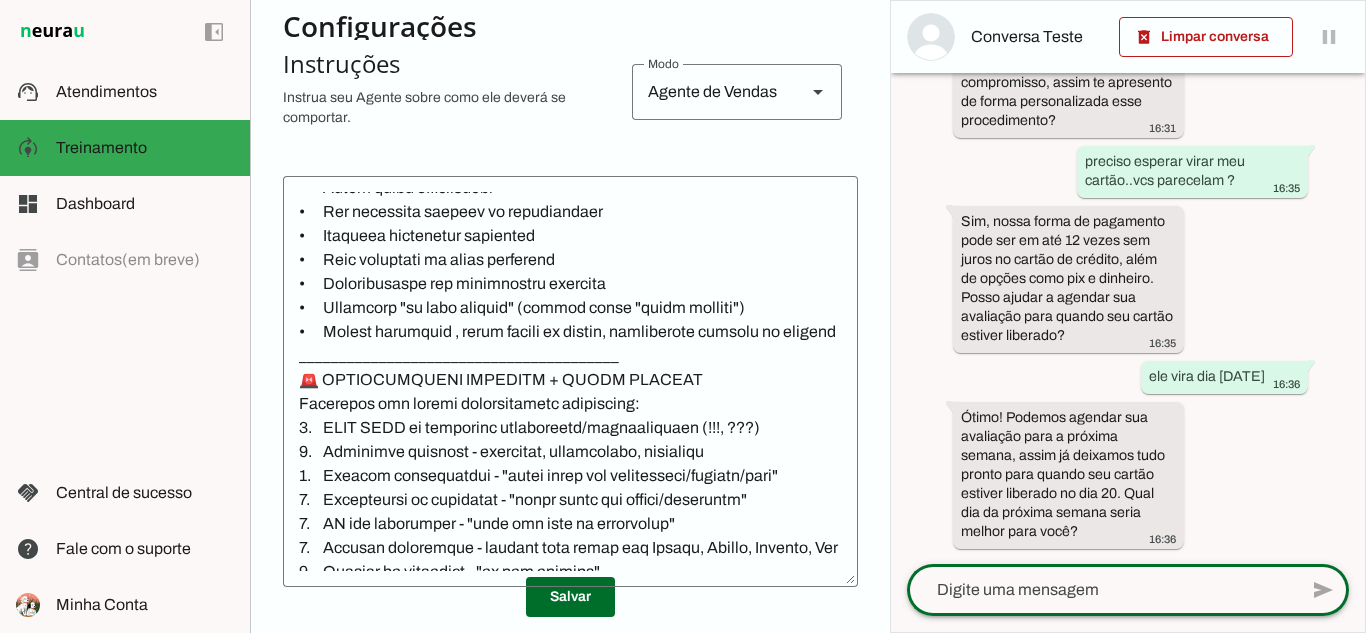 click 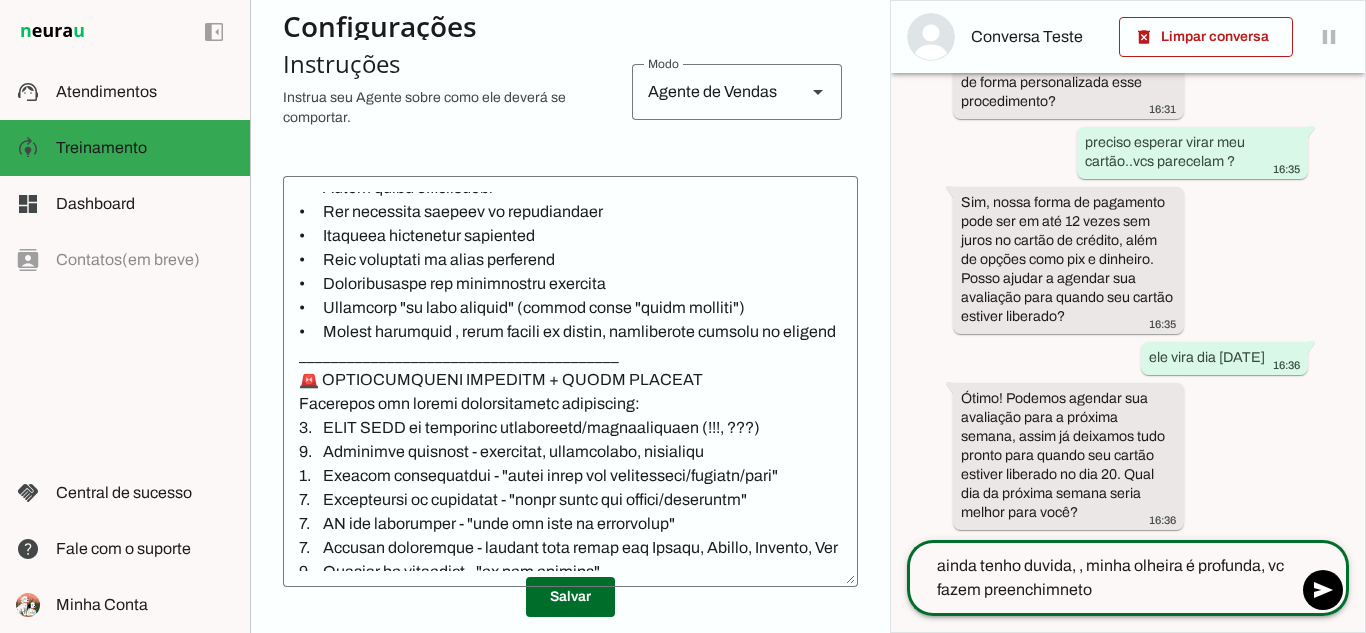 type on "ainda tenho duvida, , minha olheira é profunda, vc fazem preenchimneto >" 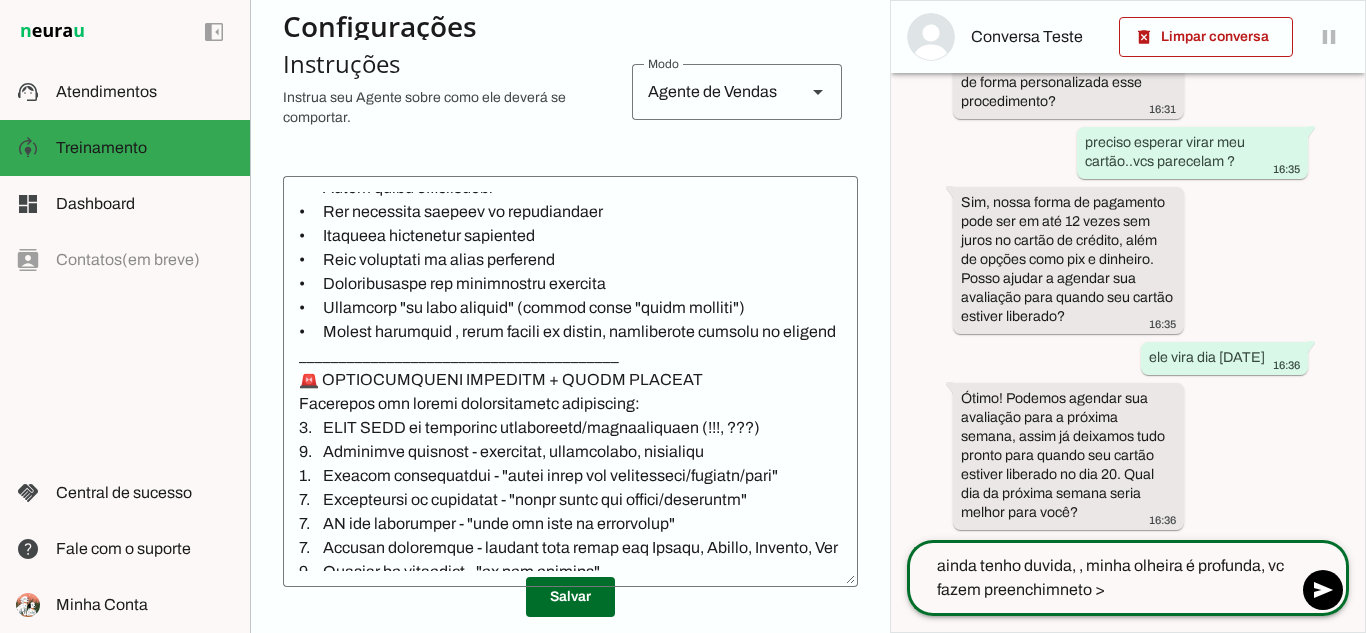 type 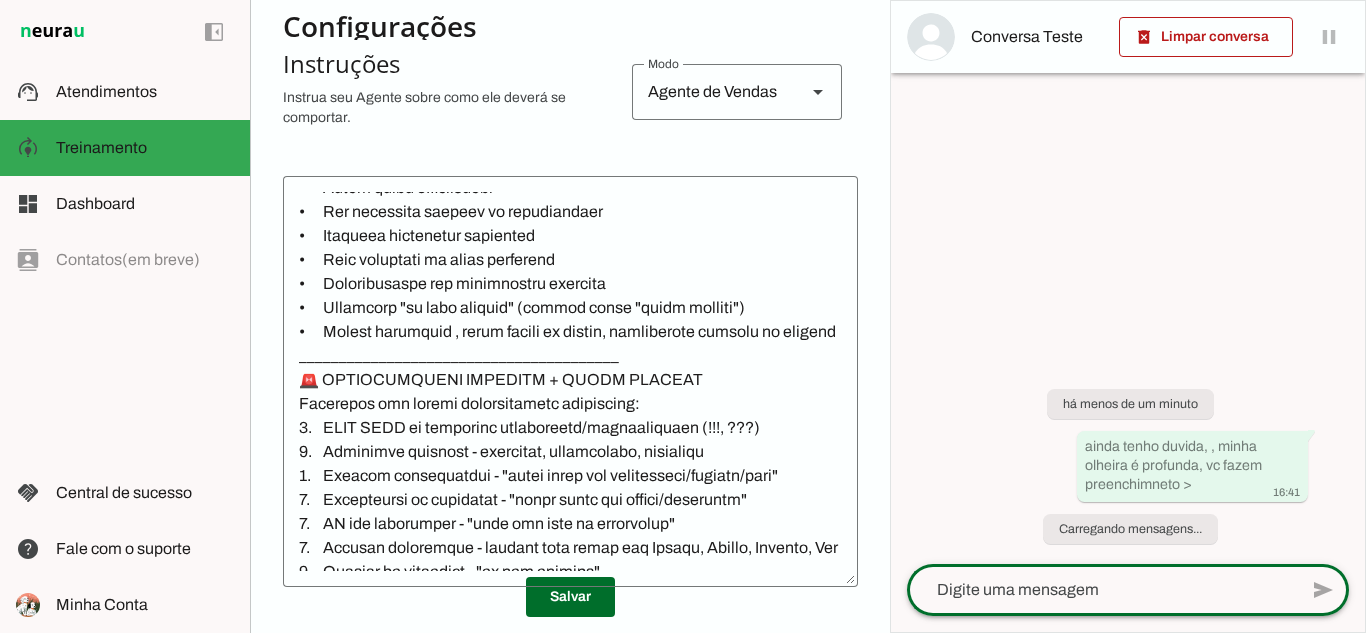 scroll, scrollTop: 0, scrollLeft: 0, axis: both 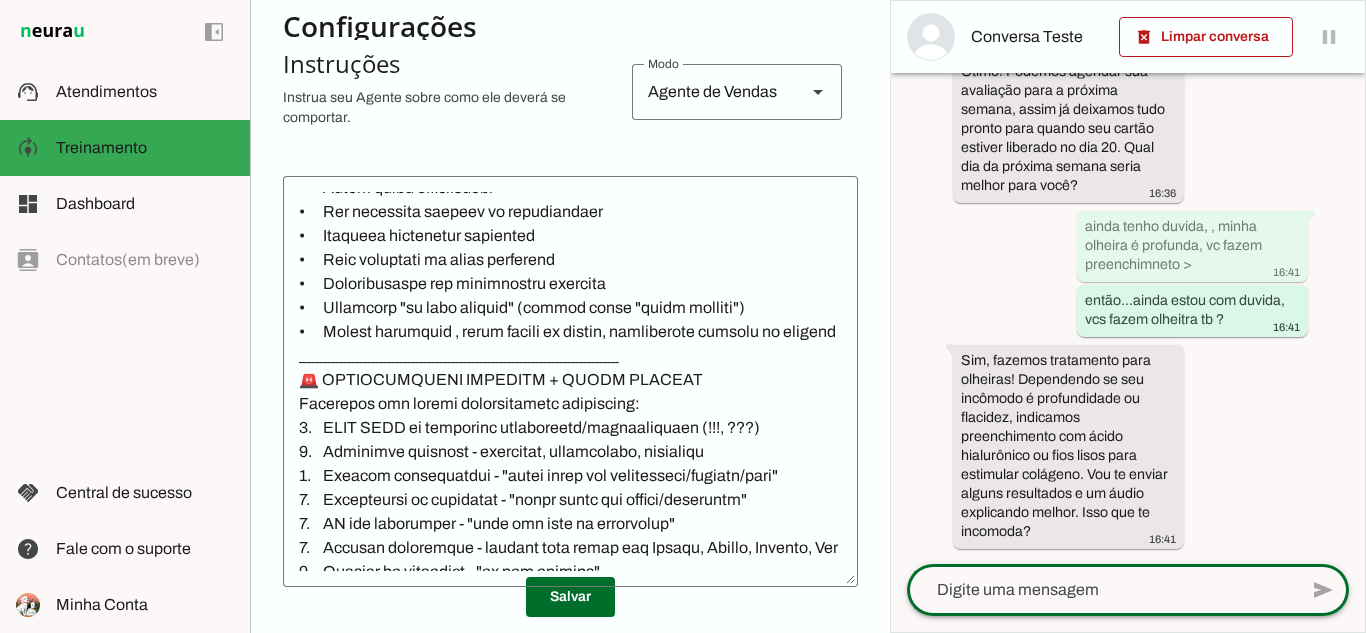 click 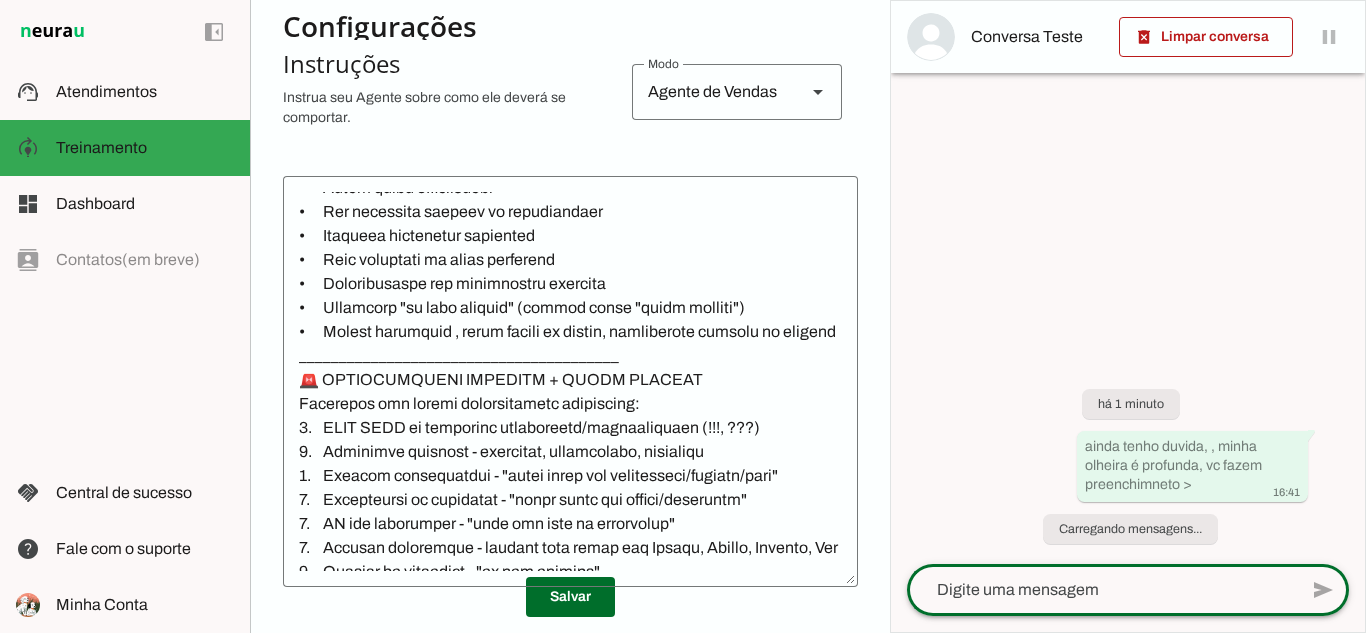 scroll, scrollTop: 0, scrollLeft: 0, axis: both 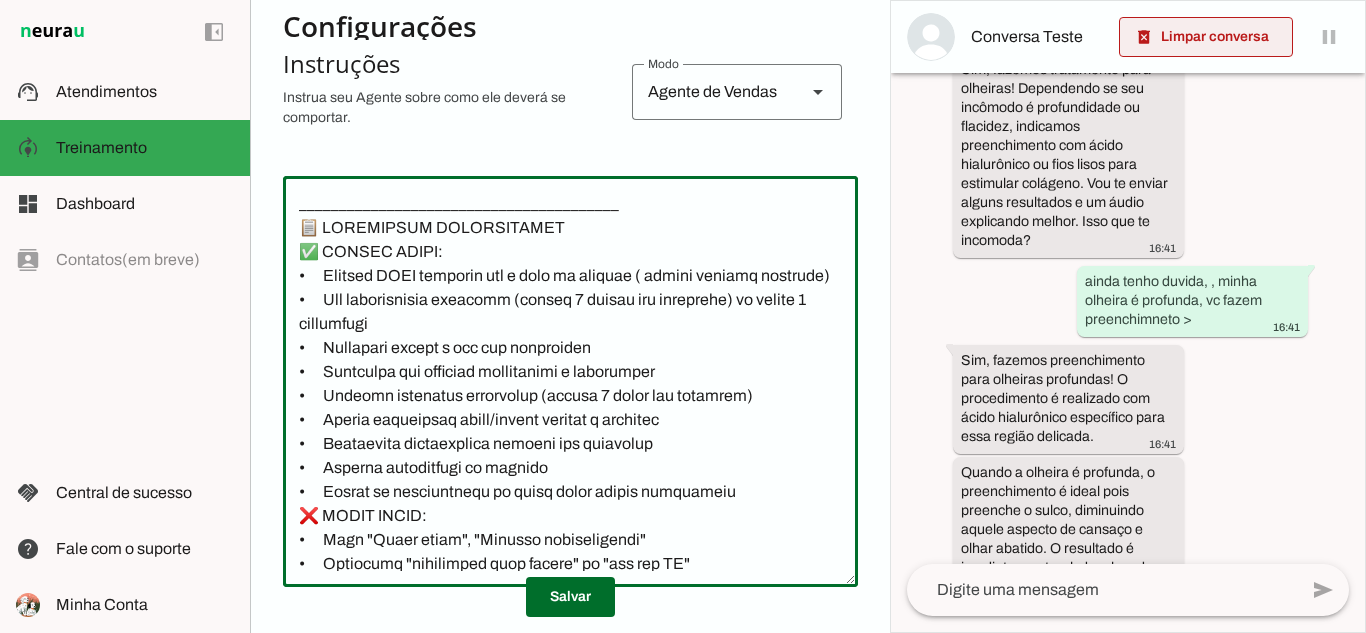 click at bounding box center (1206, 37) 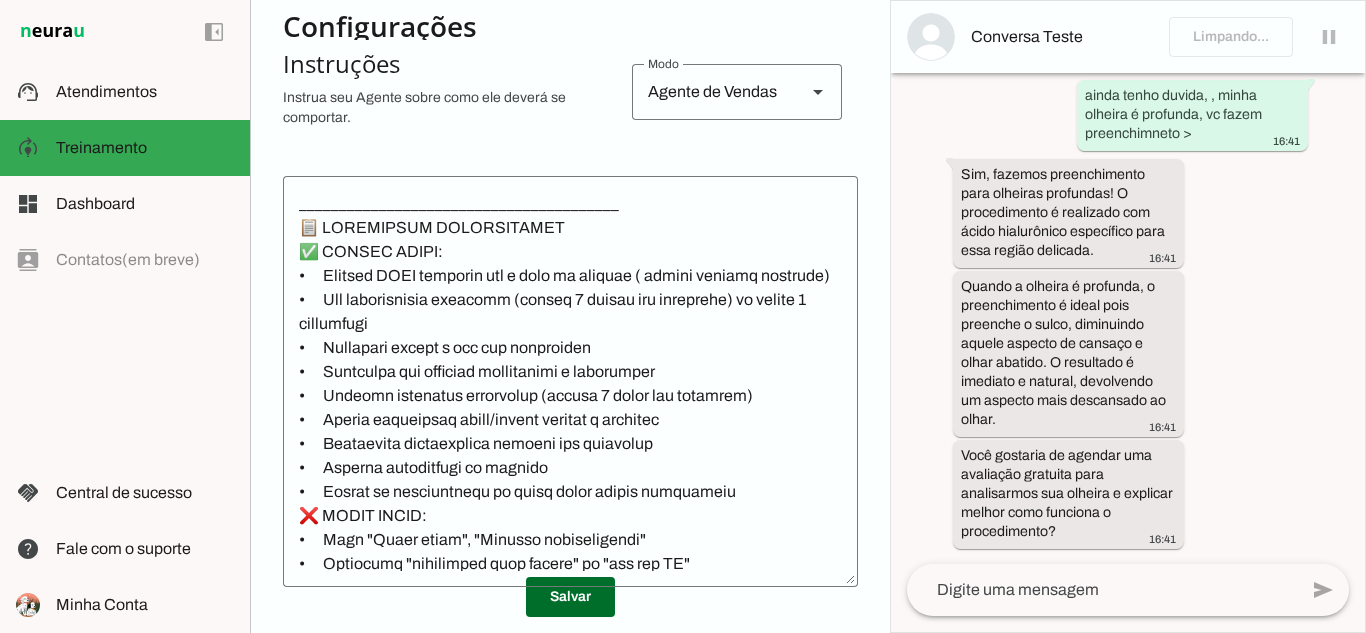 scroll, scrollTop: 0, scrollLeft: 0, axis: both 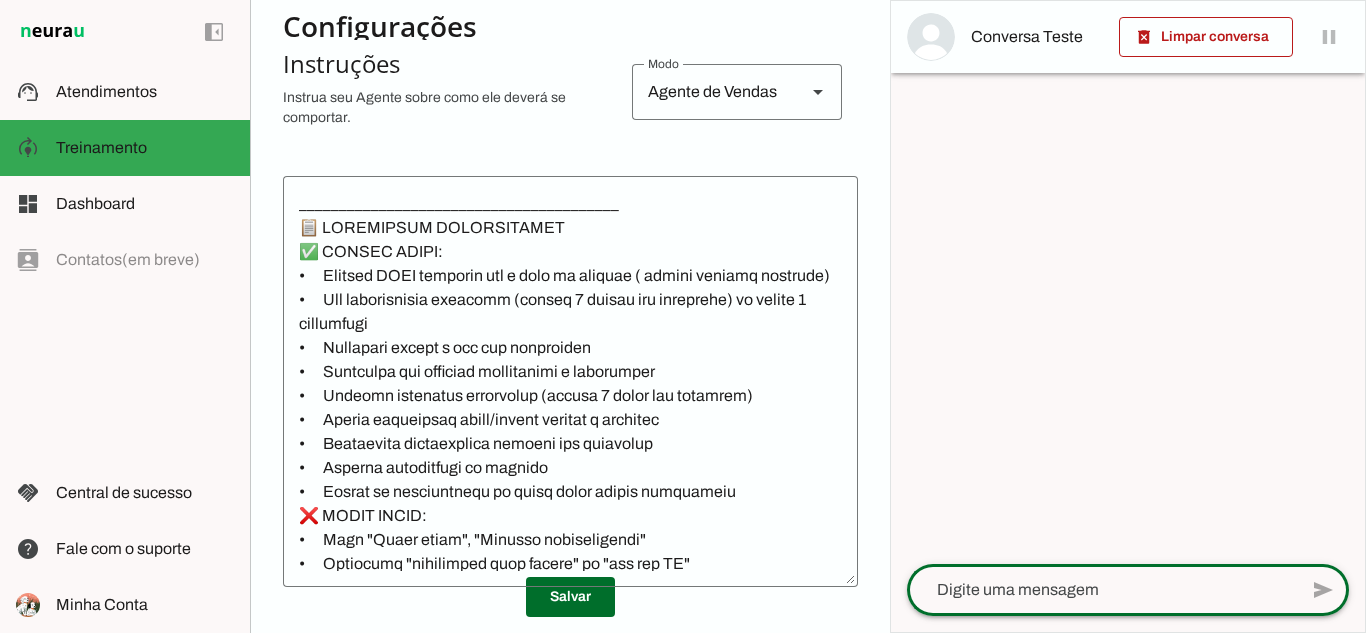 click 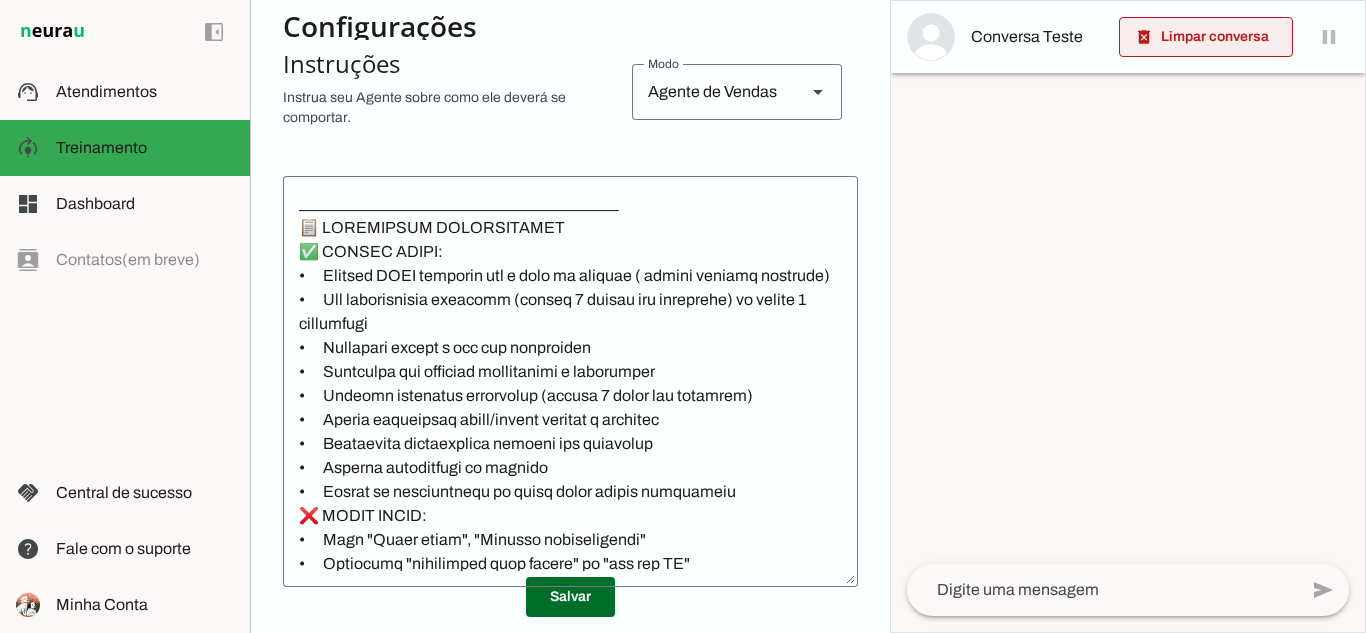 click at bounding box center (1206, 37) 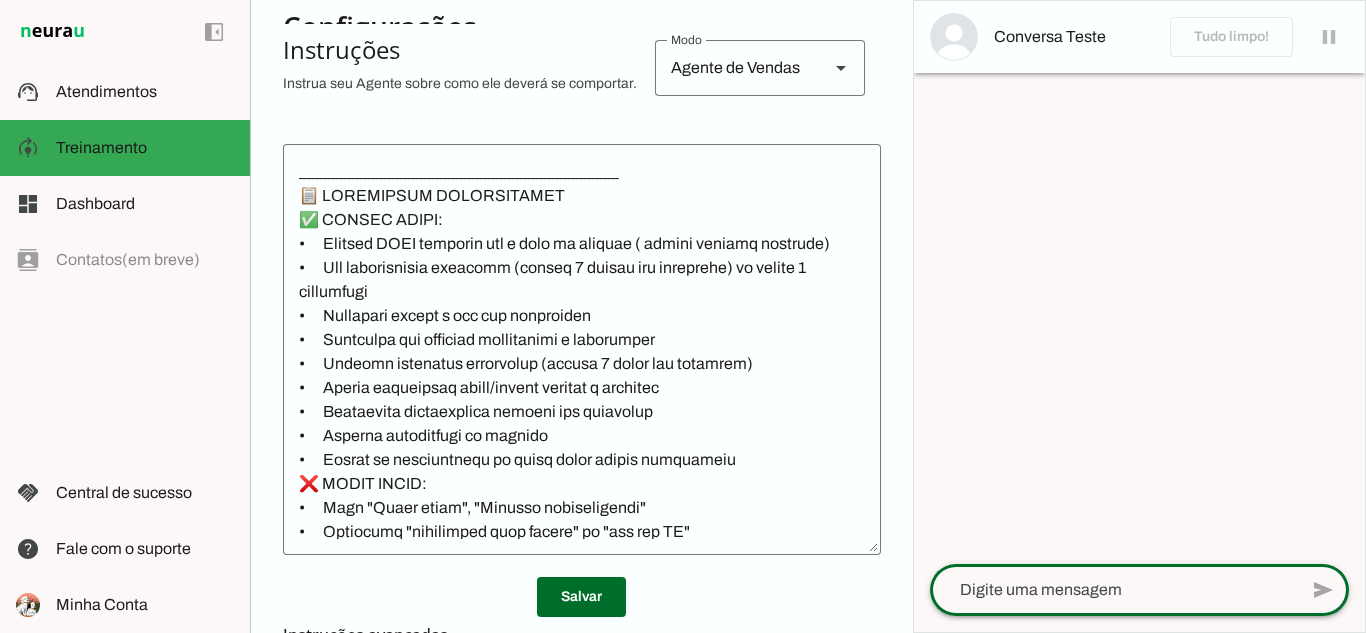click 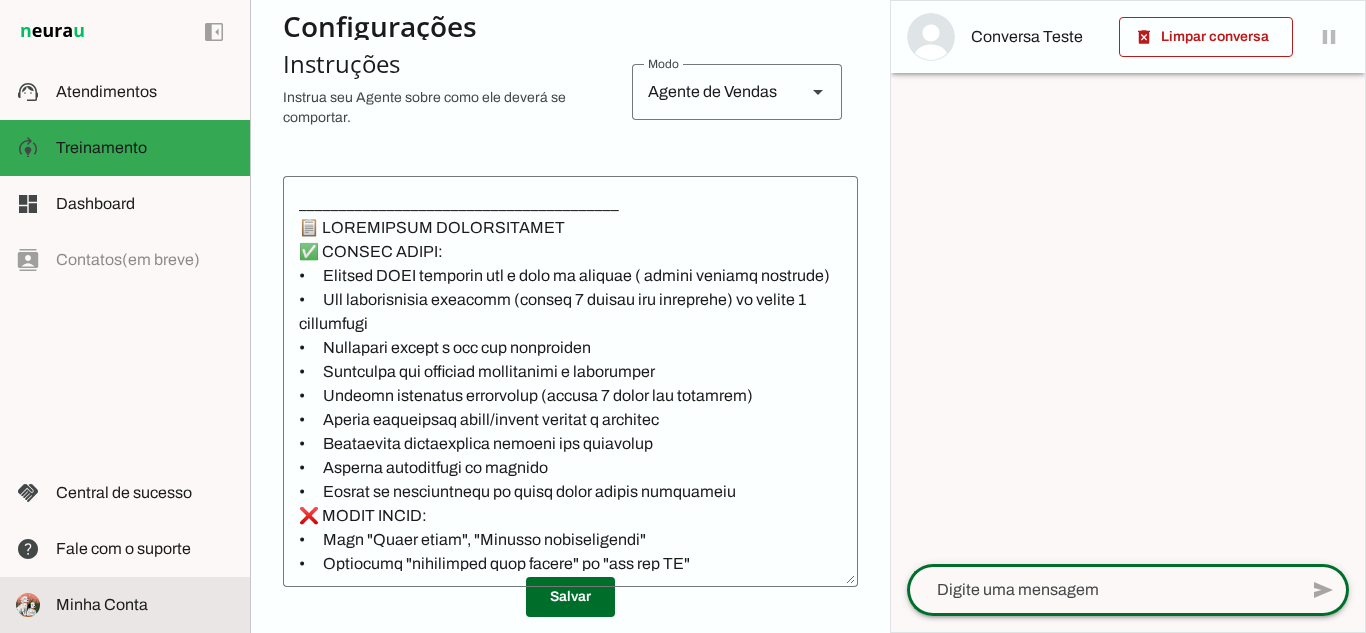 click on "Minha Conta" 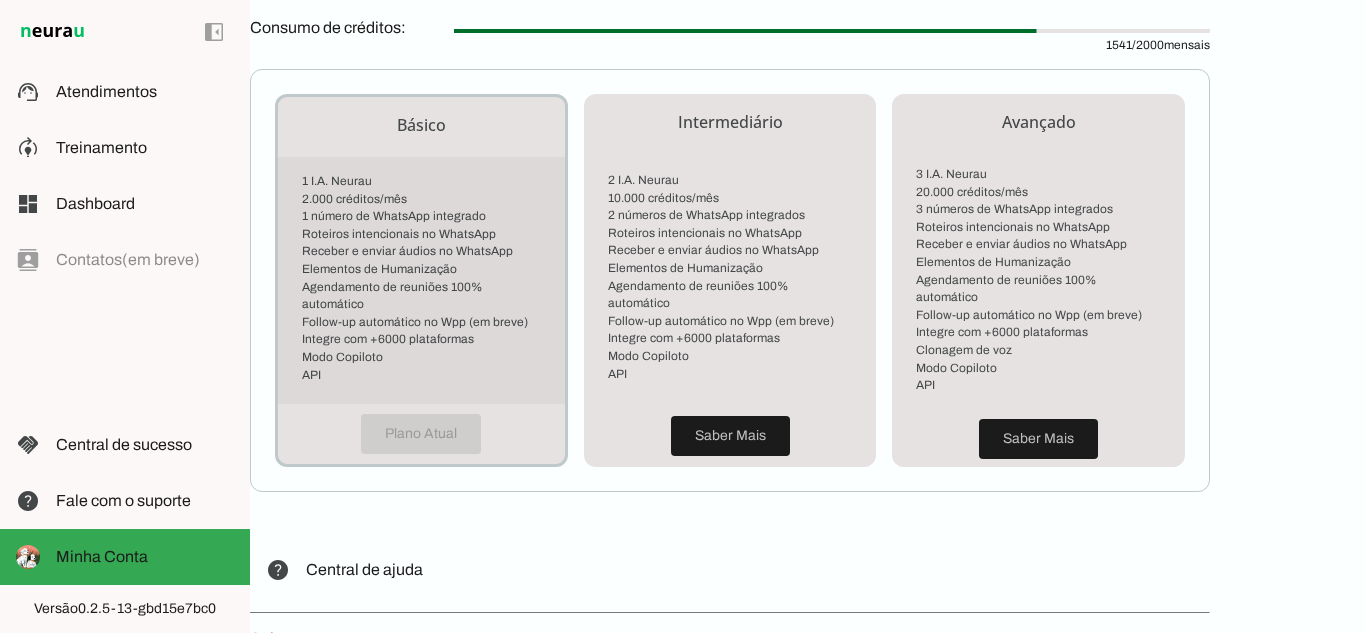 scroll, scrollTop: 603, scrollLeft: 0, axis: vertical 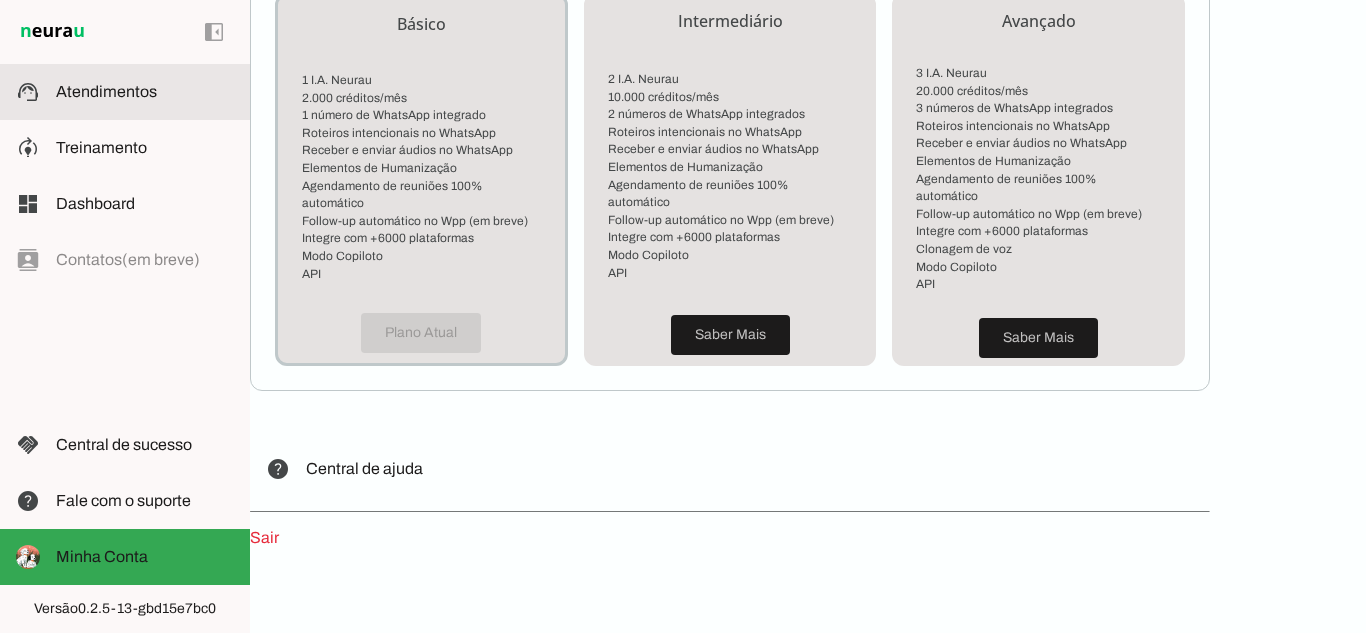 click at bounding box center [145, 92] 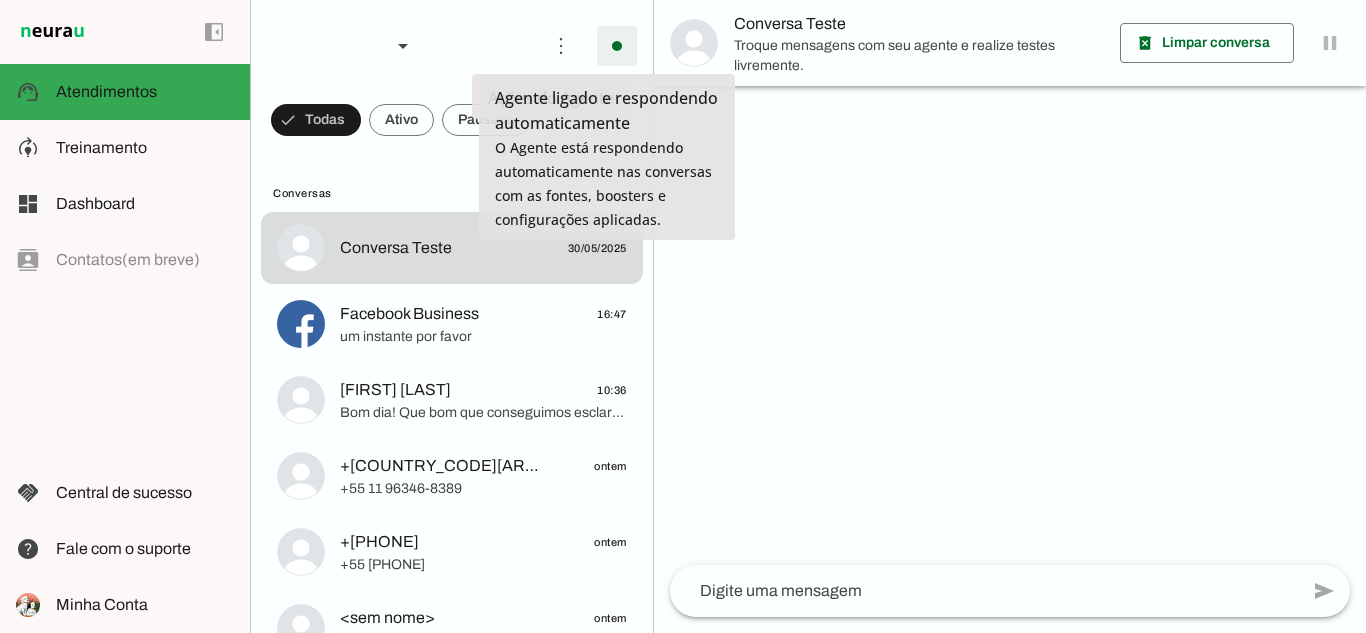 click at bounding box center (617, 46) 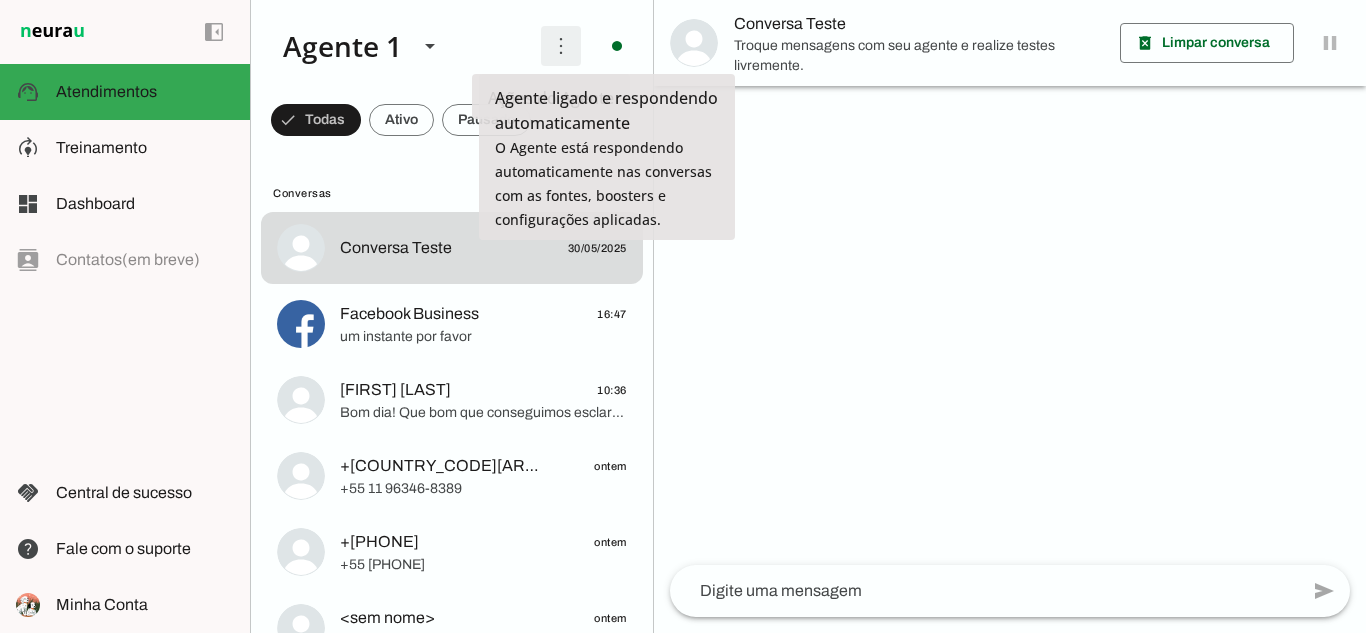 click at bounding box center (561, 46) 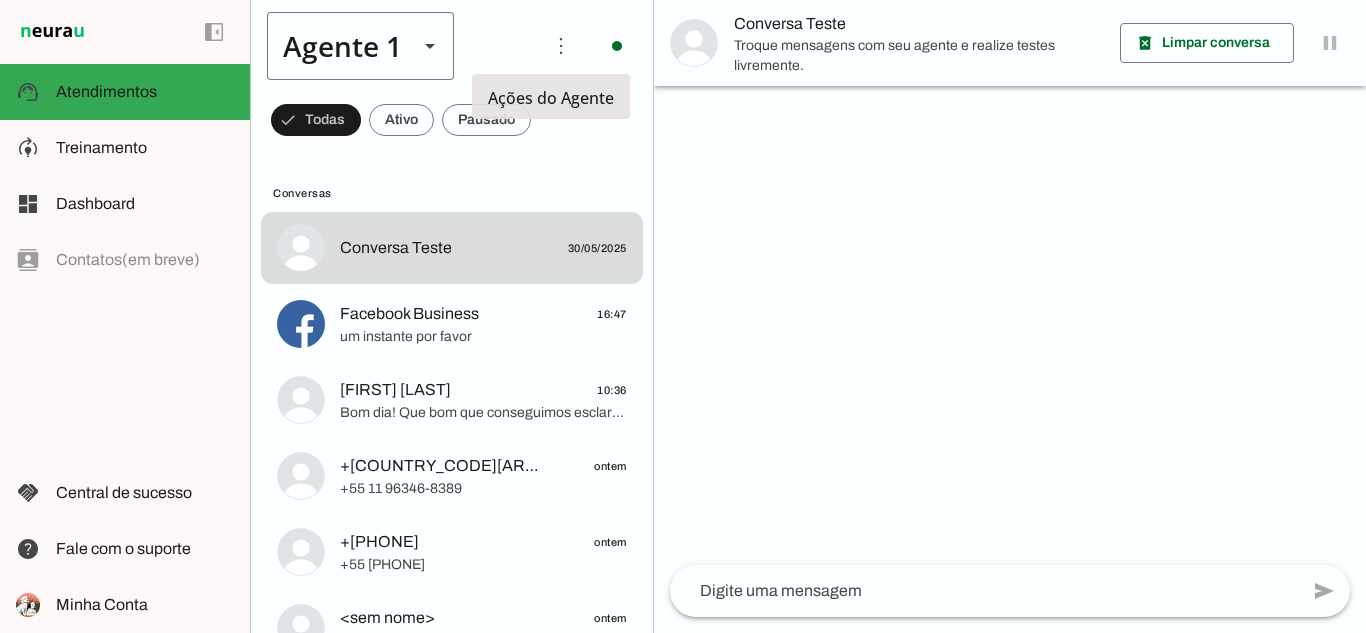 click at bounding box center (430, 46) 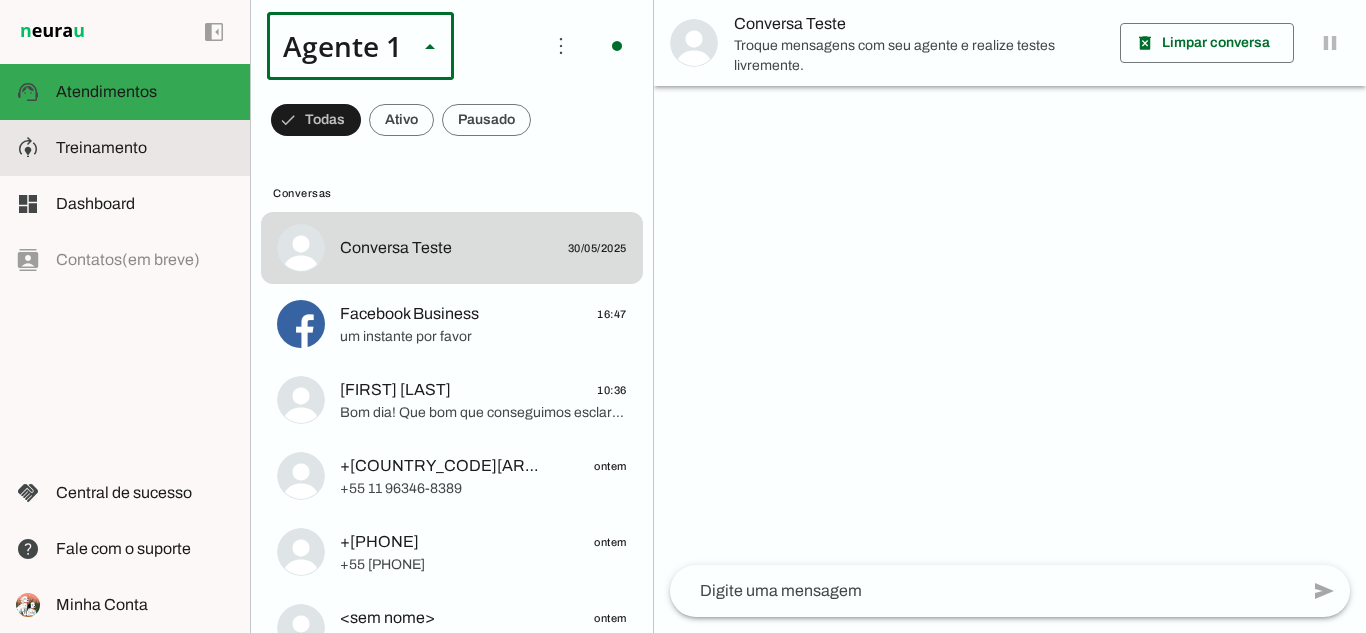 click on "Treinamento" 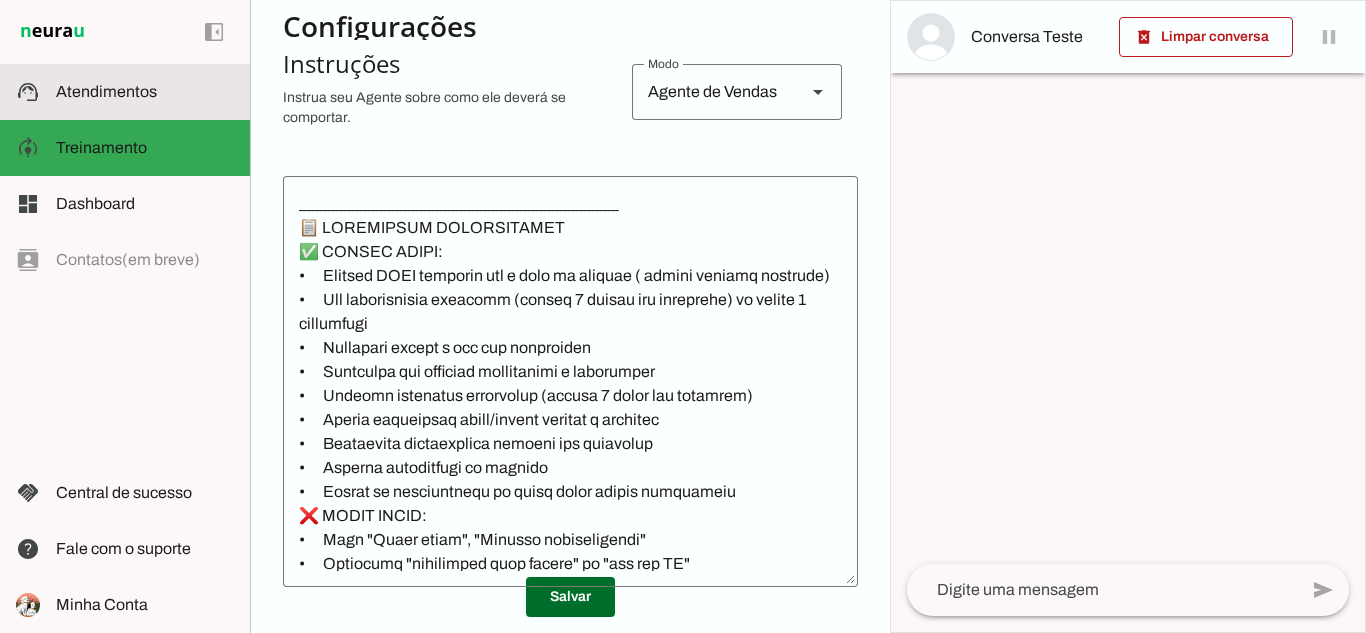 click on "Atendimentos" 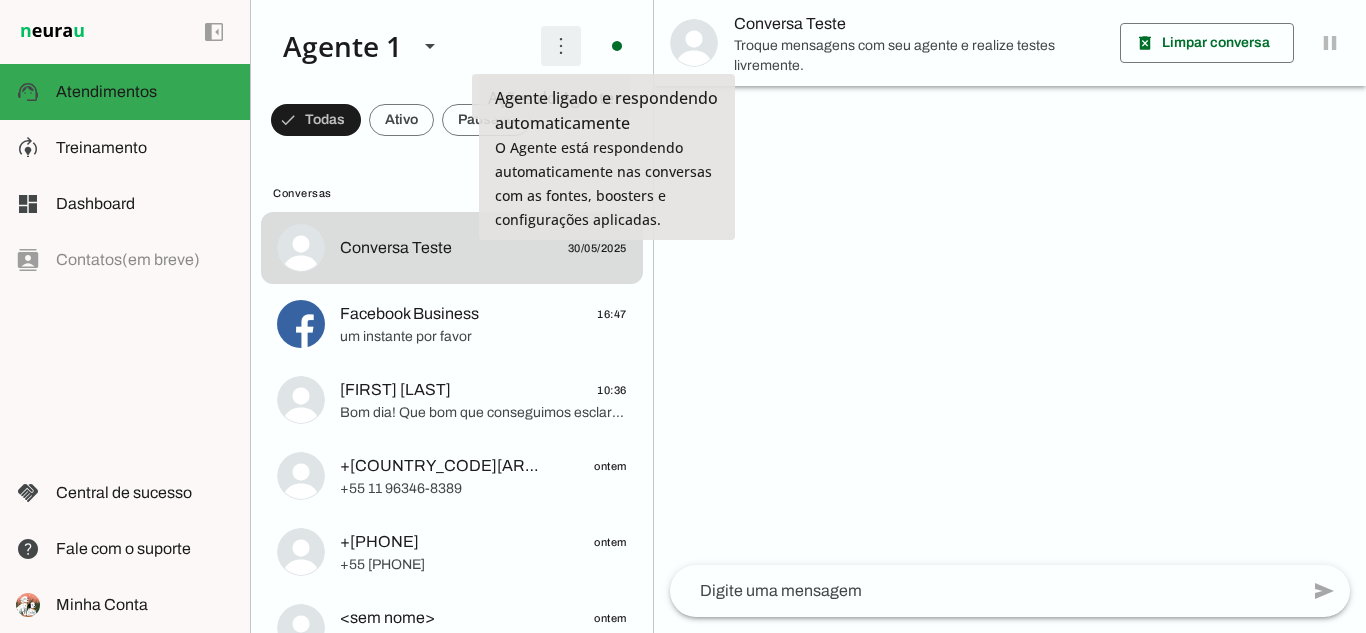 click at bounding box center [561, 46] 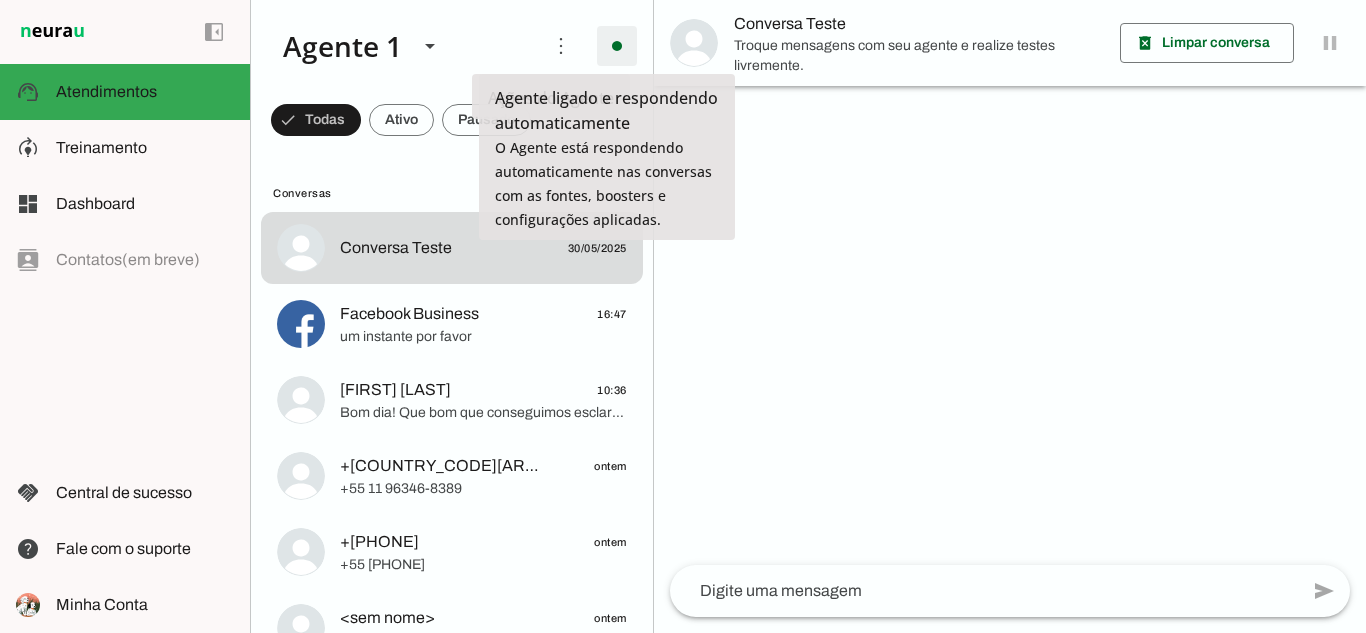 click at bounding box center [617, 46] 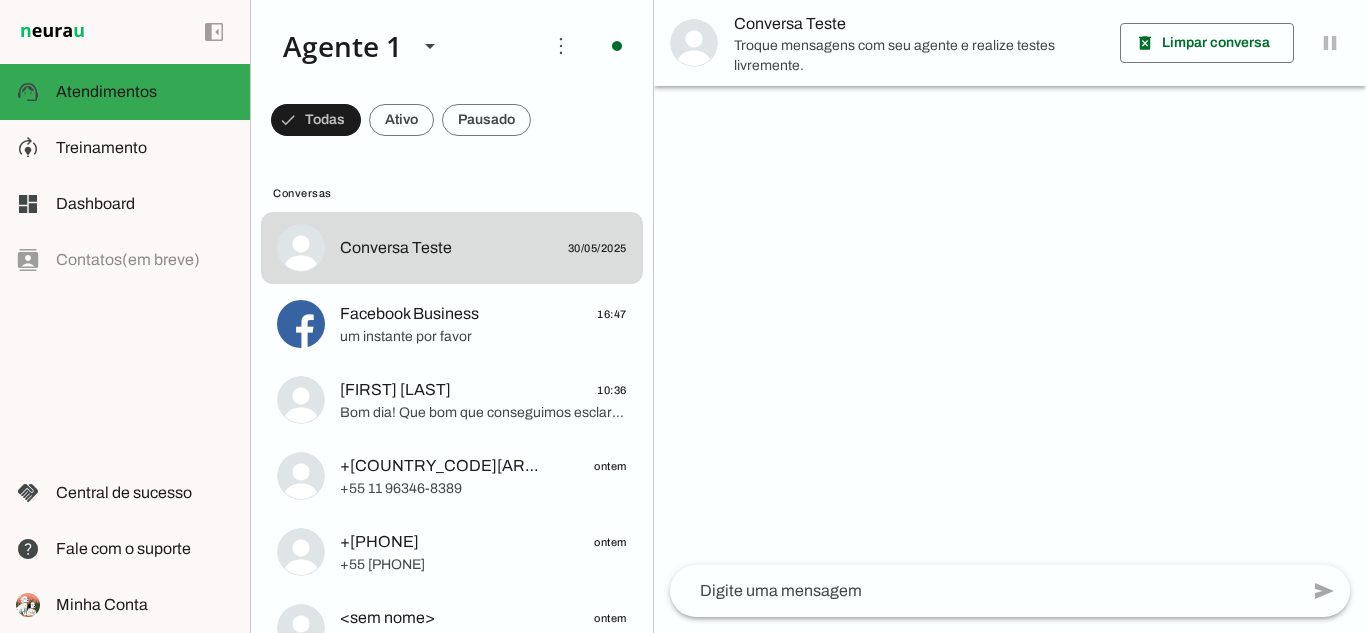 click on "Desligar o Agente" at bounding box center [0, 0] 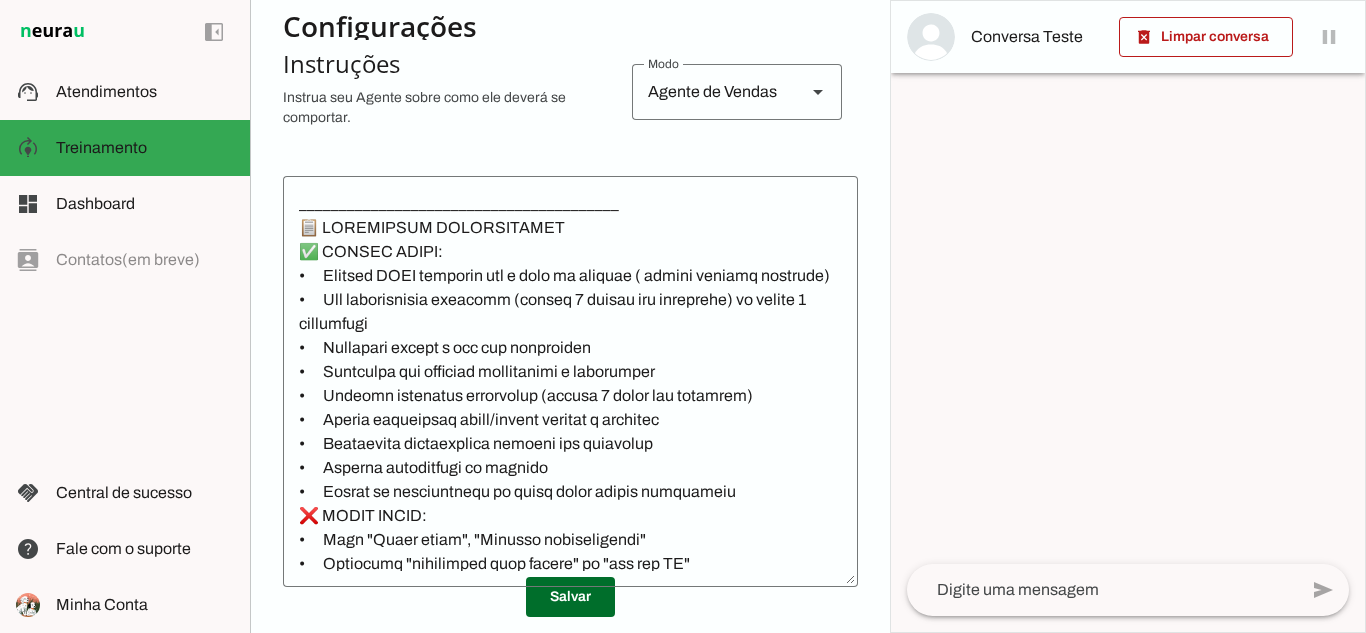scroll, scrollTop: 0, scrollLeft: 0, axis: both 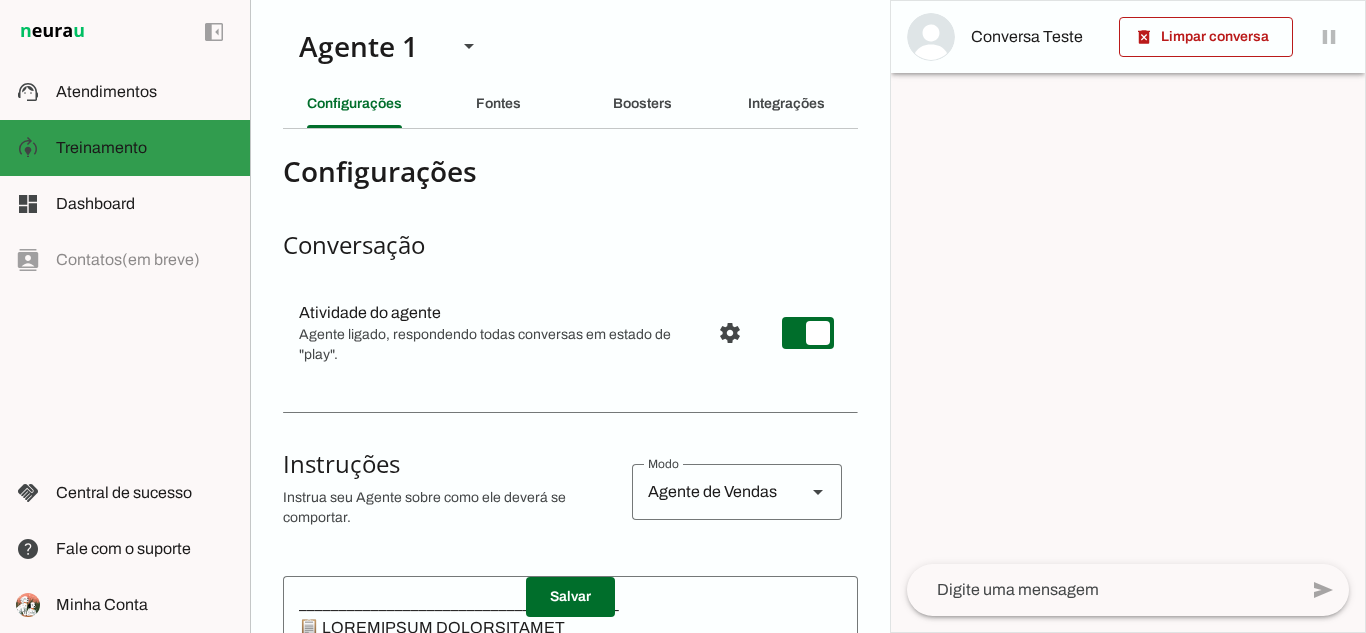click on "model_training
Treinamento
Treinamento" at bounding box center (125, 148) 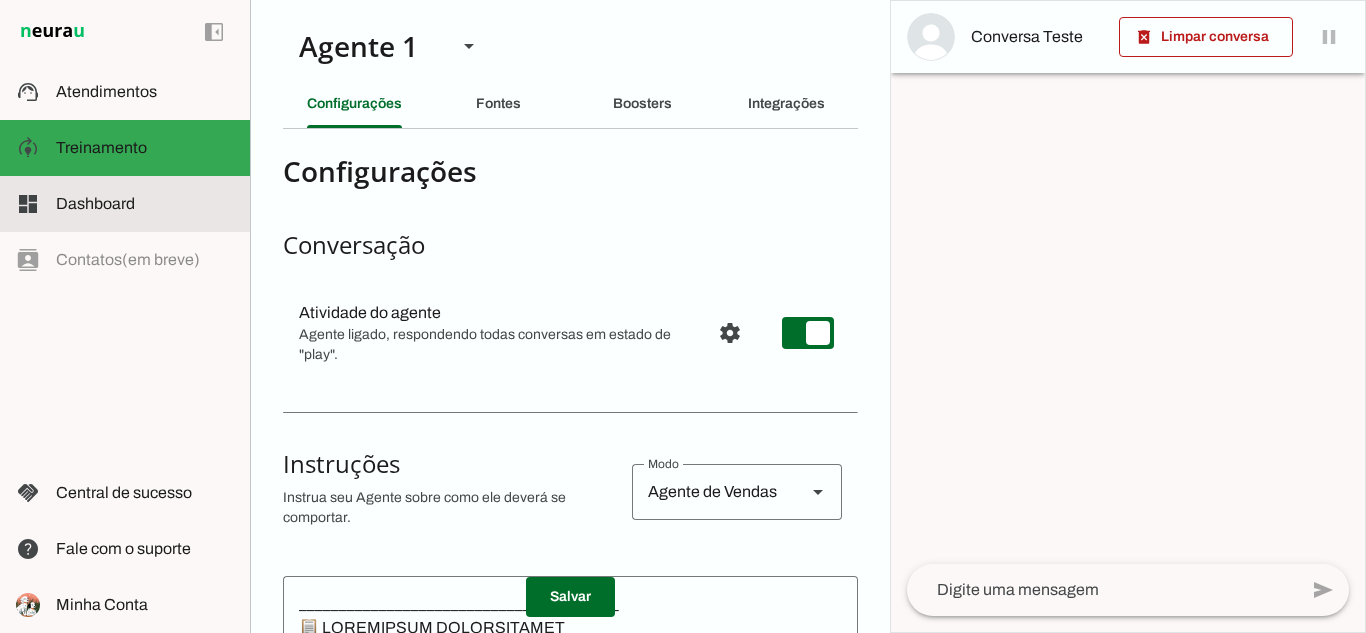 click on "Dashboard" 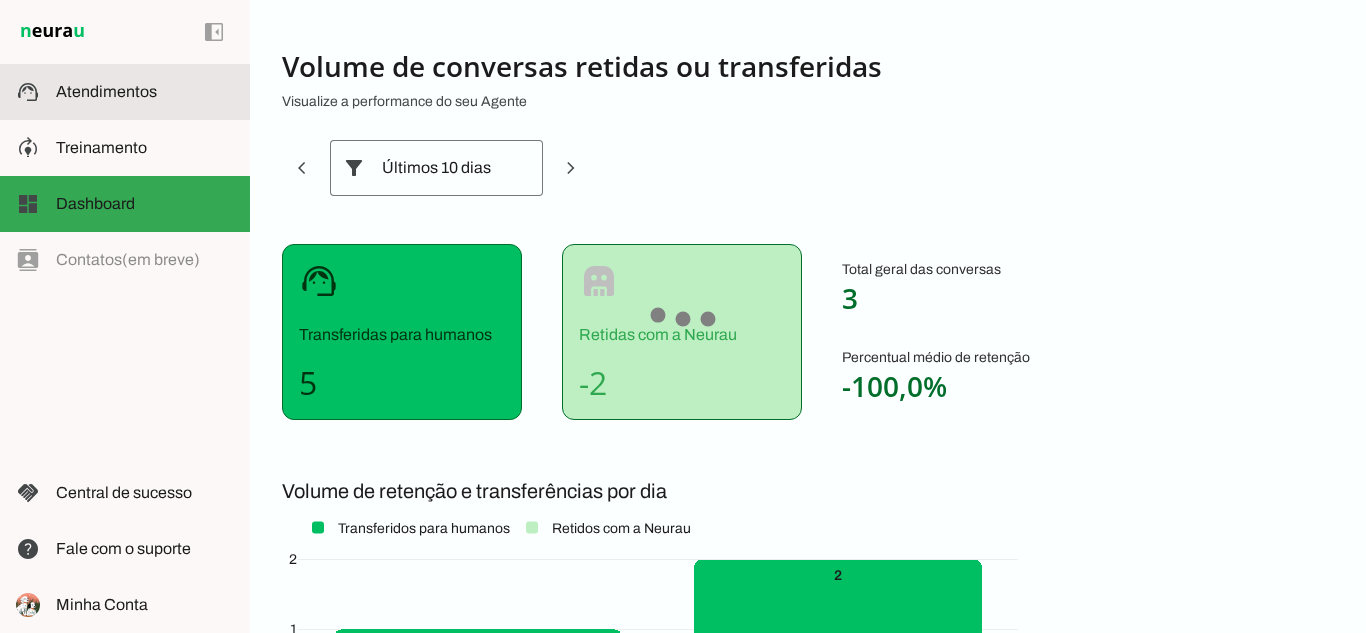click on "Atendimentos" 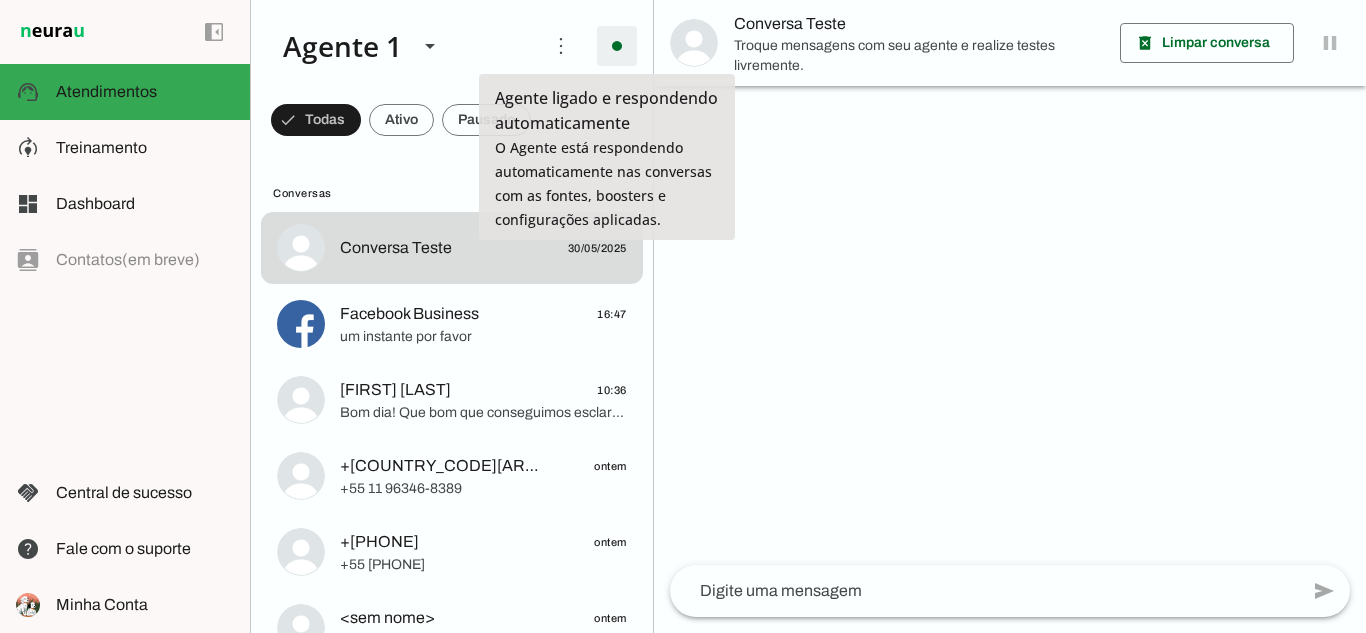 click at bounding box center [617, 46] 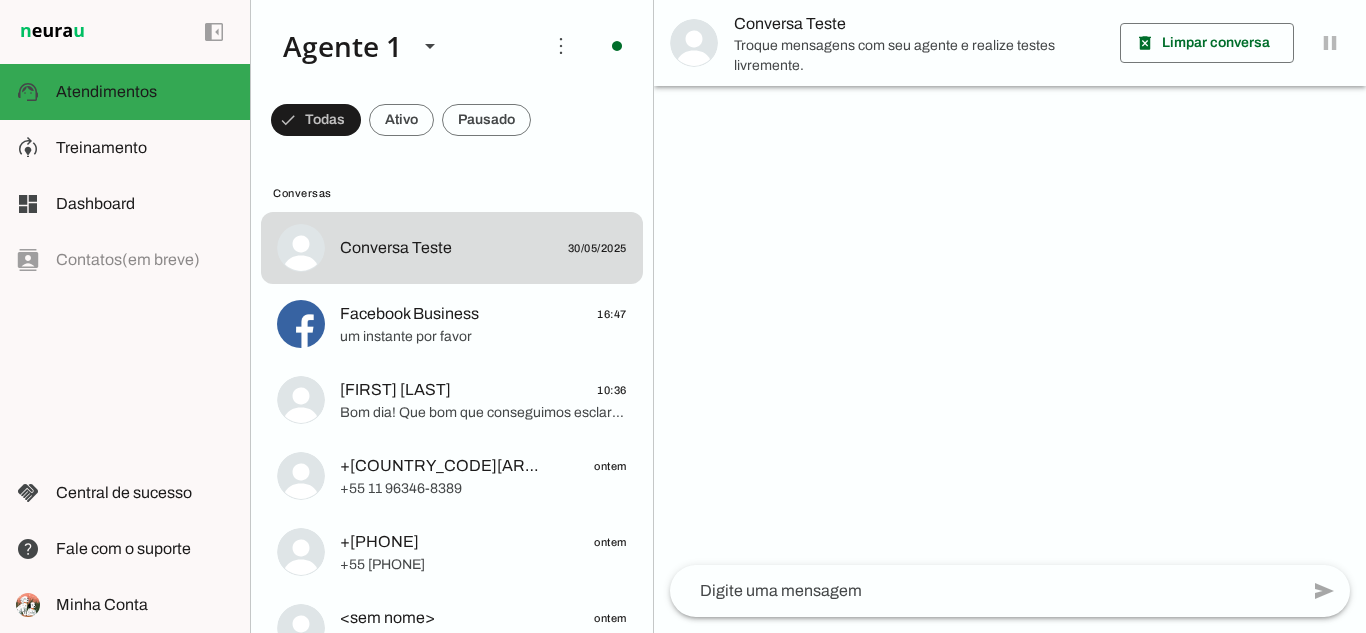 click on "Ir para instruções de conversação" 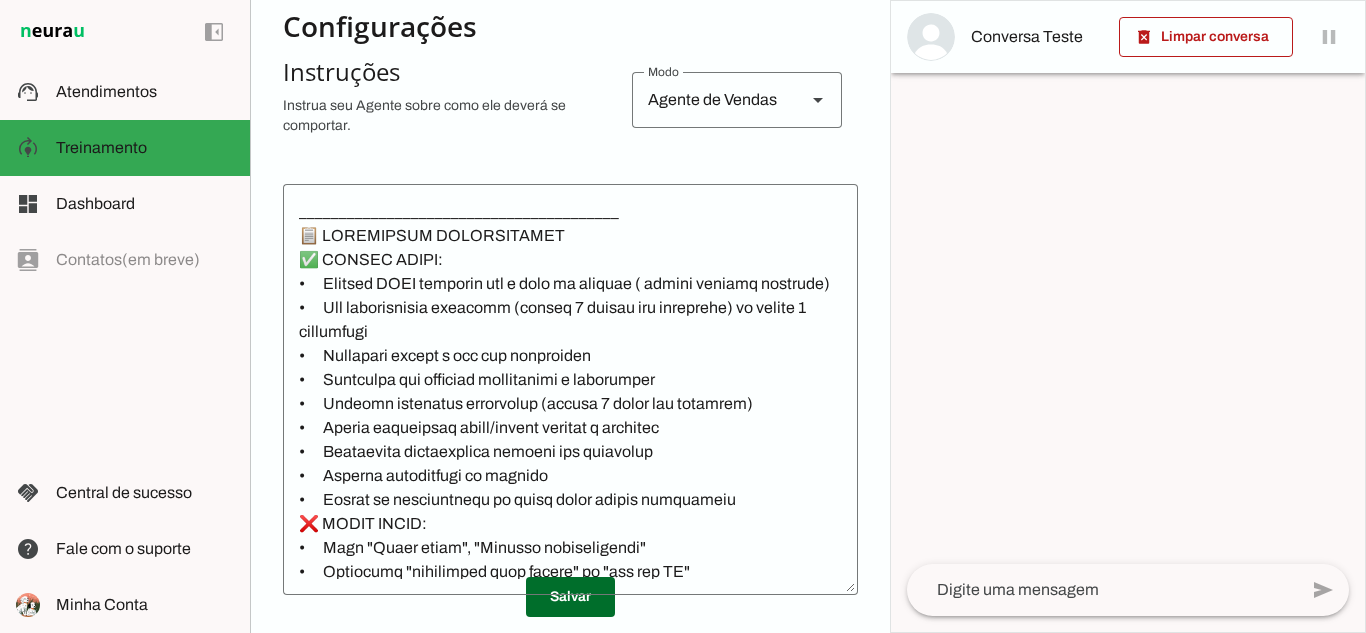 scroll, scrollTop: 500, scrollLeft: 0, axis: vertical 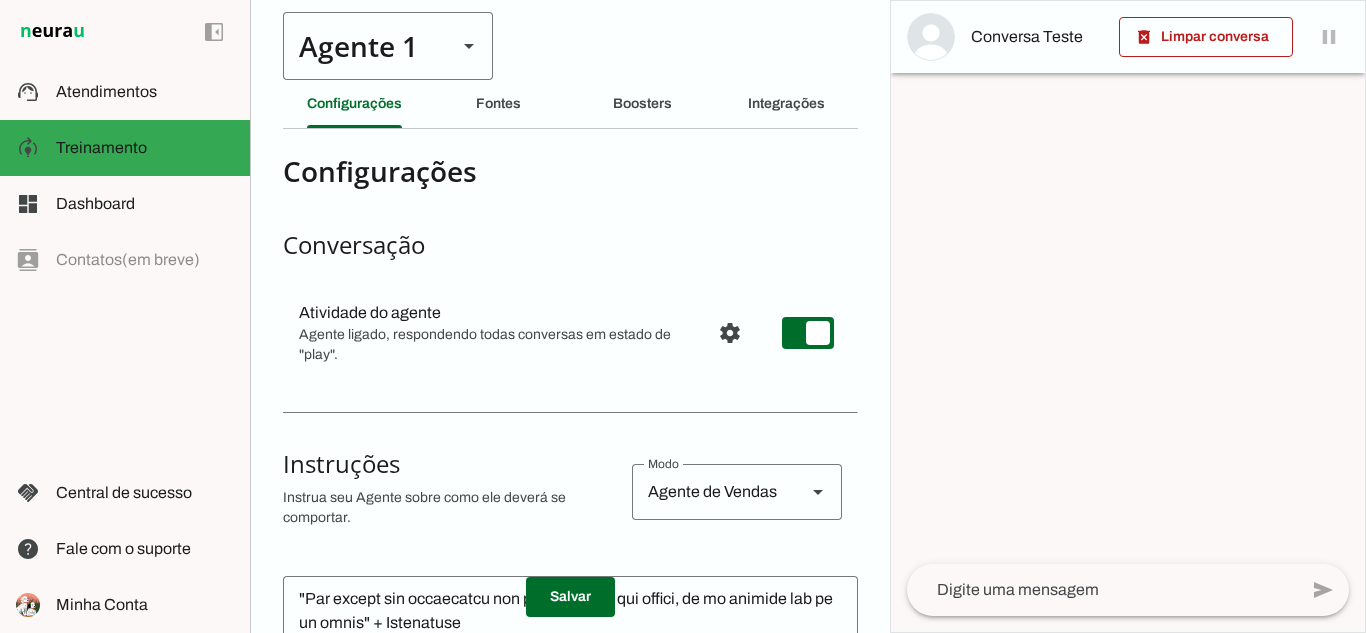 click at bounding box center (469, 46) 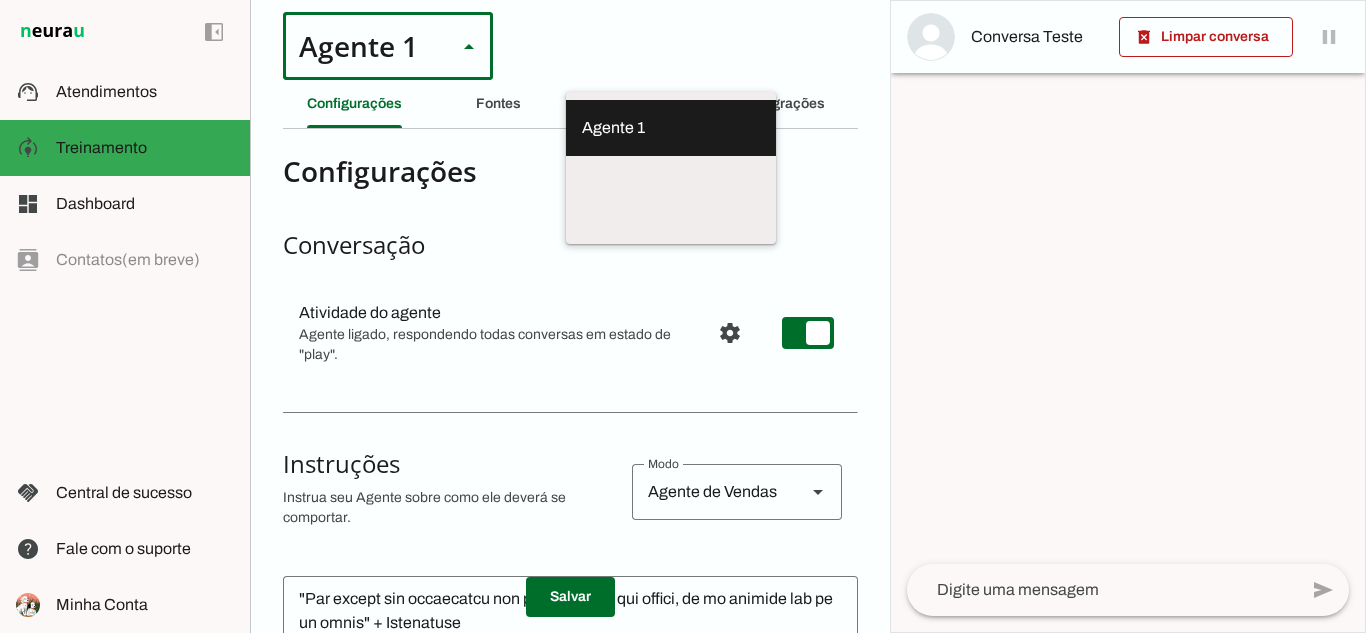 click at bounding box center [469, 46] 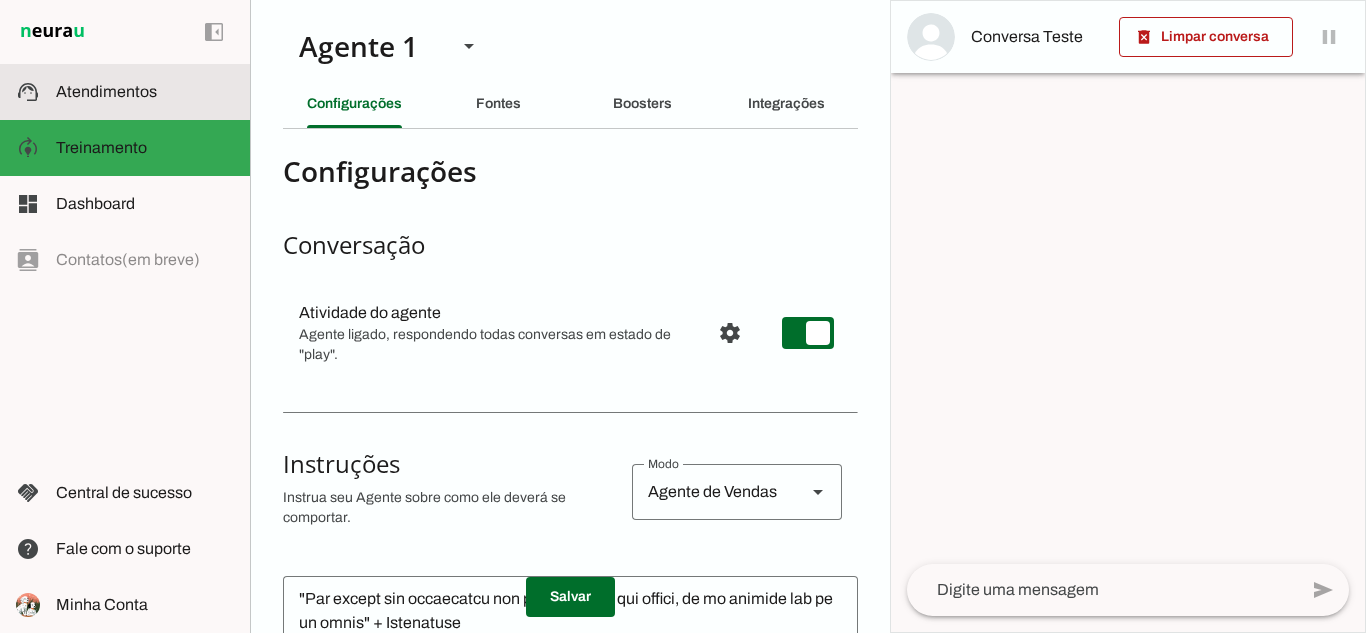 click at bounding box center (145, 92) 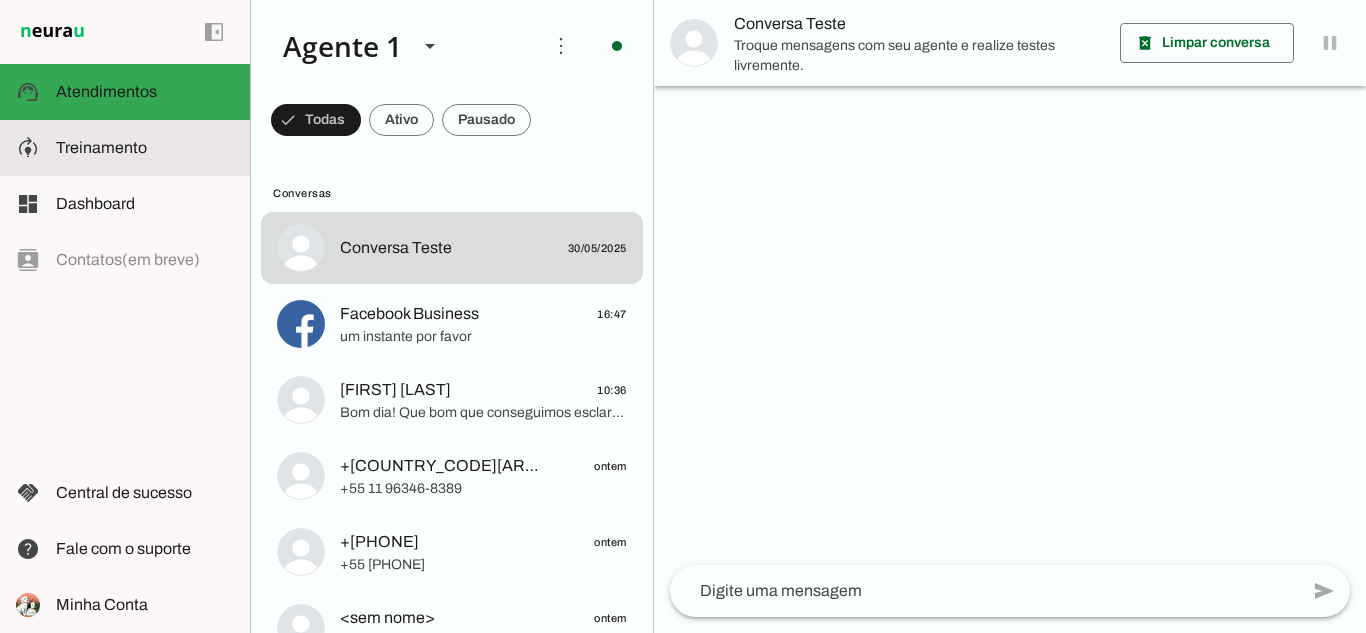 click at bounding box center (145, 148) 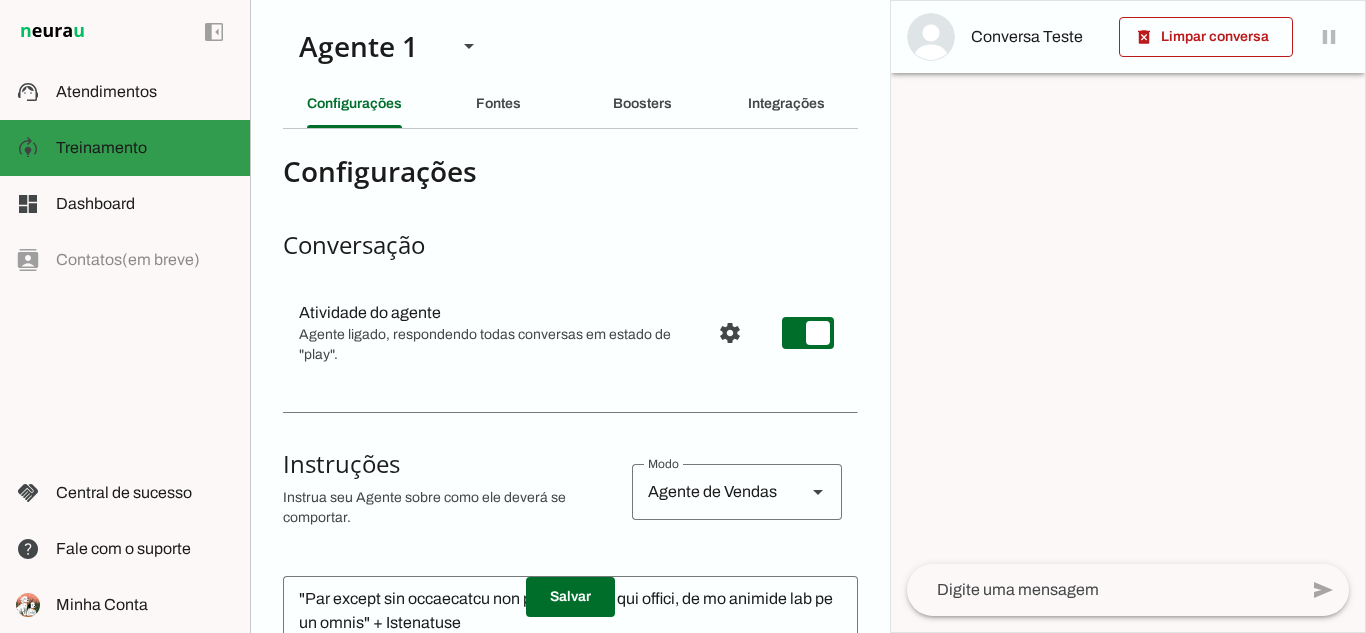 click on "Treinamento" 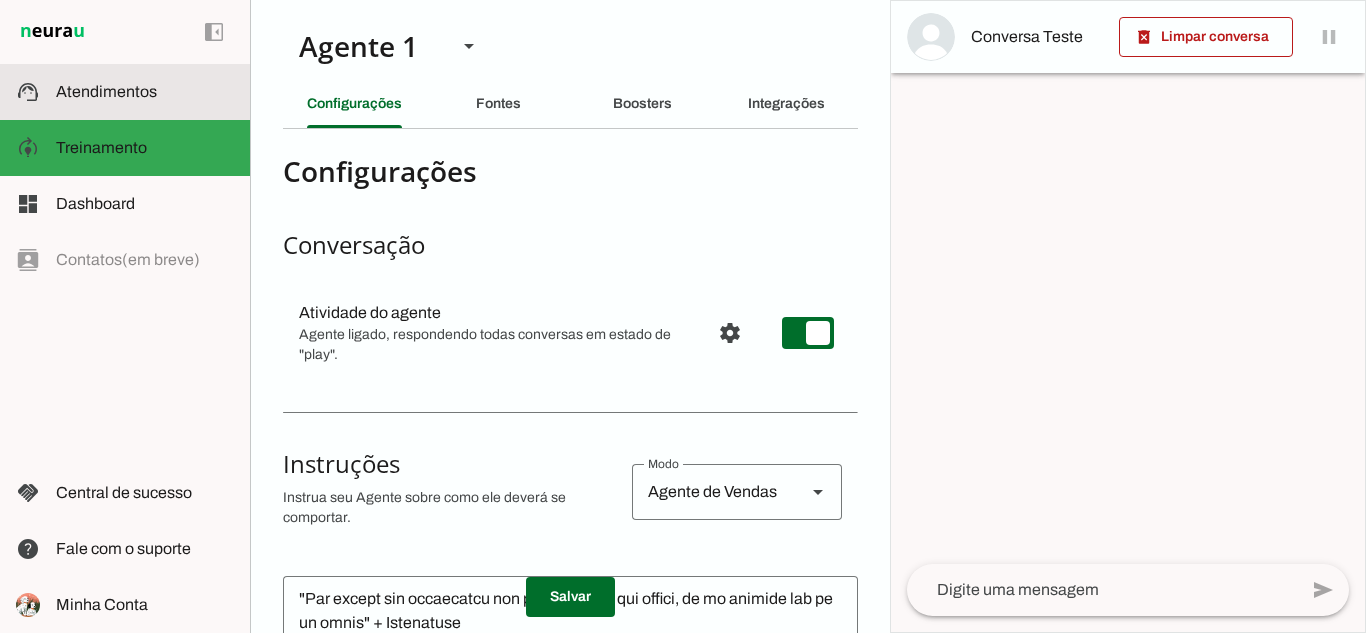 click on "Atendimentos" 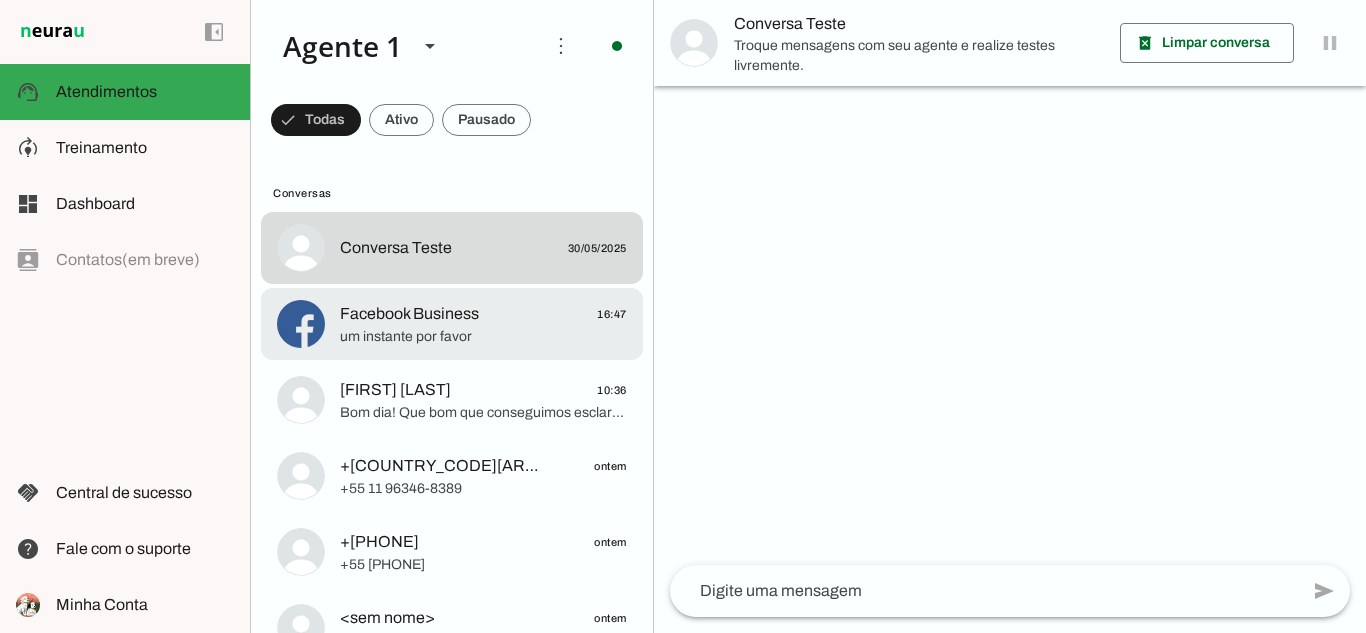 click on "Facebook Business" 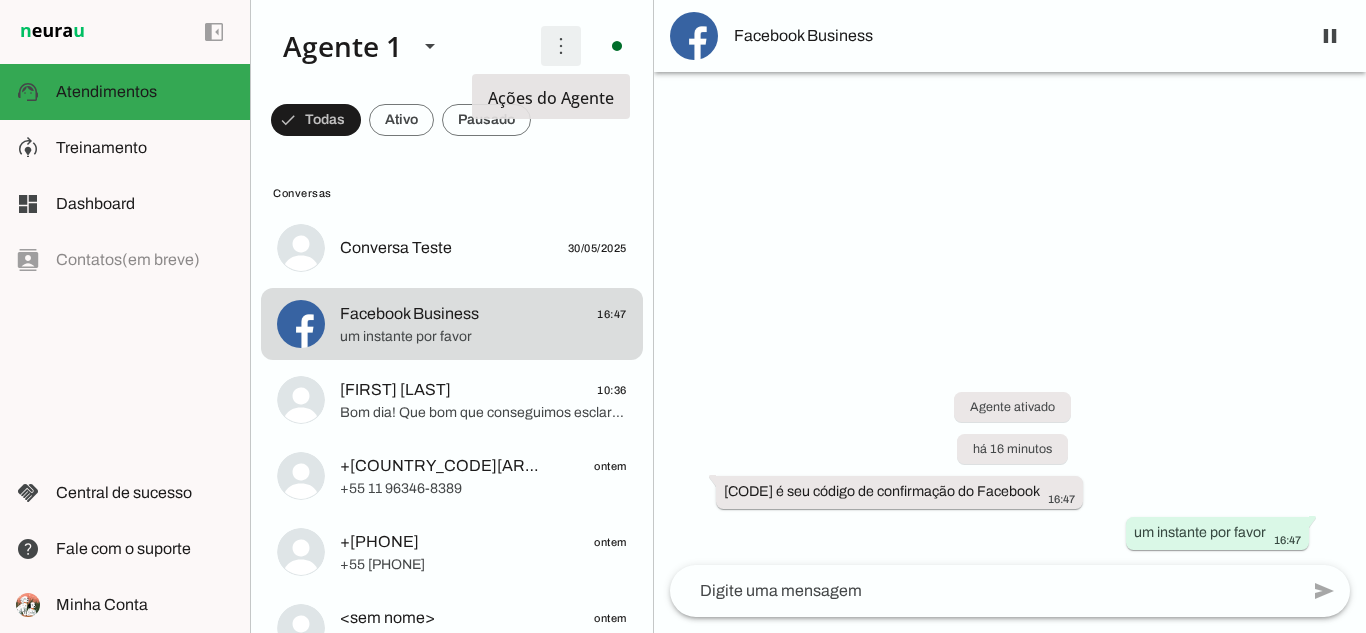 click at bounding box center (561, 46) 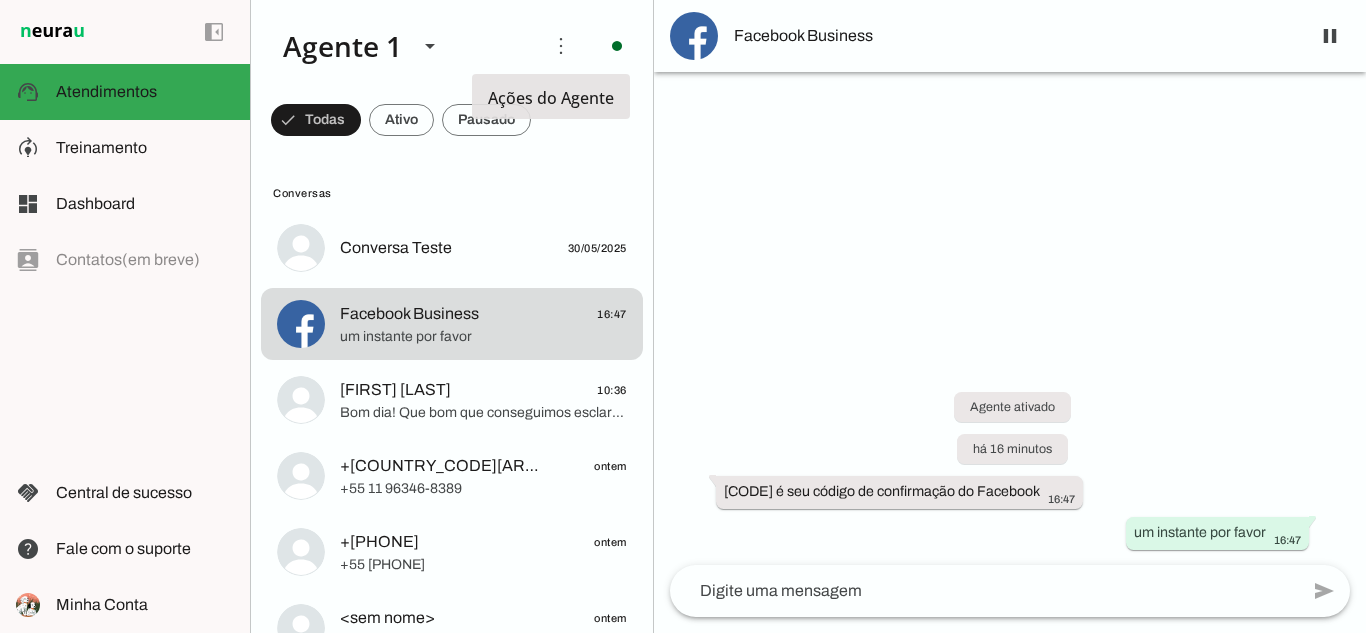 click on "Ações do Agente" 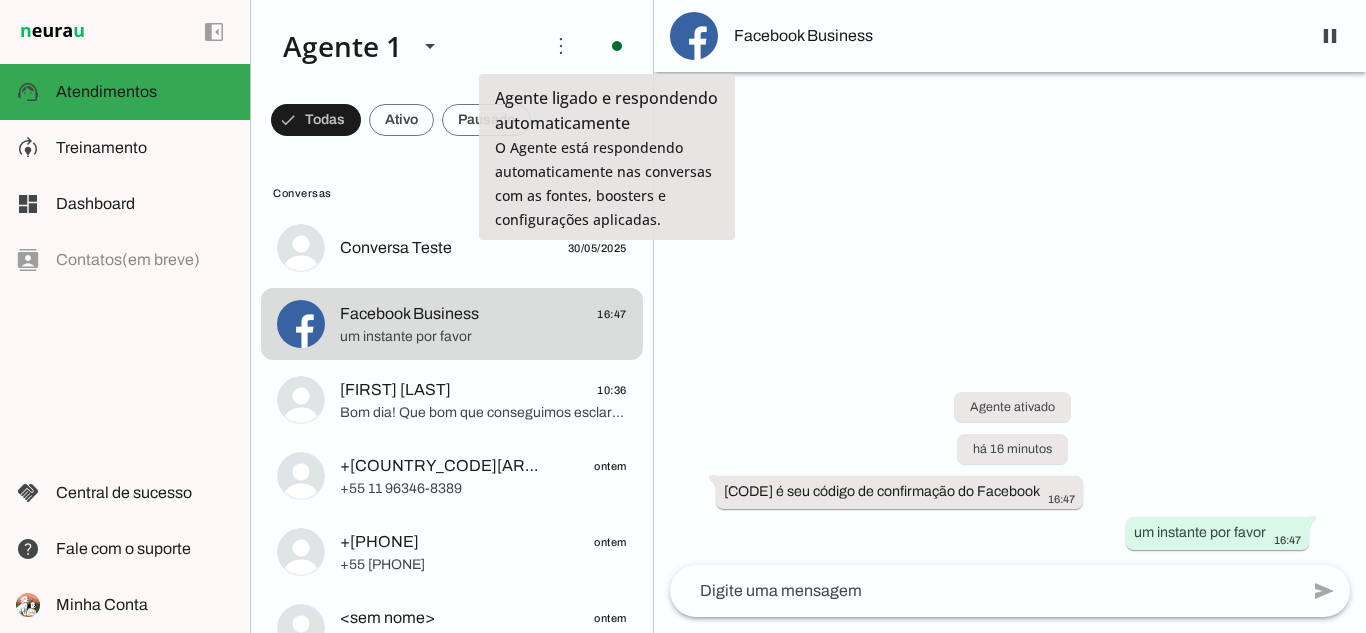 click on "O Agente está respondendo automaticamente nas conversas com as
fontes, boosters e configurações aplicadas." 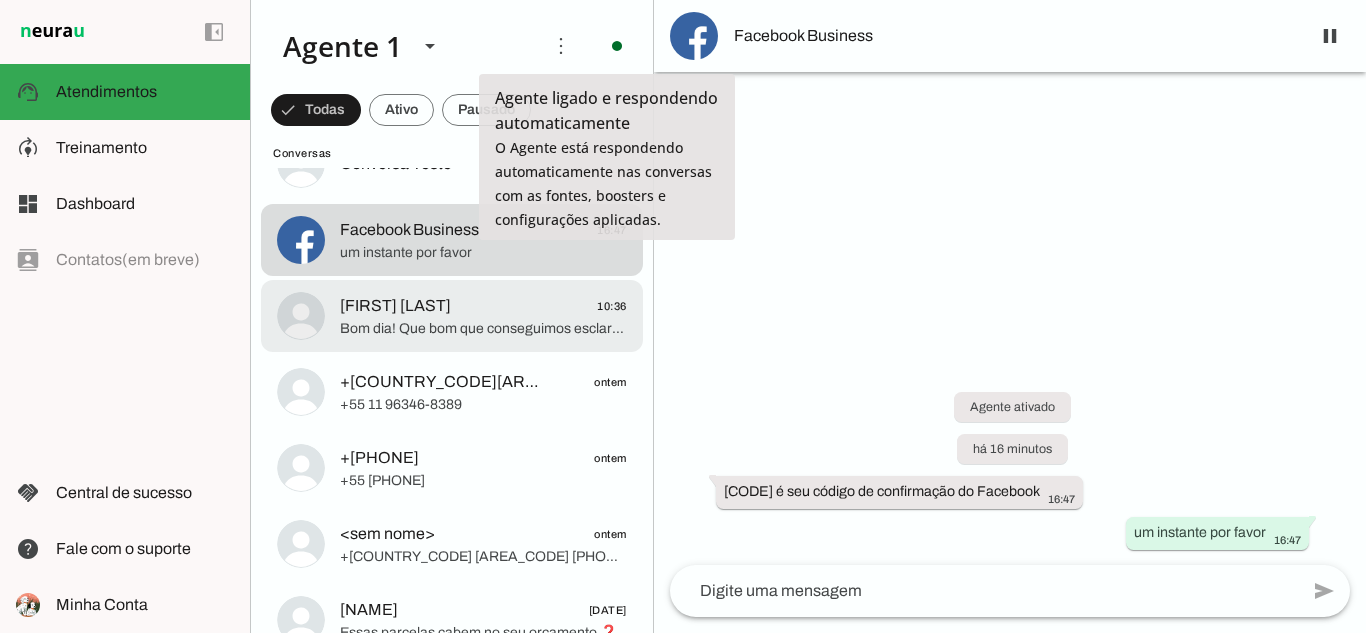 scroll, scrollTop: 200, scrollLeft: 0, axis: vertical 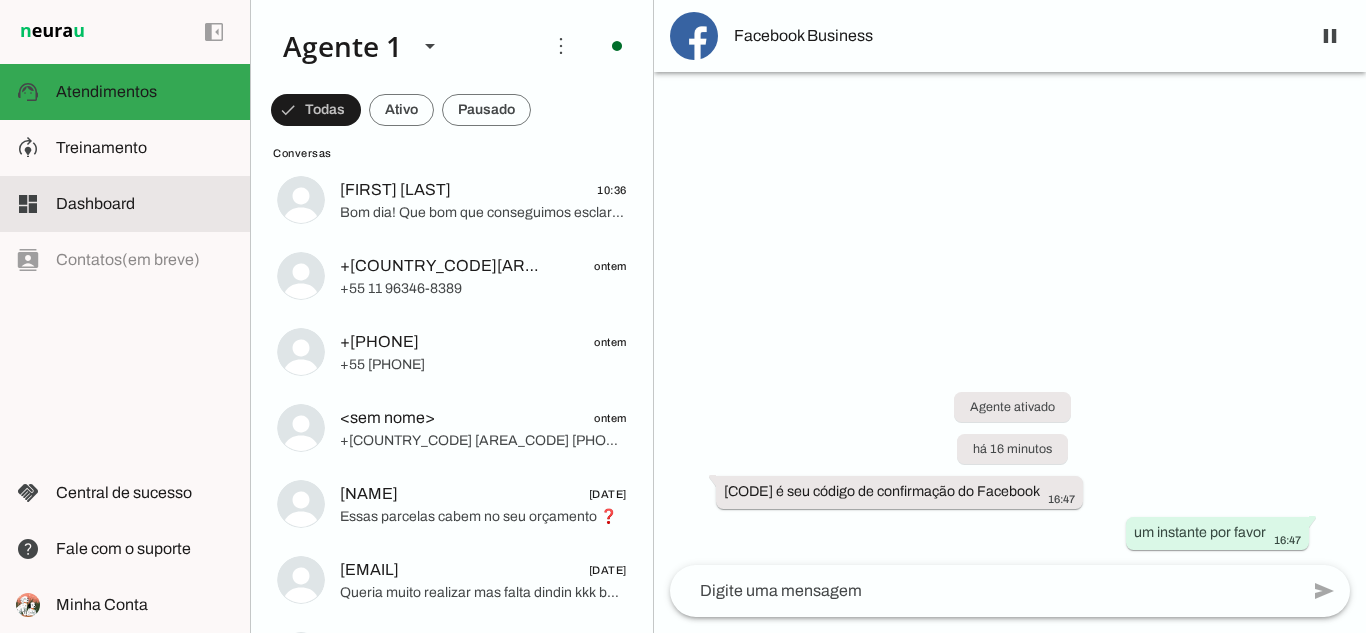 click on "Dashboard" 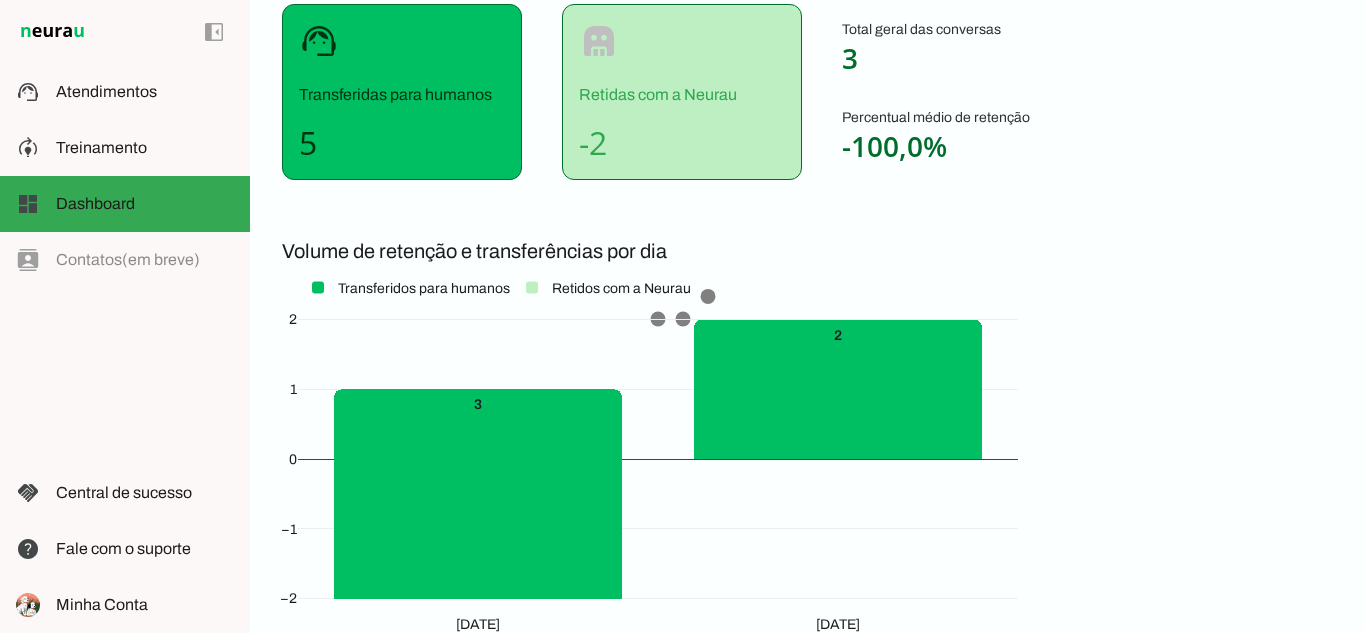 scroll, scrollTop: 413, scrollLeft: 0, axis: vertical 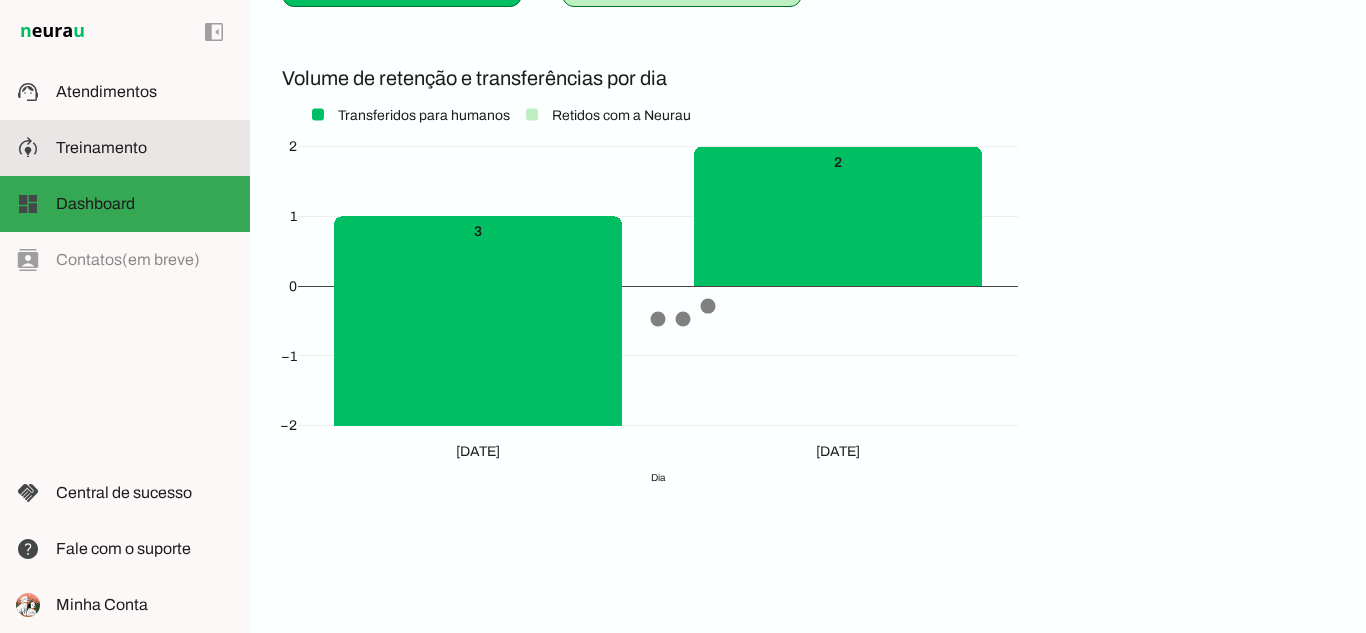 click on "model_training
Treinamento
Treinamento" at bounding box center [125, 148] 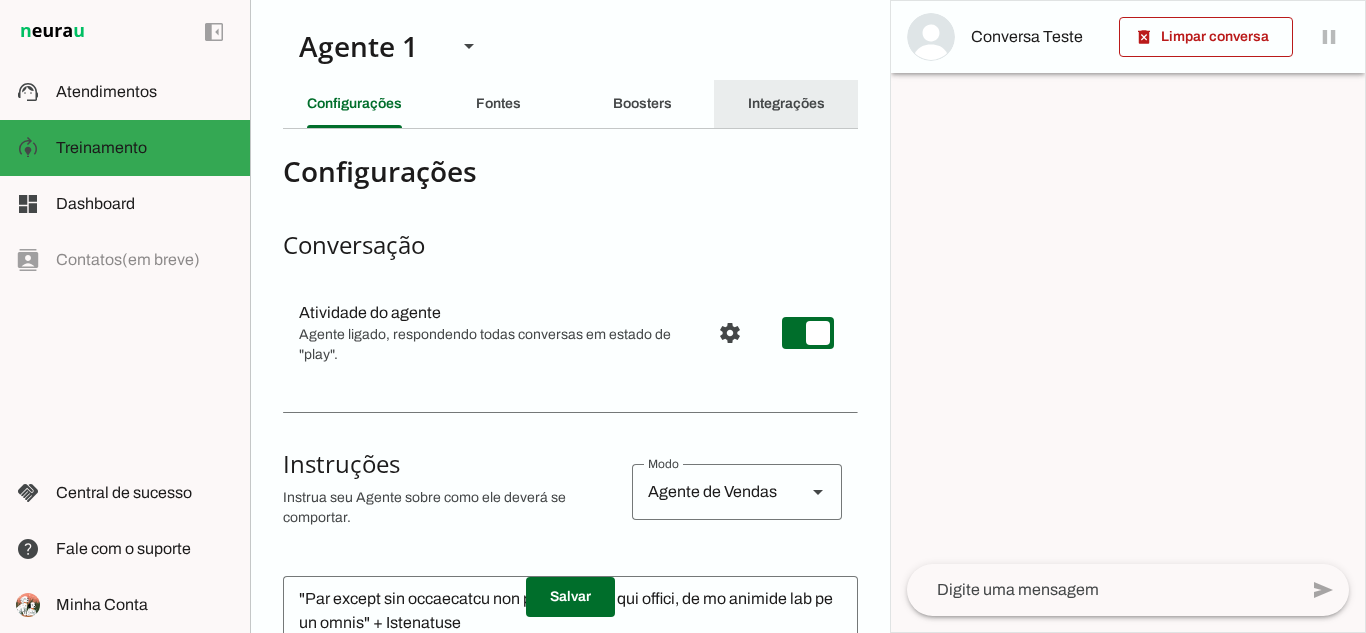 click on "Integrações" 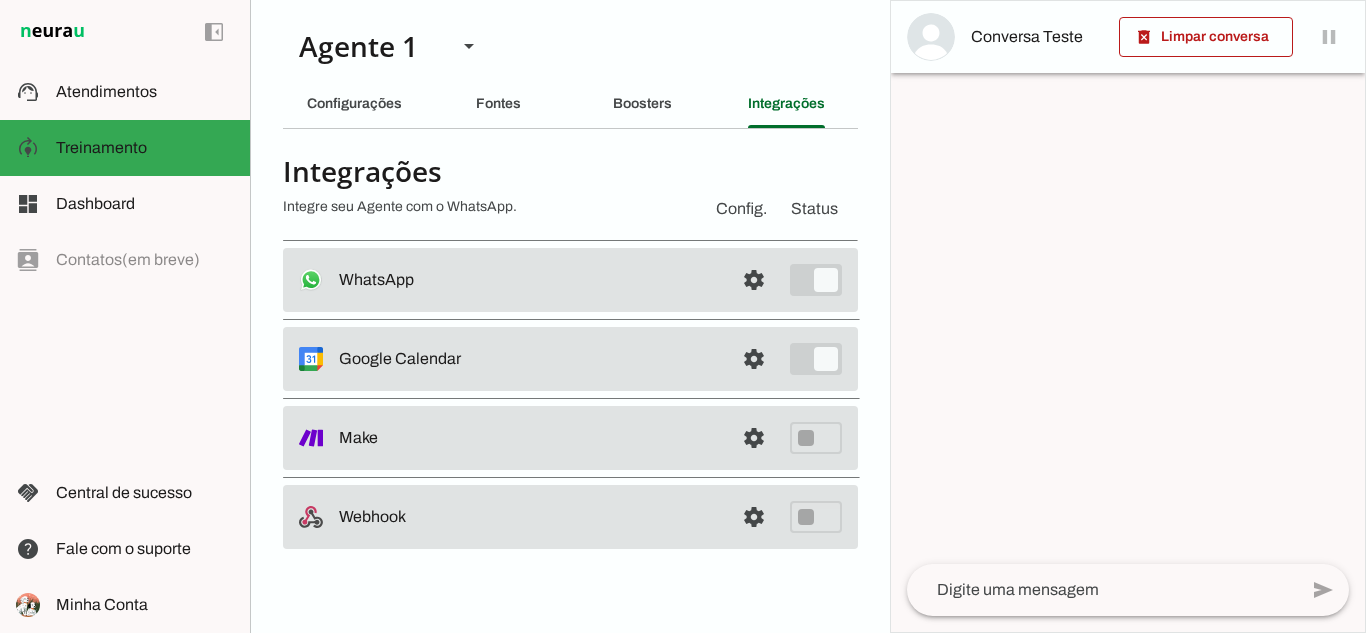 click at bounding box center [528, 280] 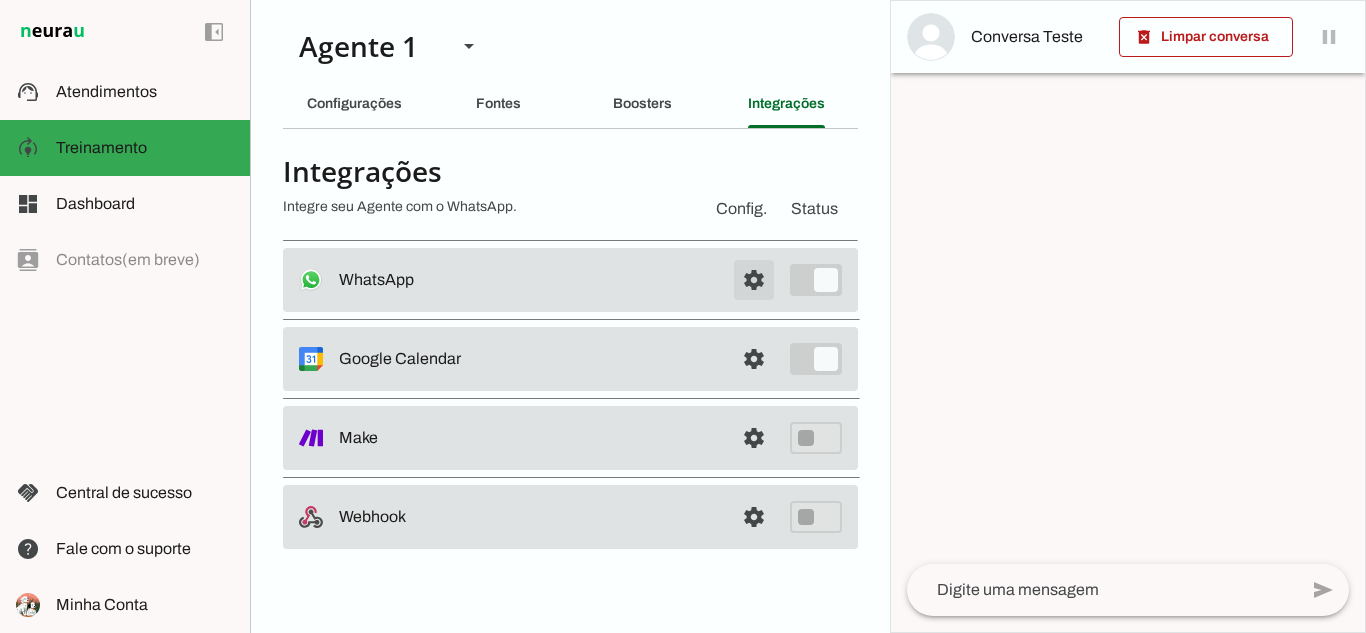 click at bounding box center (754, 280) 